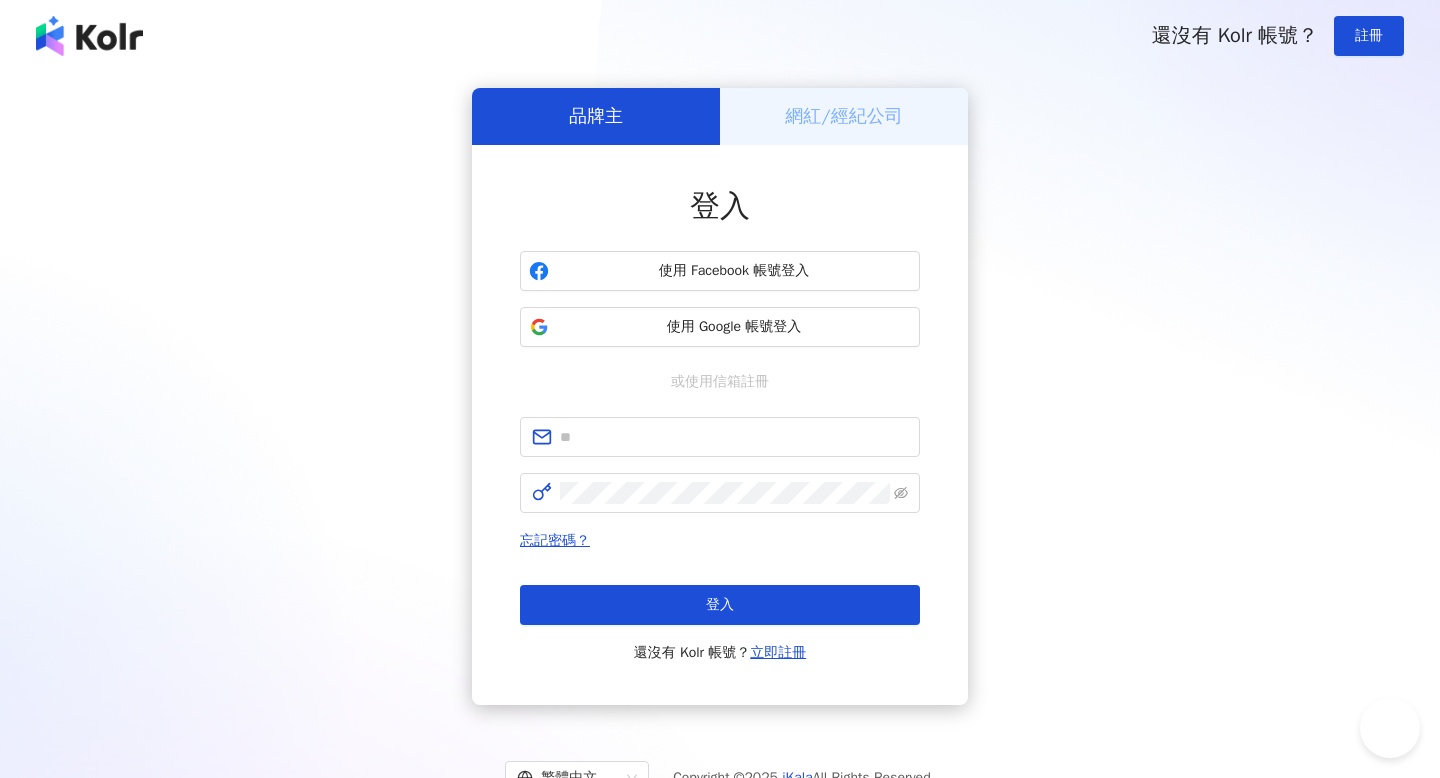 scroll, scrollTop: 0, scrollLeft: 0, axis: both 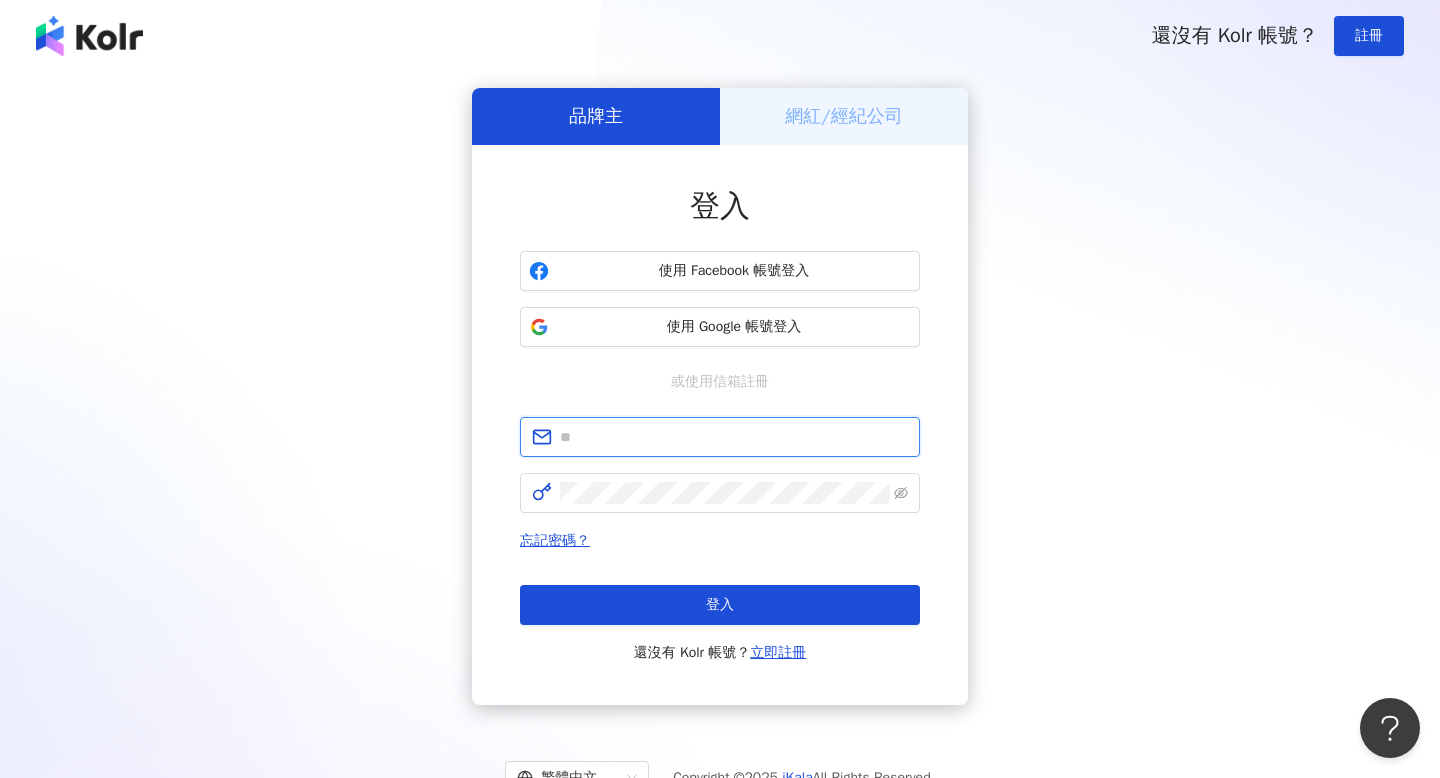 click at bounding box center [734, 437] 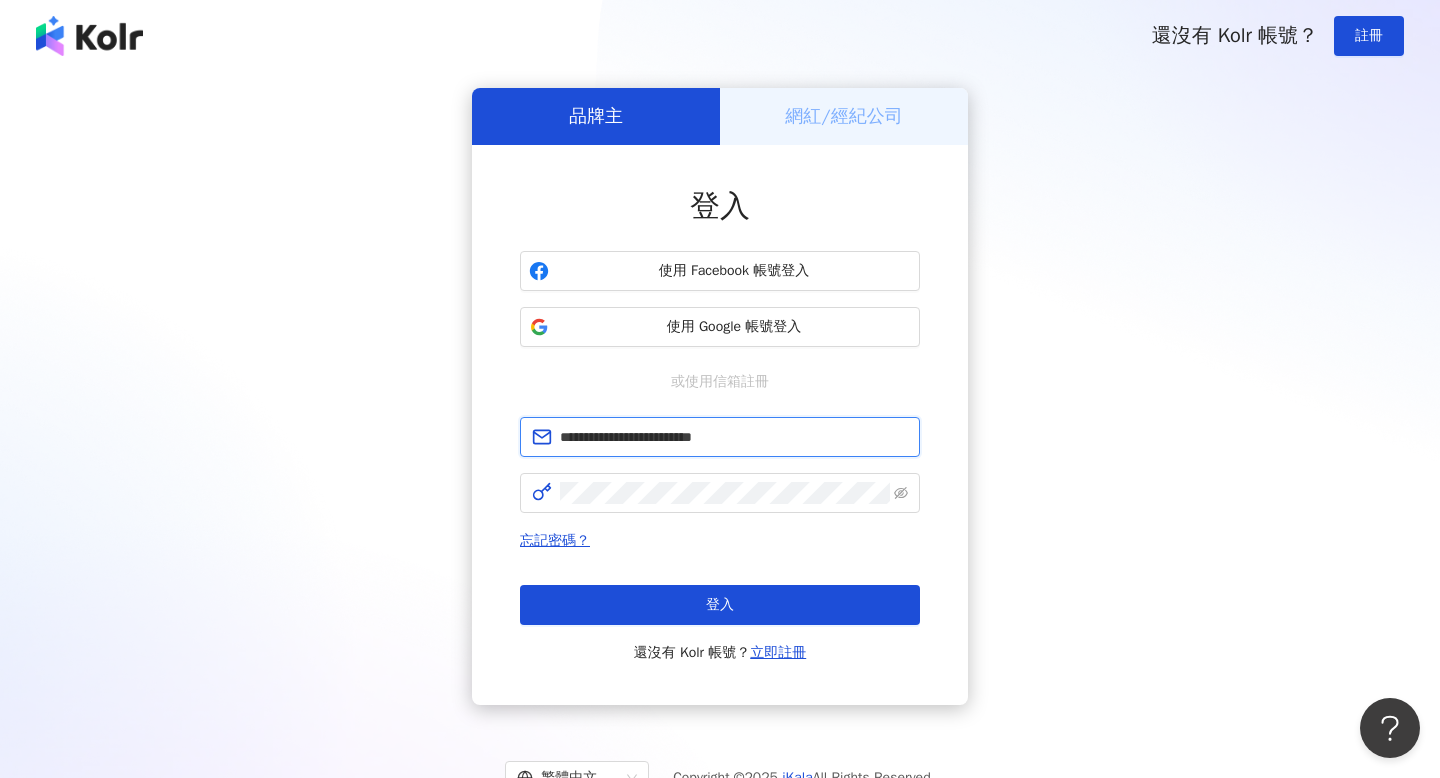 type on "**********" 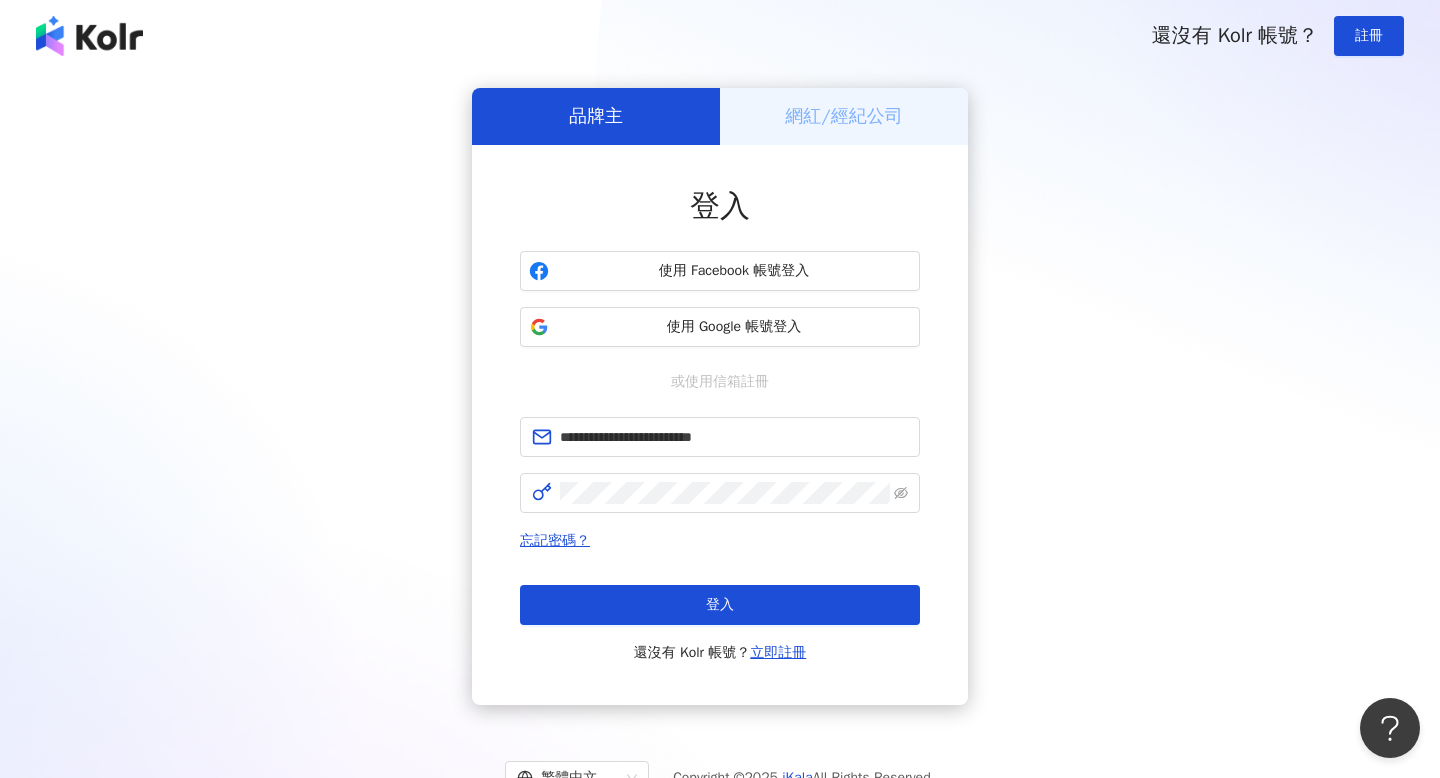 click on "還沒有 Kolr 帳號？ 立即註冊" at bounding box center (720, 653) 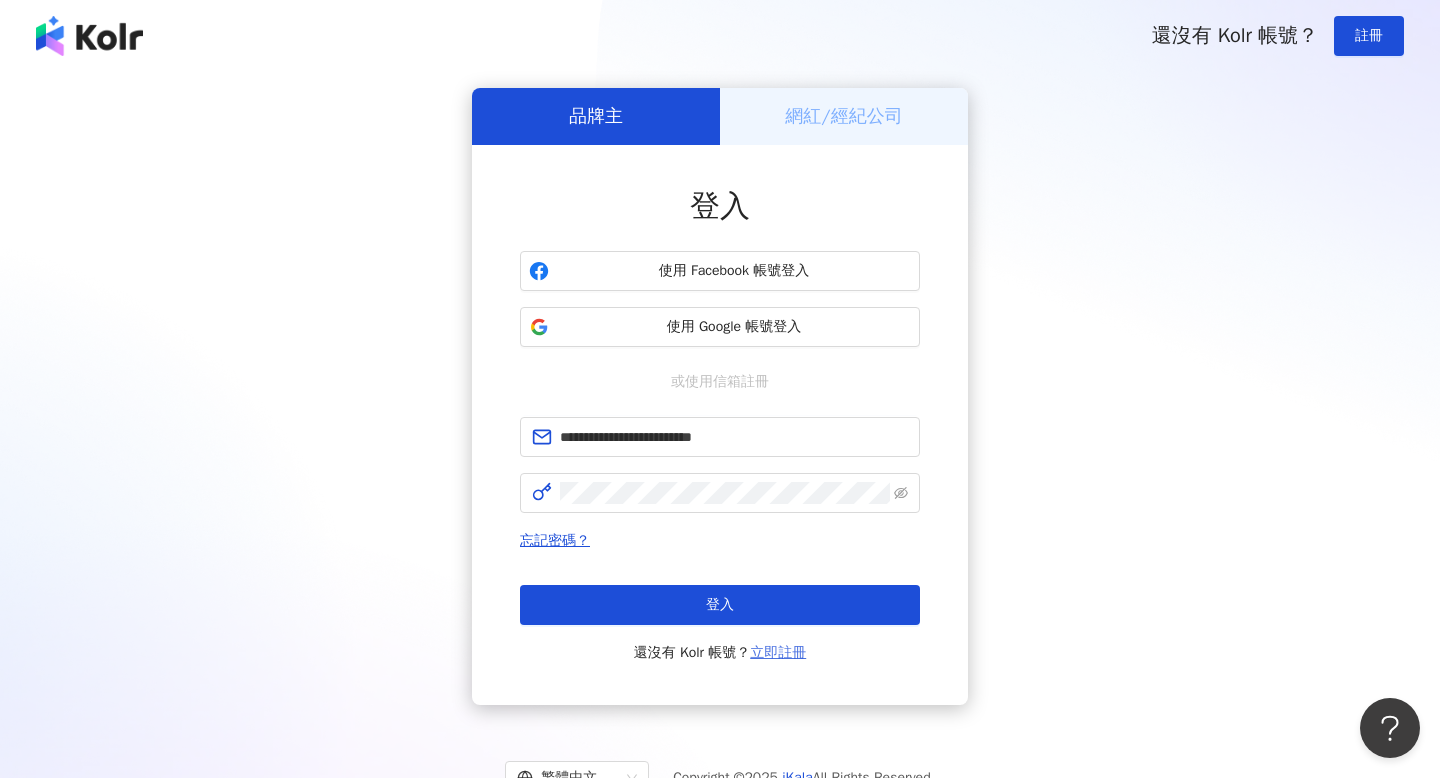 click on "立即註冊" at bounding box center [778, 652] 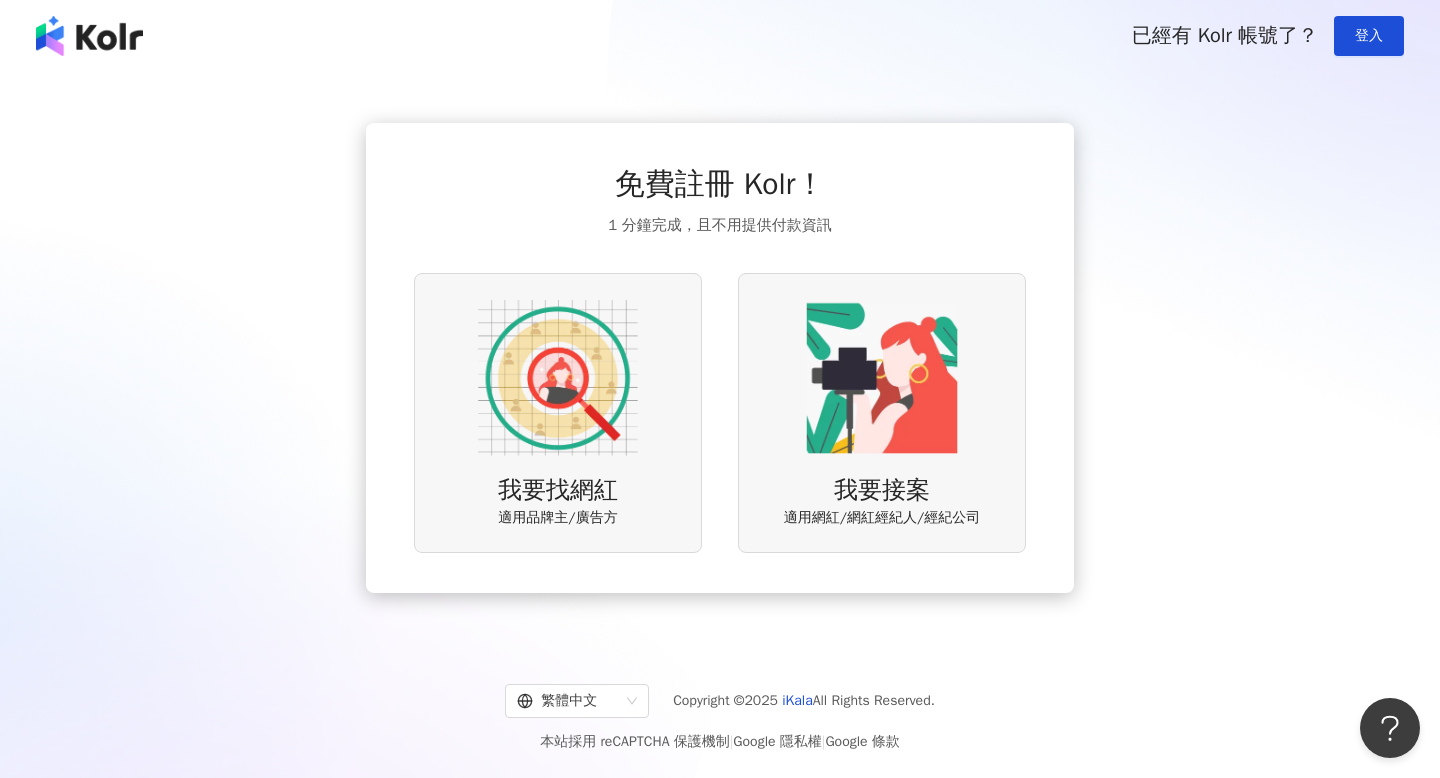 click at bounding box center [558, 378] 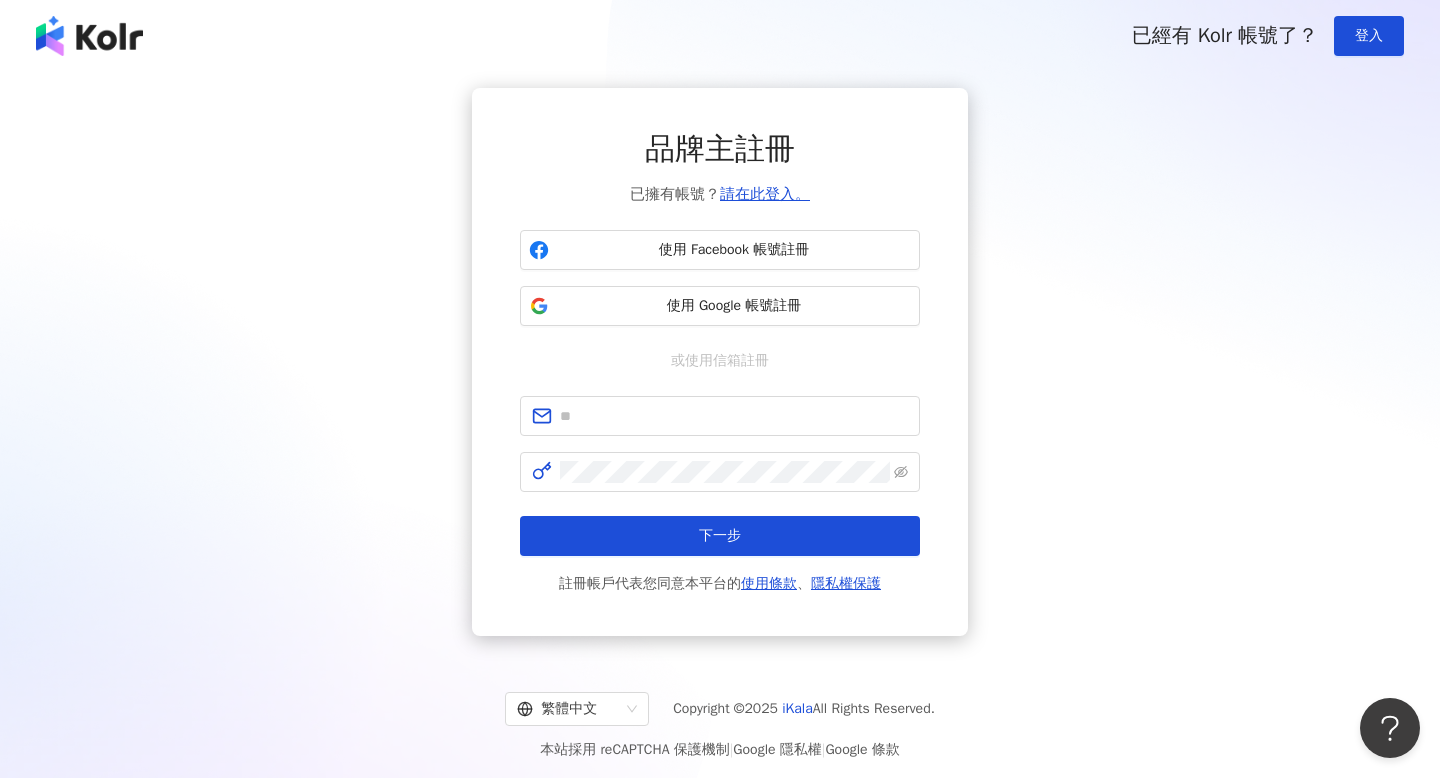 click on "品牌主註冊 已擁有帳號？ 請在此登入。 使用 Facebook 帳號註冊 使用 Google 帳號註冊 或使用信箱註冊 下一步 註冊帳戶代表您同意本平台的 使用條款 、 隱私權保護" at bounding box center [720, 362] 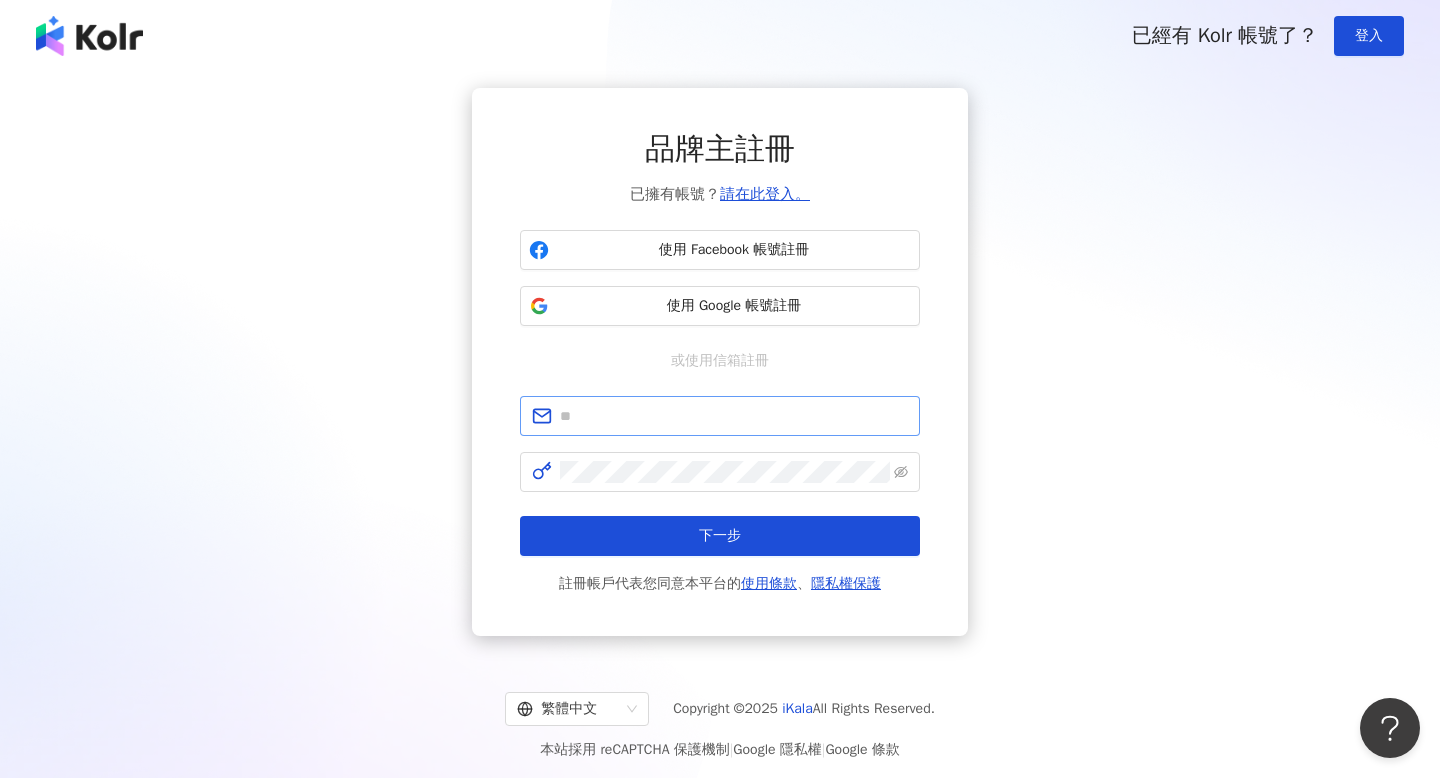 click at bounding box center (720, 416) 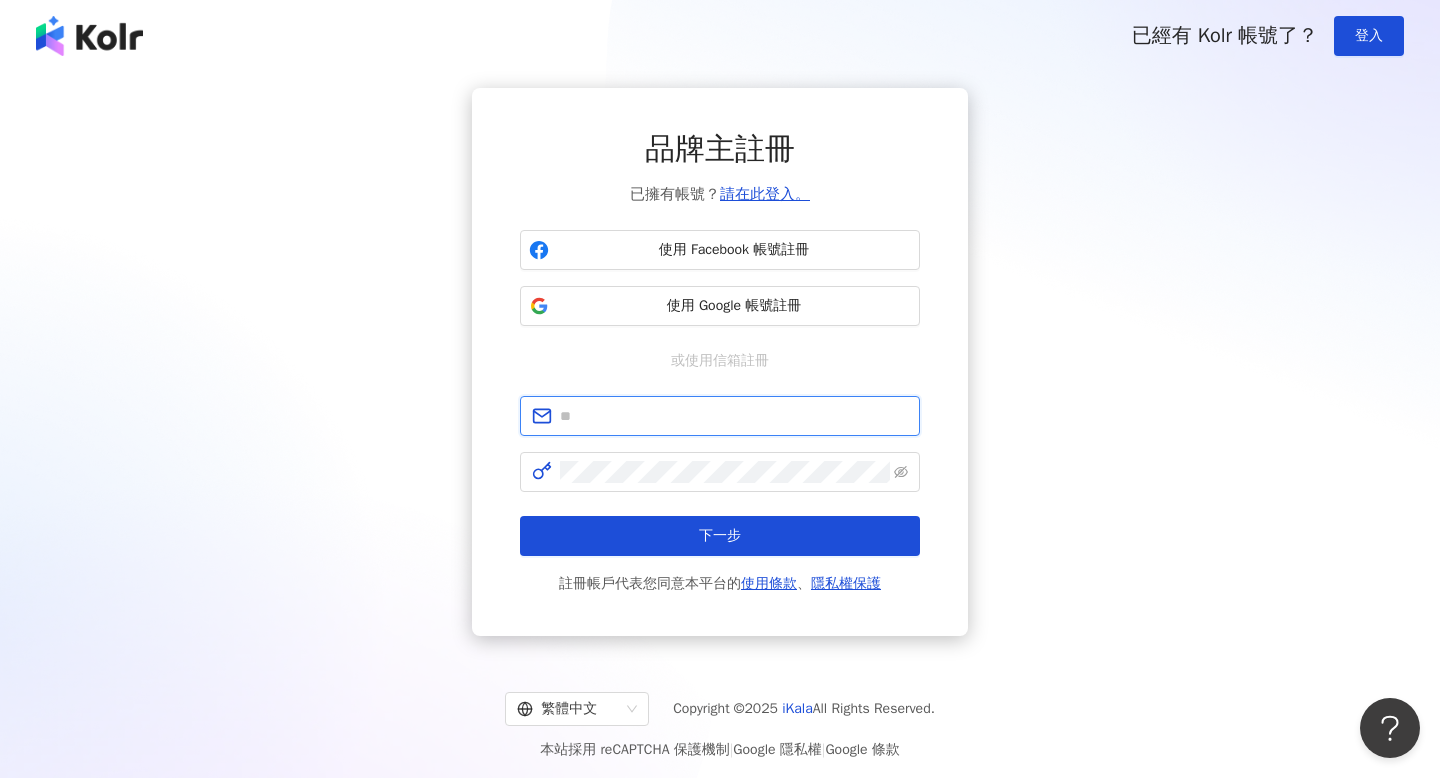 paste on "**********" 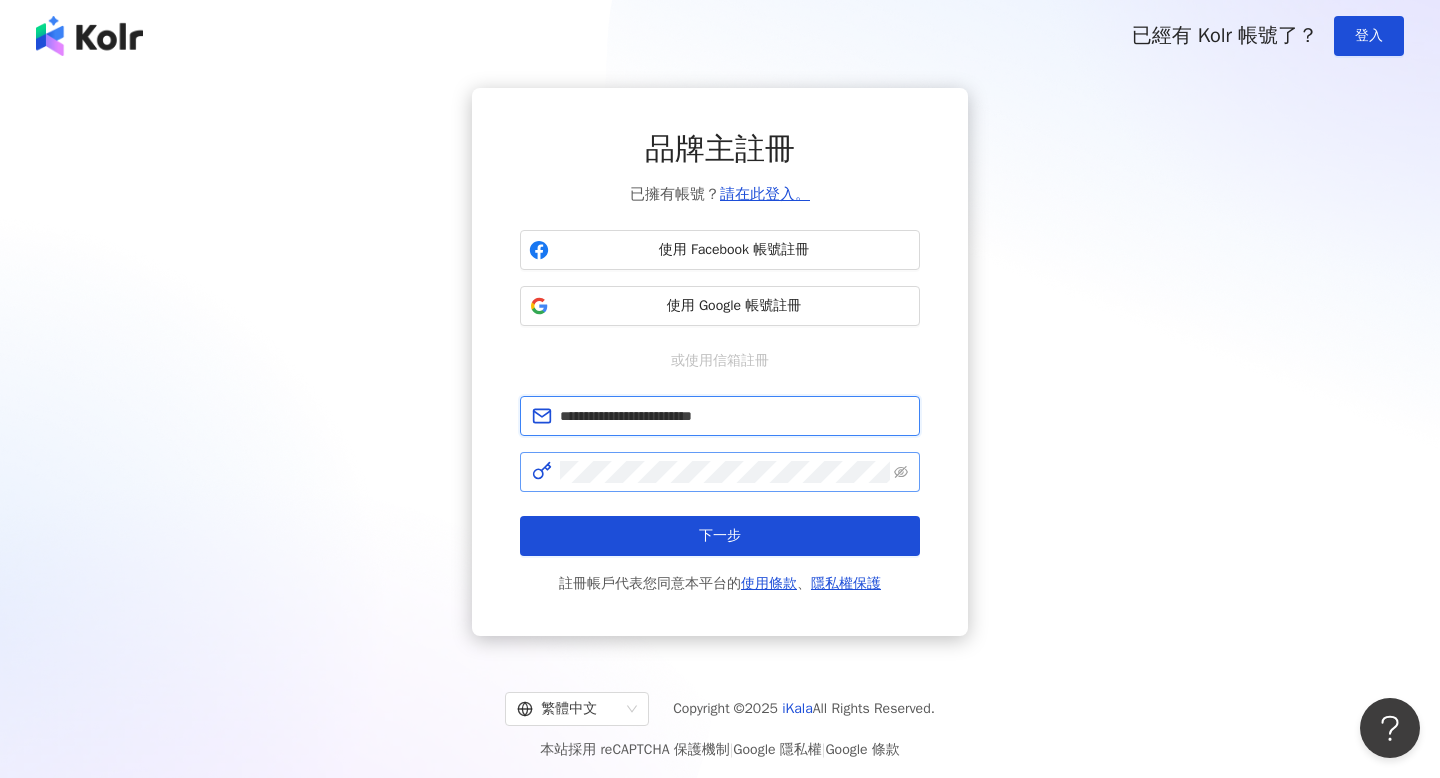type on "**********" 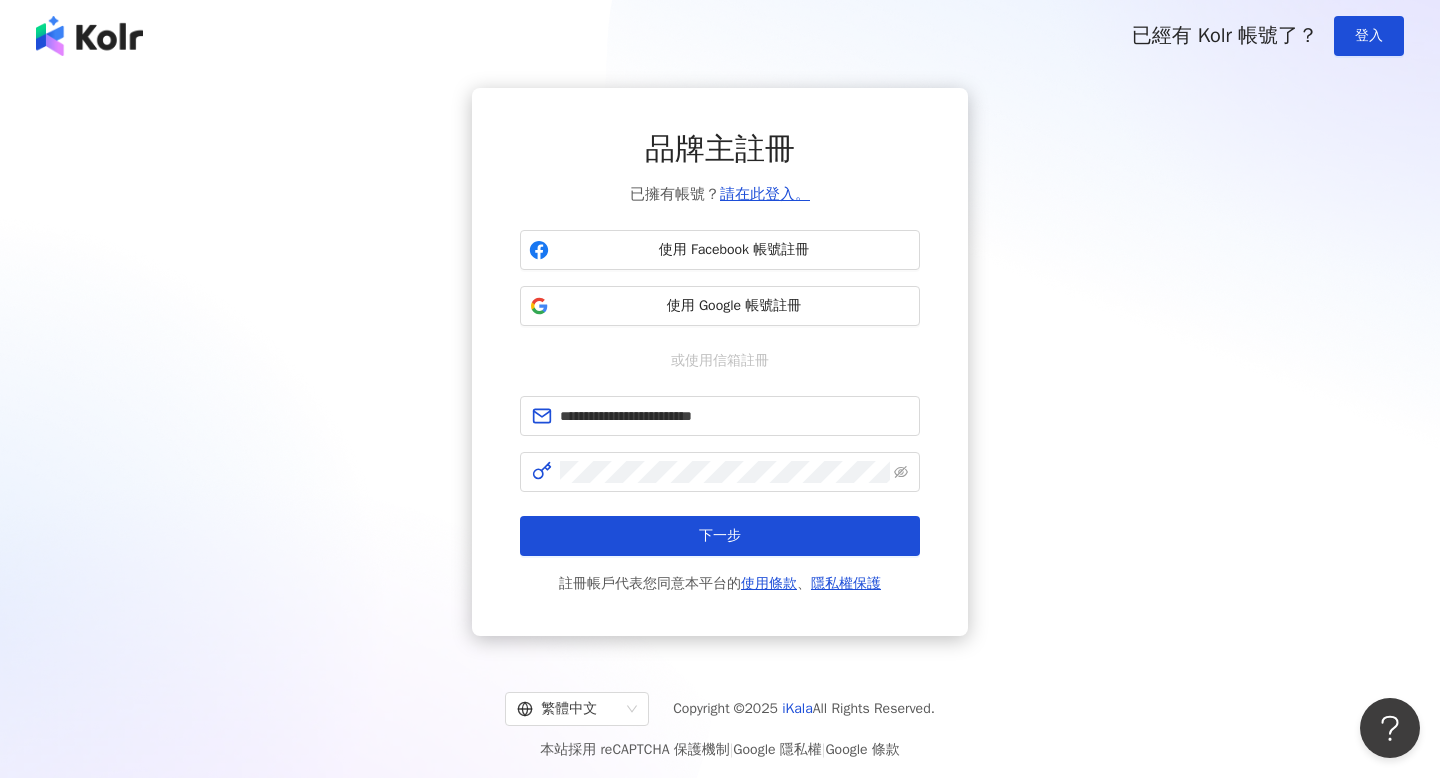 click on "**********" at bounding box center (720, 496) 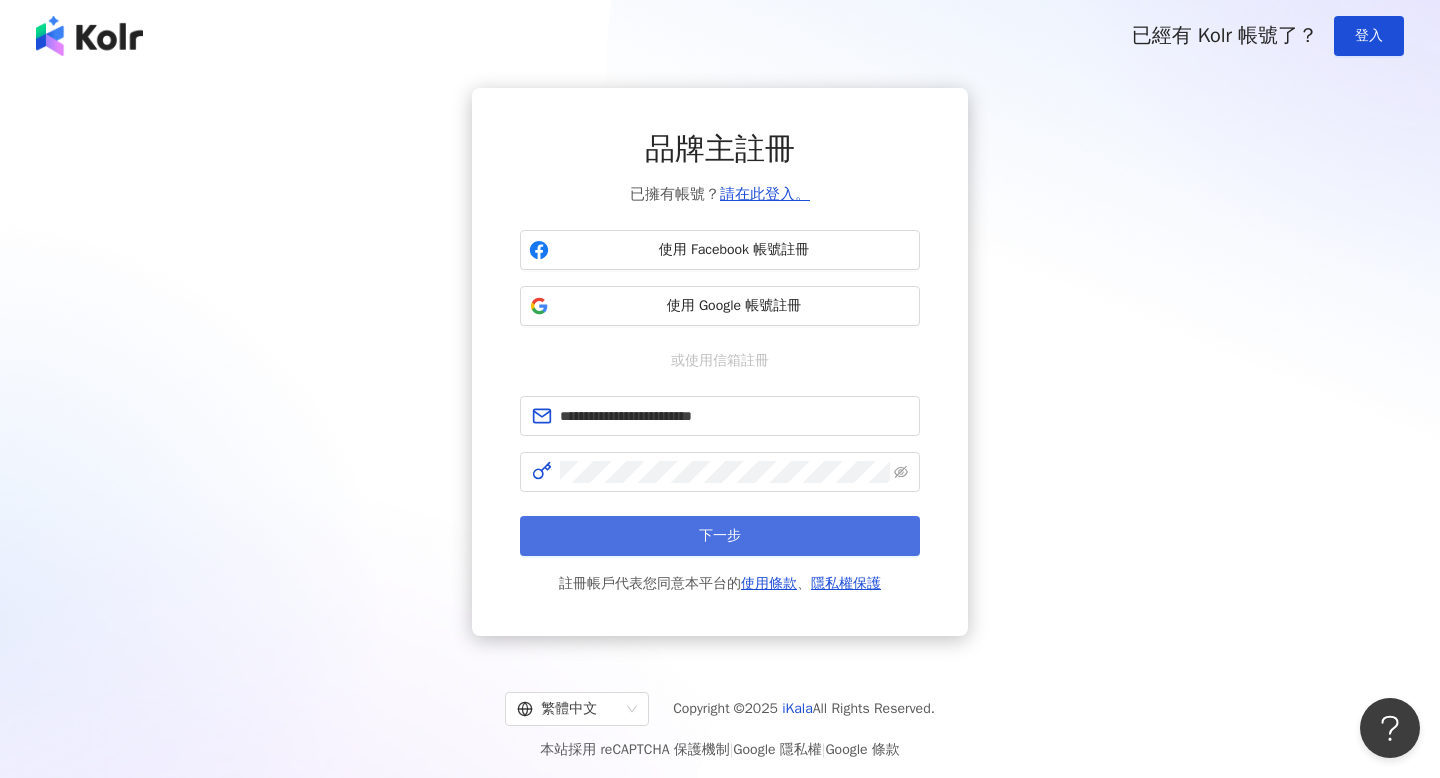 click on "下一步" at bounding box center (720, 536) 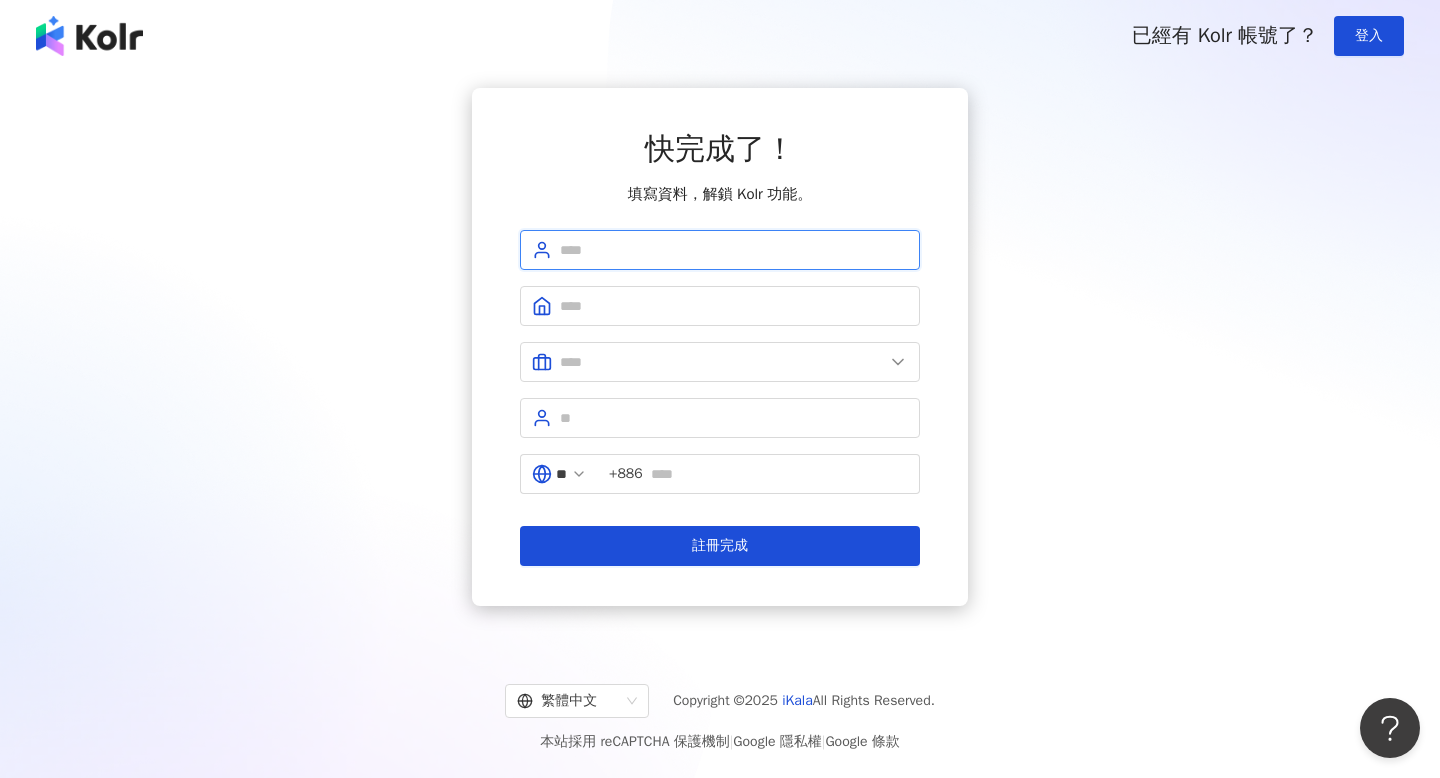 click at bounding box center (734, 250) 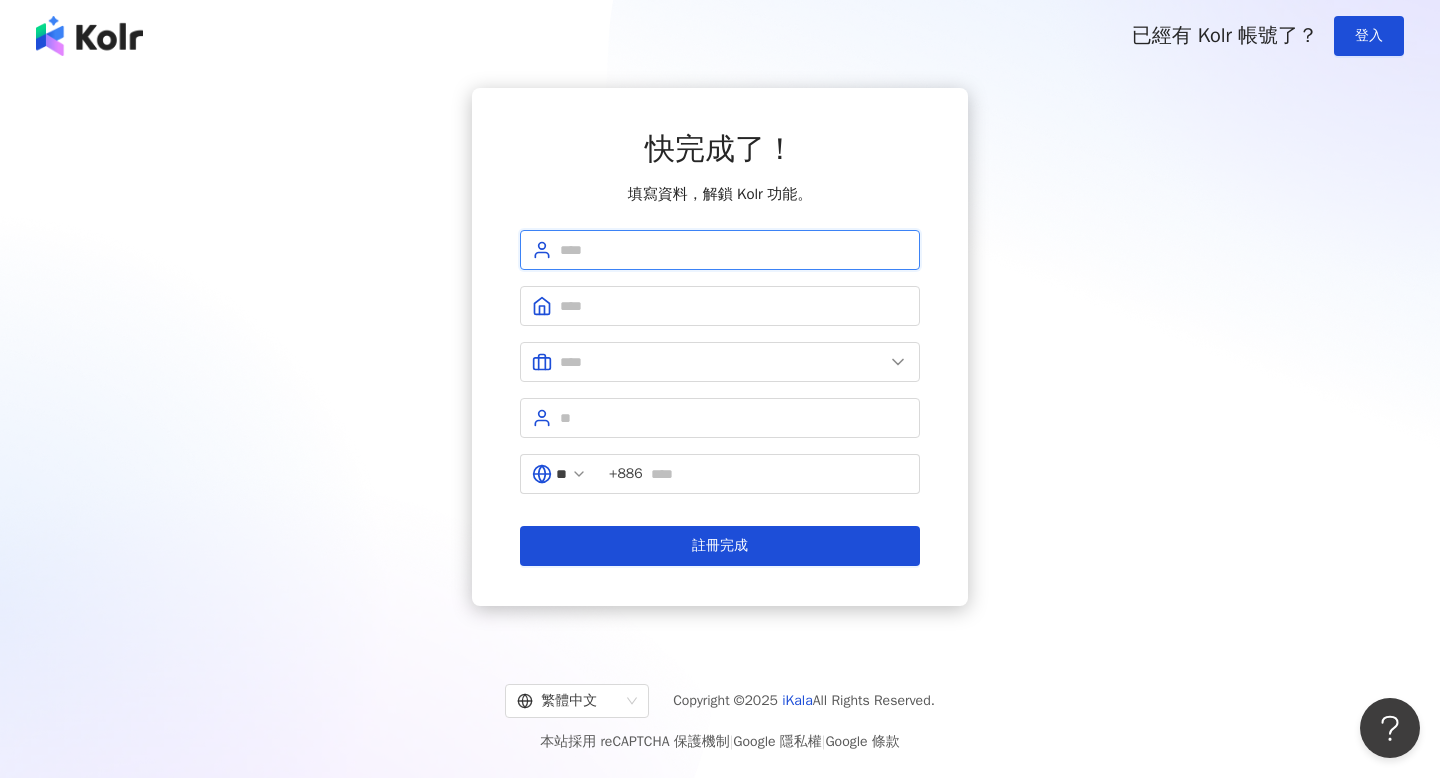 type on "**********" 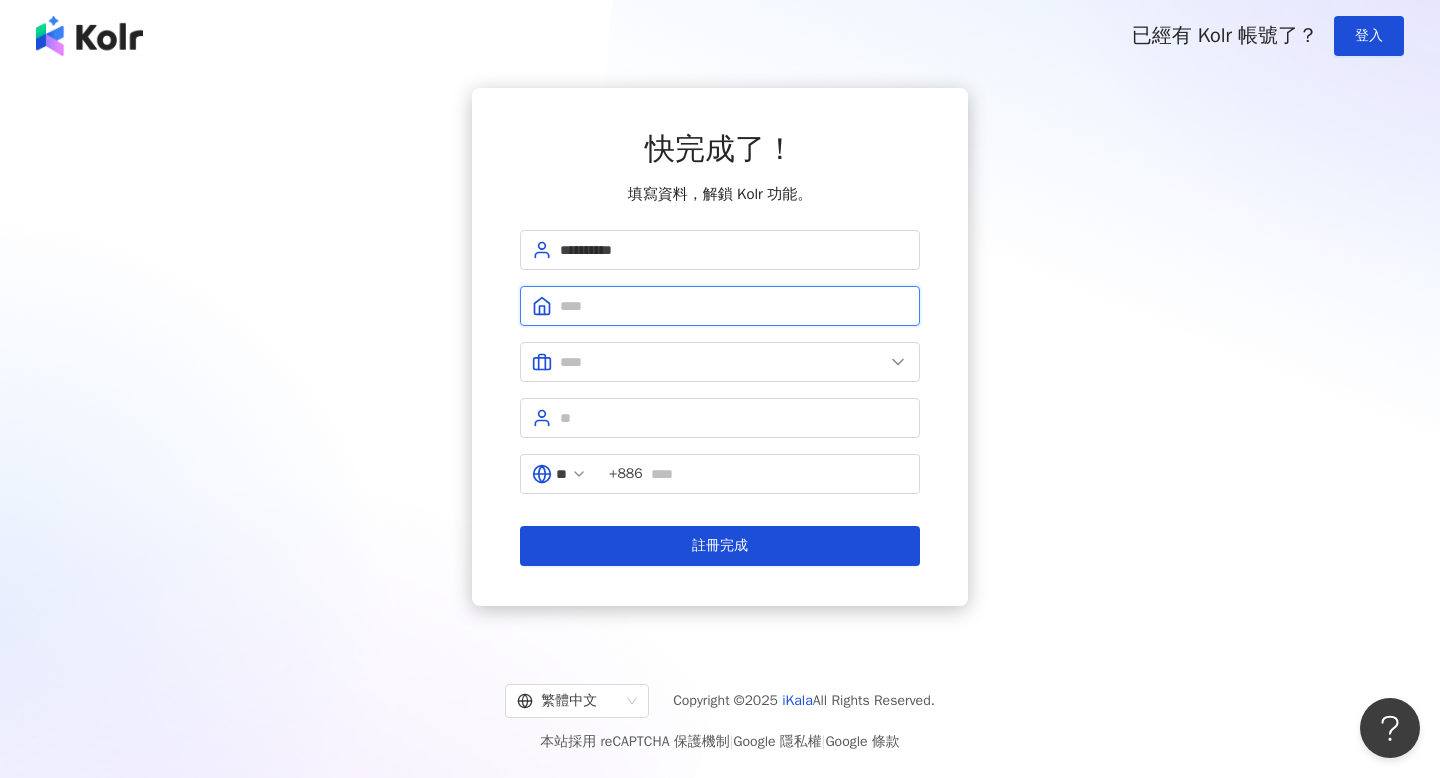 click at bounding box center [734, 306] 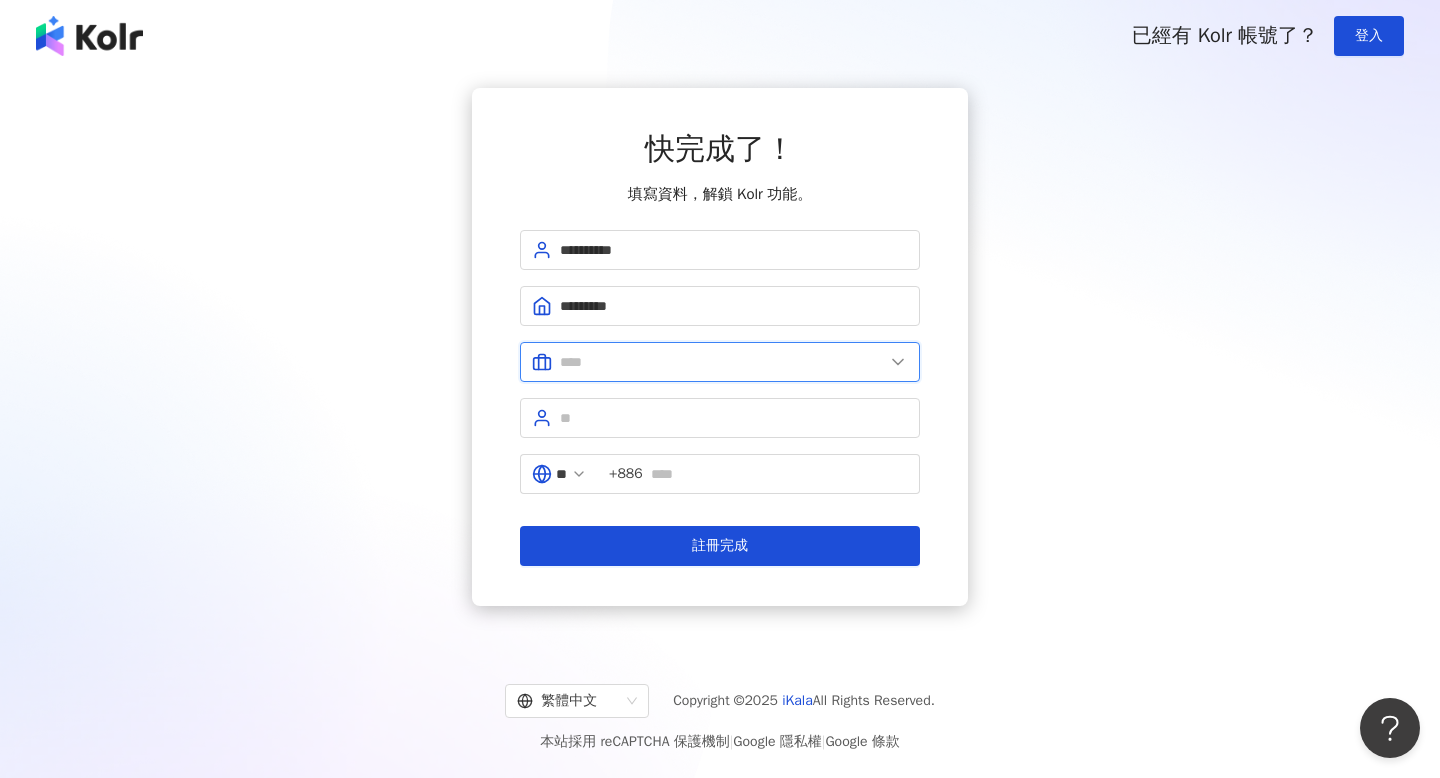 click at bounding box center [722, 362] 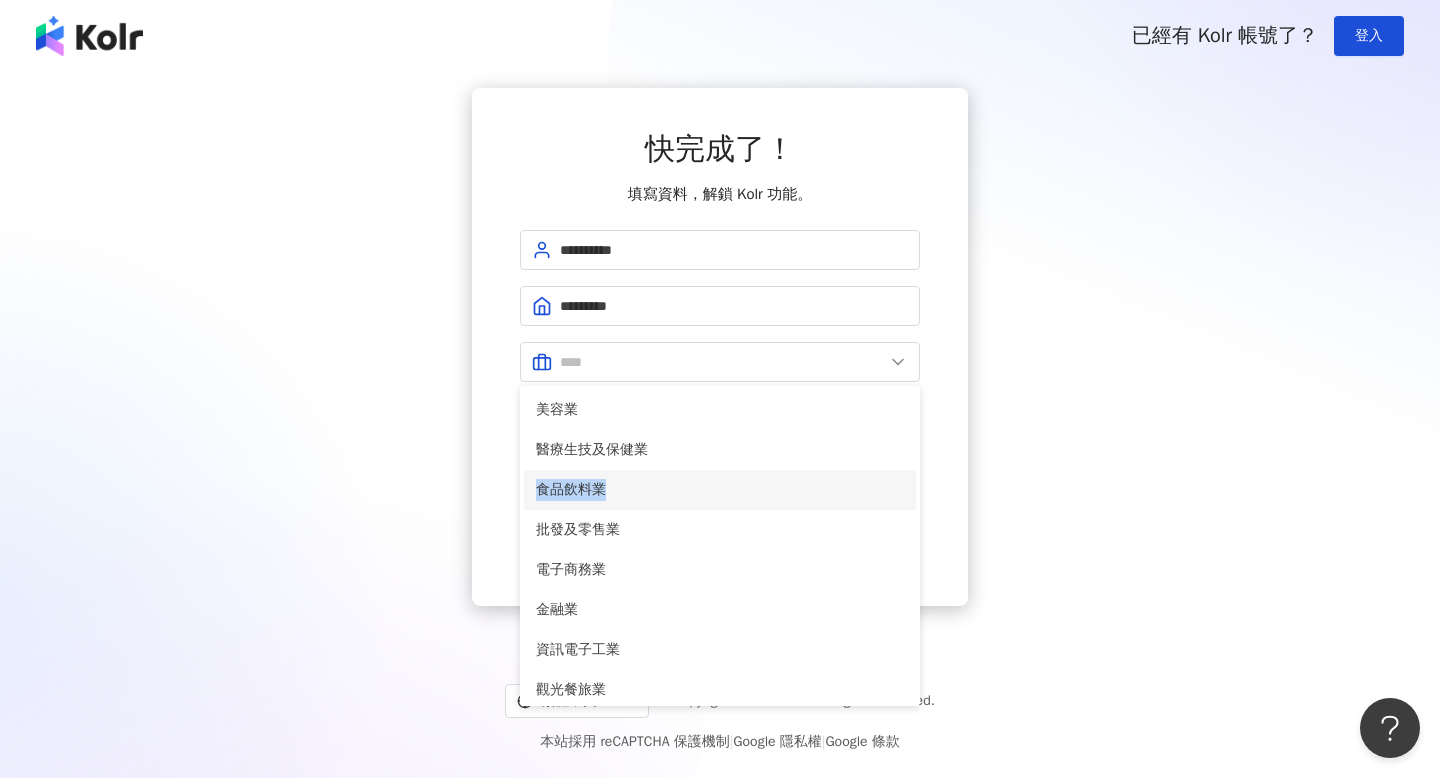 drag, startPoint x: 676, startPoint y: 469, endPoint x: 682, endPoint y: 488, distance: 19.924858 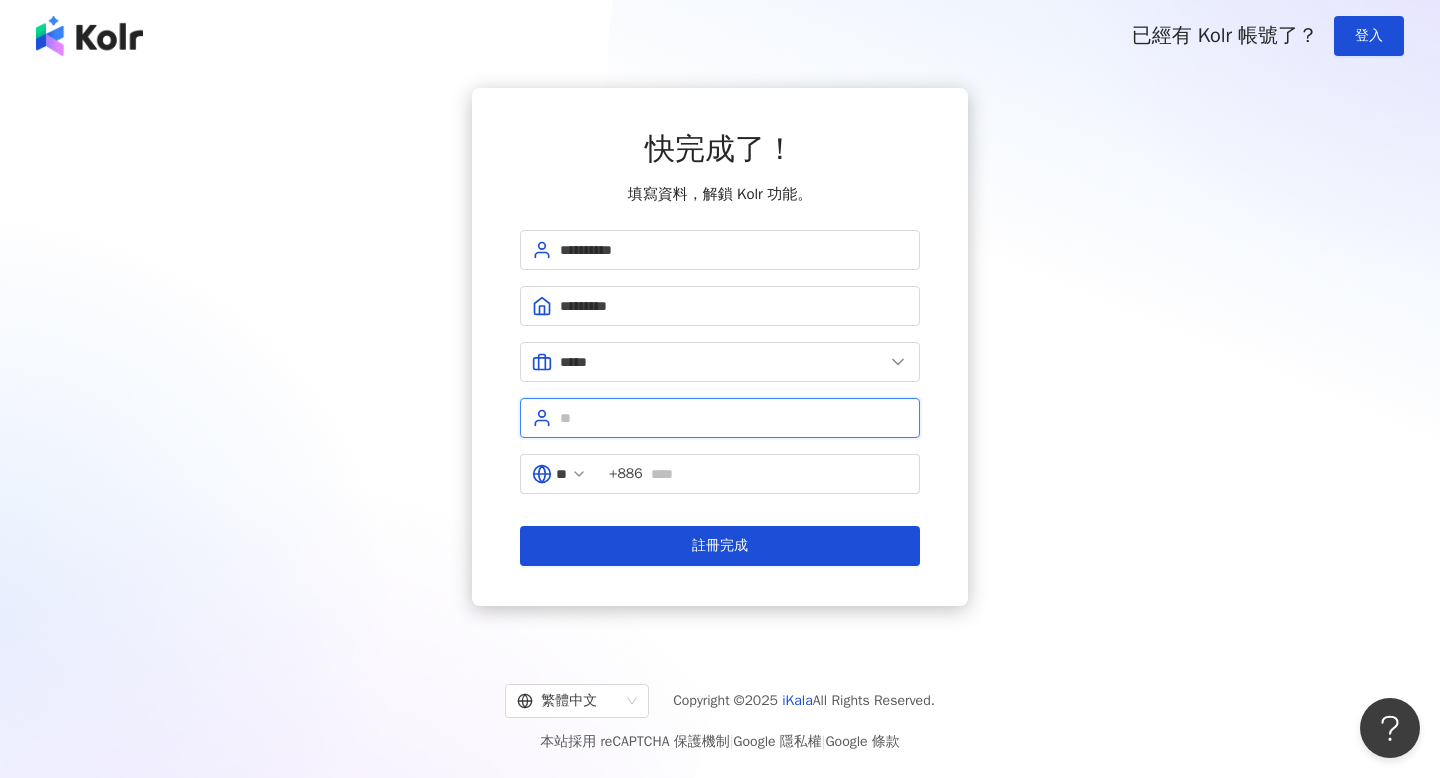 click at bounding box center [734, 418] 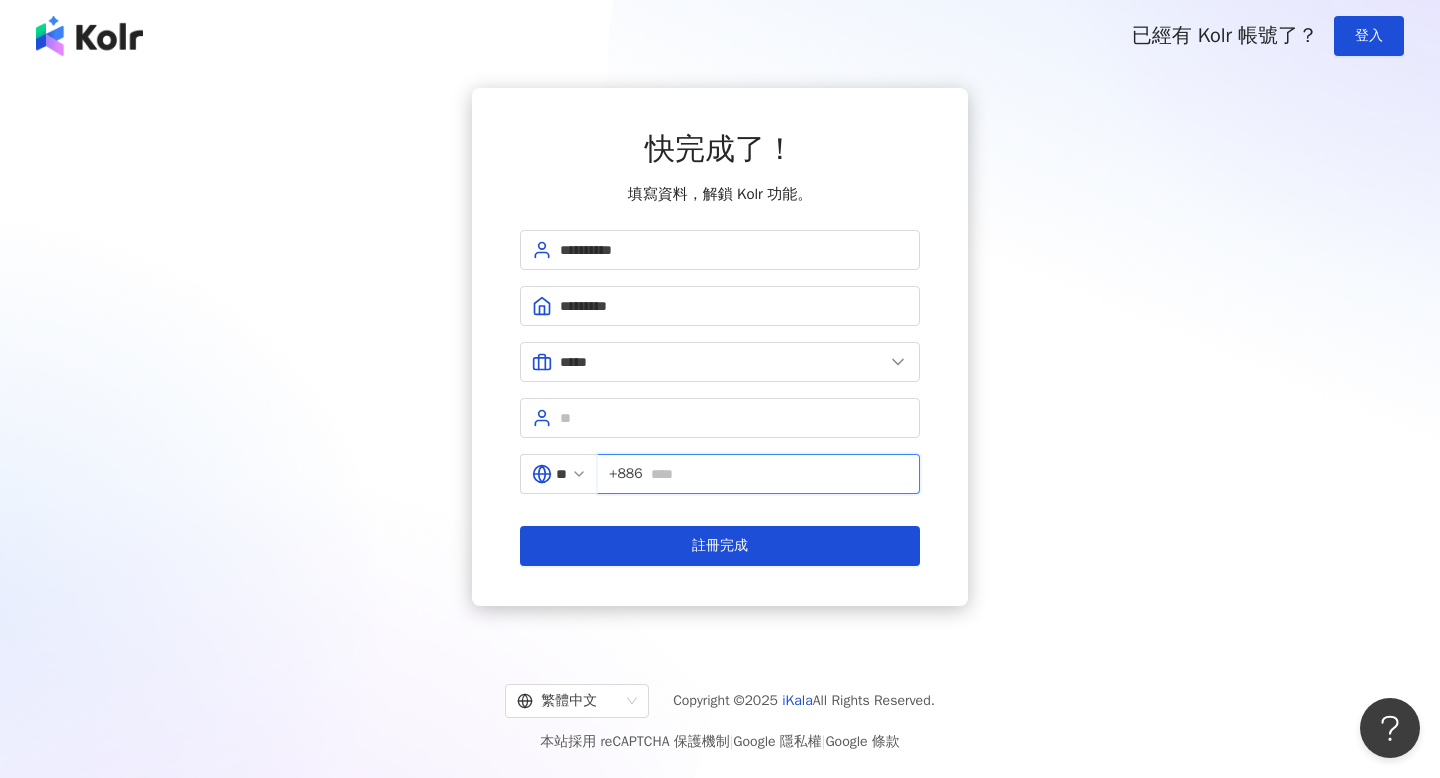 click at bounding box center [779, 474] 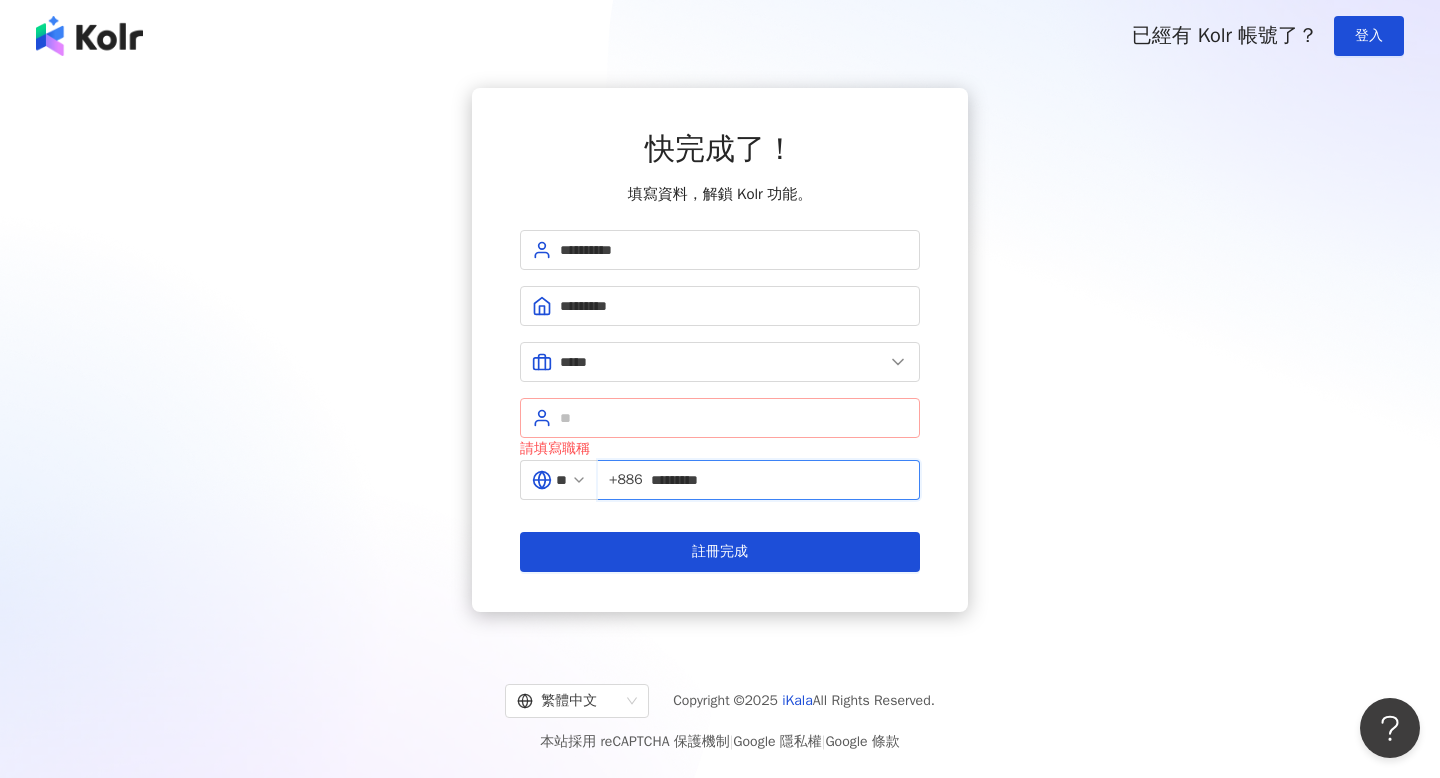 type on "*********" 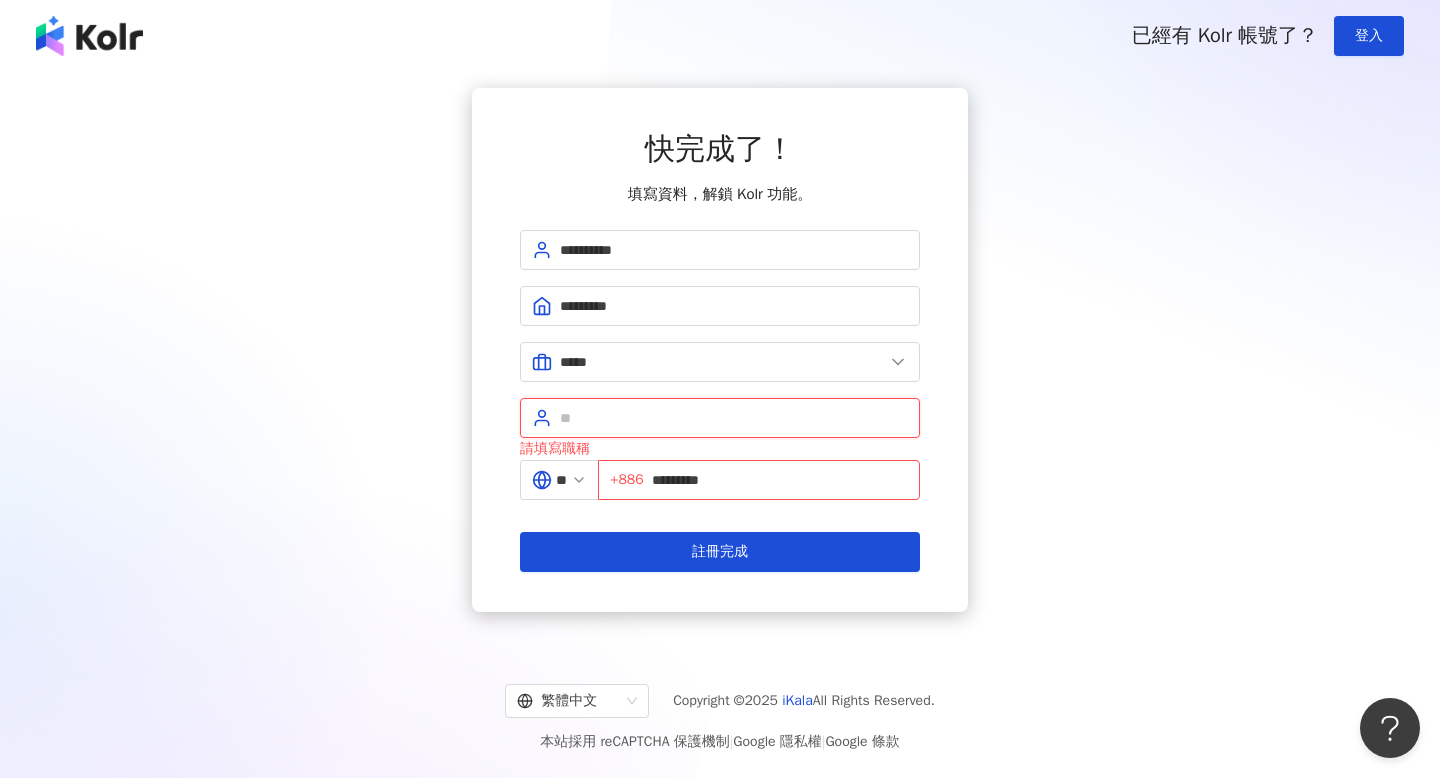 click at bounding box center [734, 418] 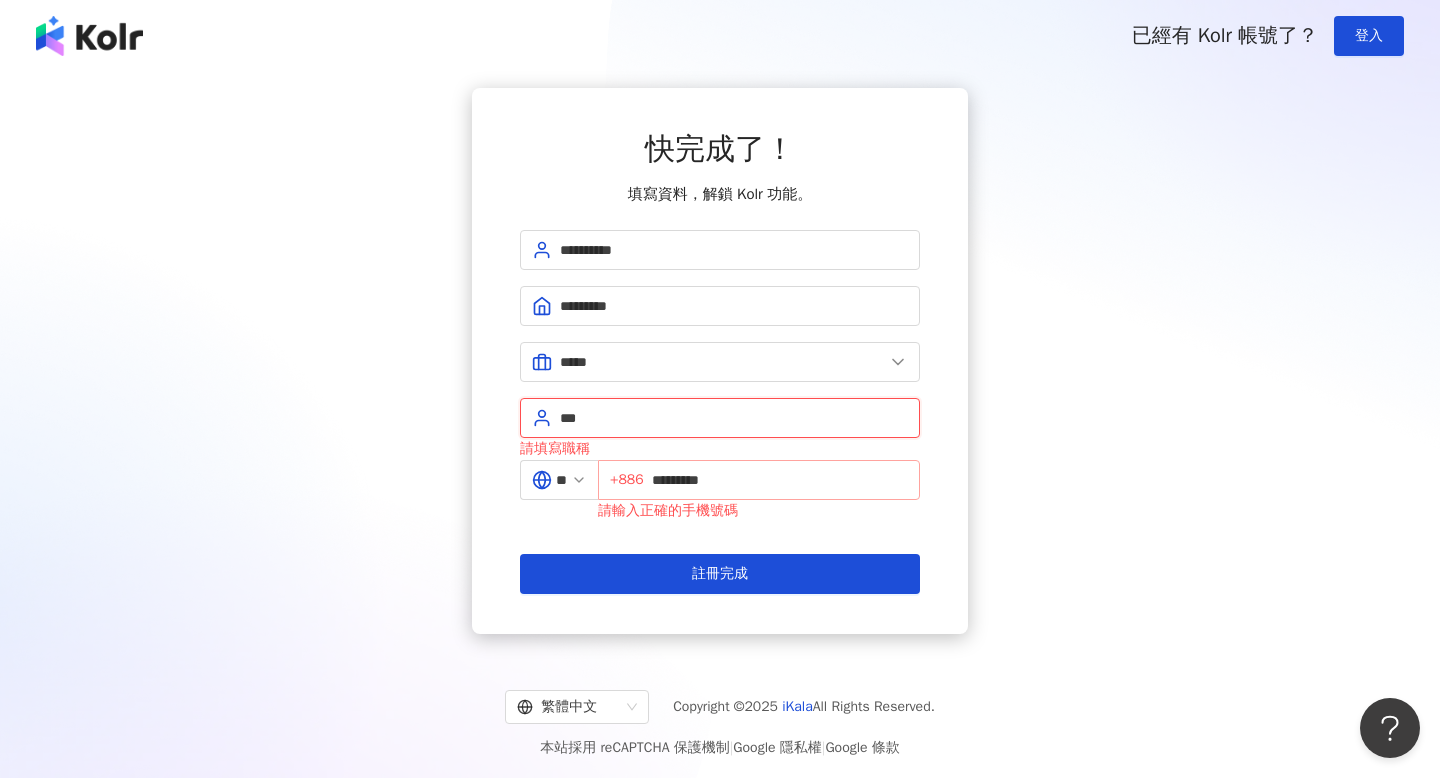 type on "***" 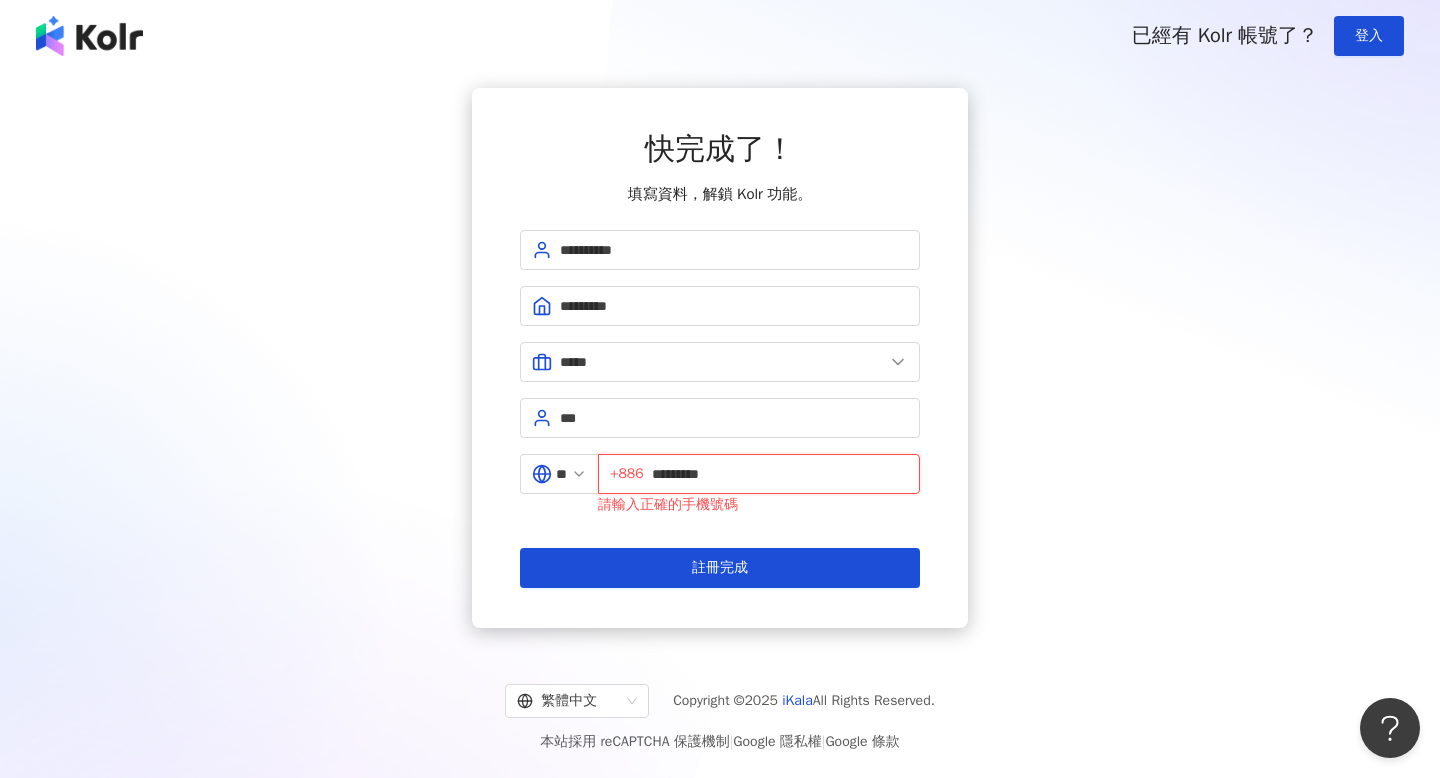 click on "*********" at bounding box center (780, 474) 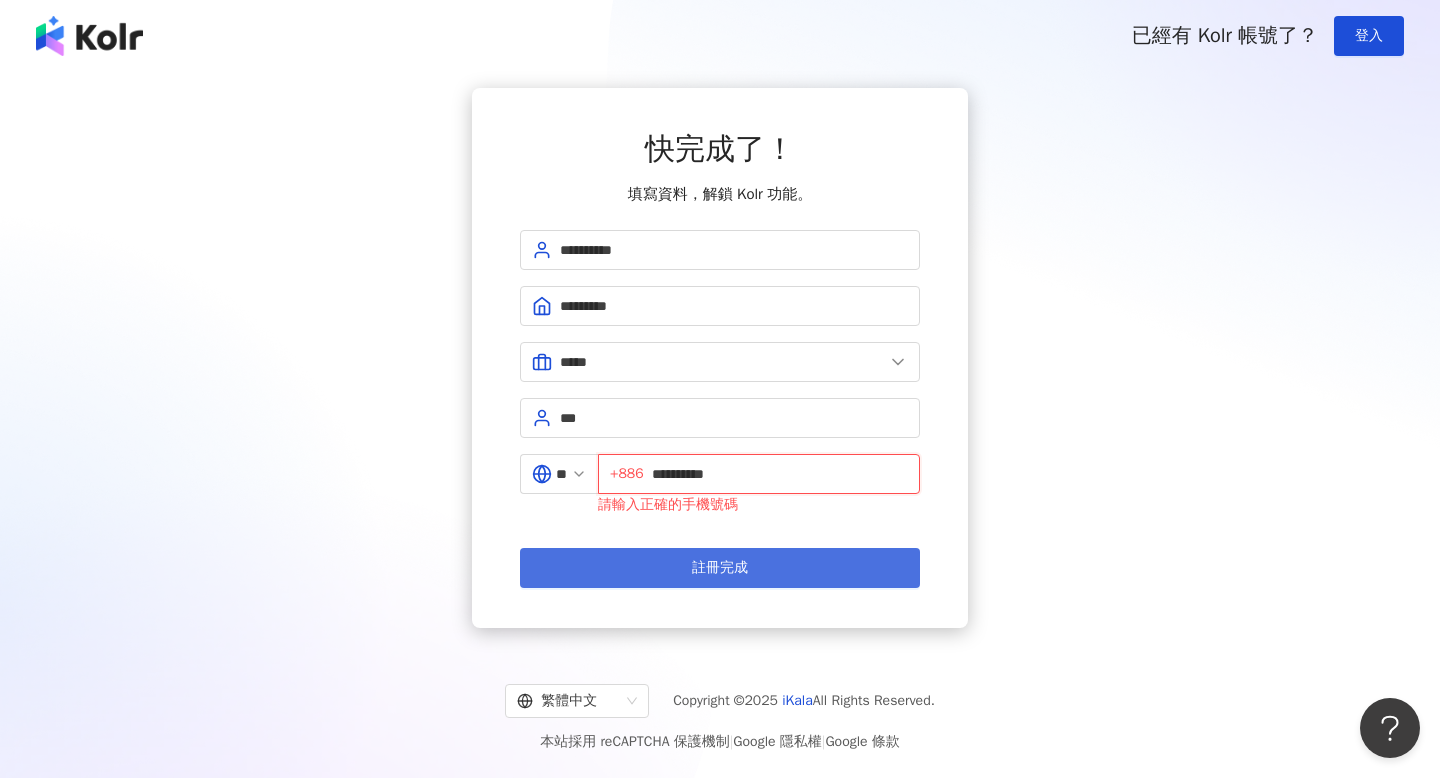 type on "**********" 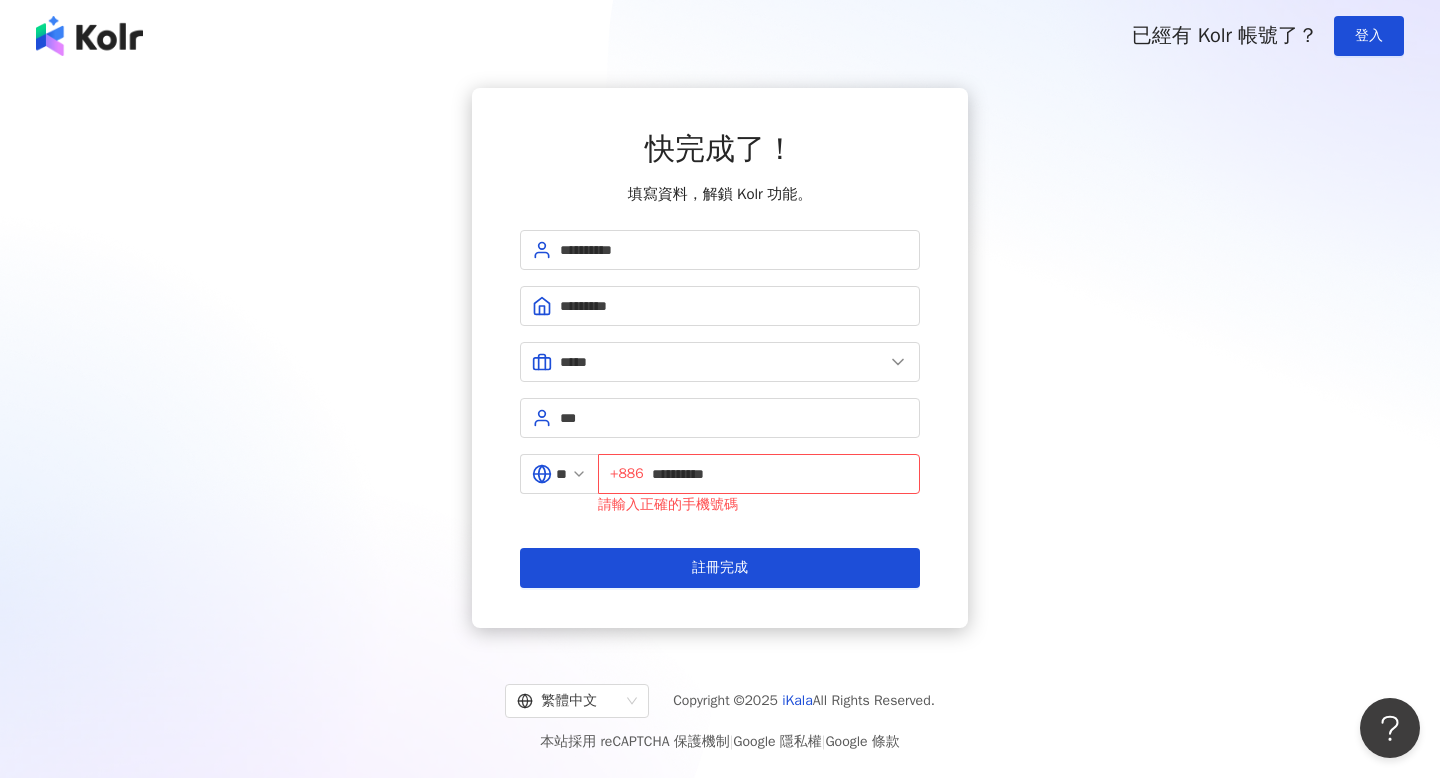 drag, startPoint x: 852, startPoint y: 587, endPoint x: 846, endPoint y: 543, distance: 44.407207 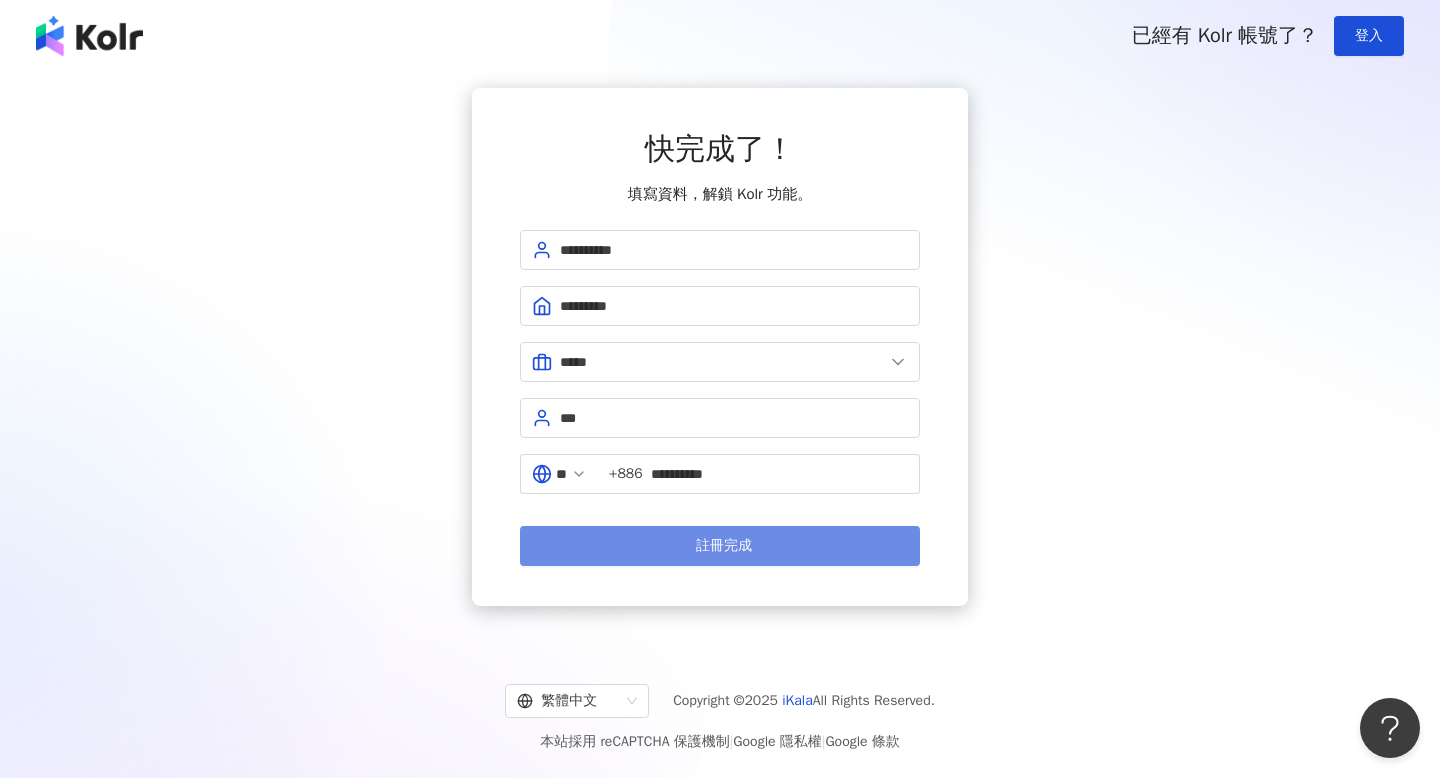 click on "註冊完成" at bounding box center (720, 546) 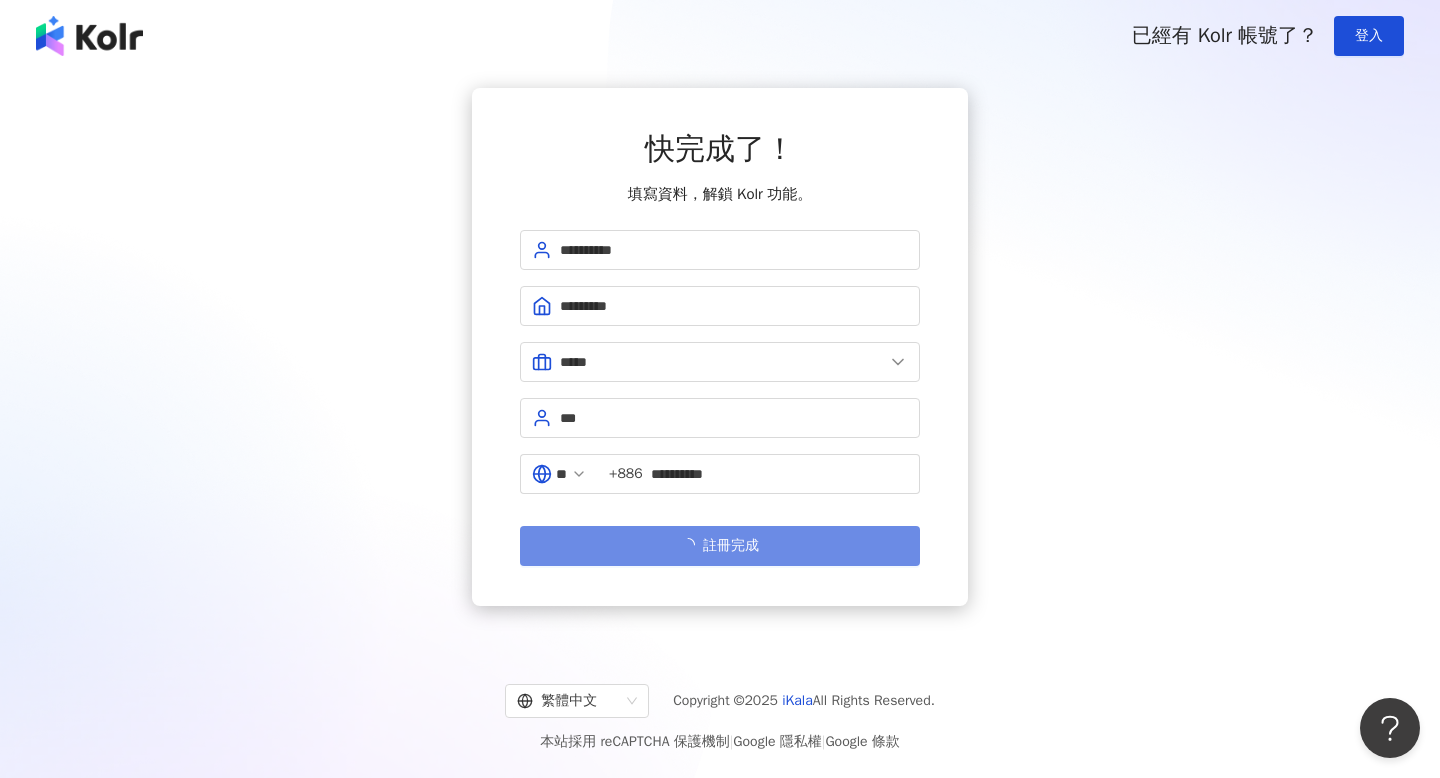 click on "註冊完成" at bounding box center (720, 546) 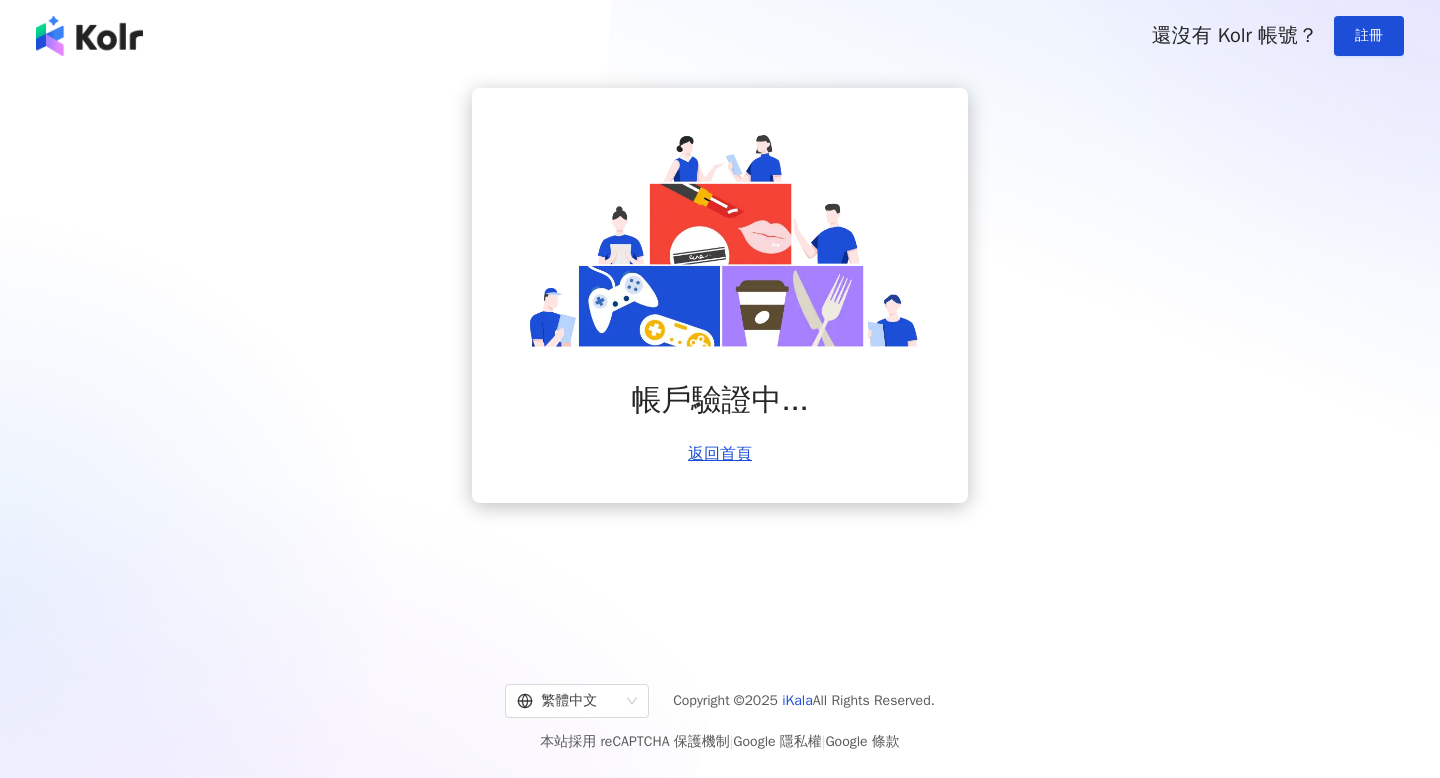 scroll, scrollTop: 0, scrollLeft: 0, axis: both 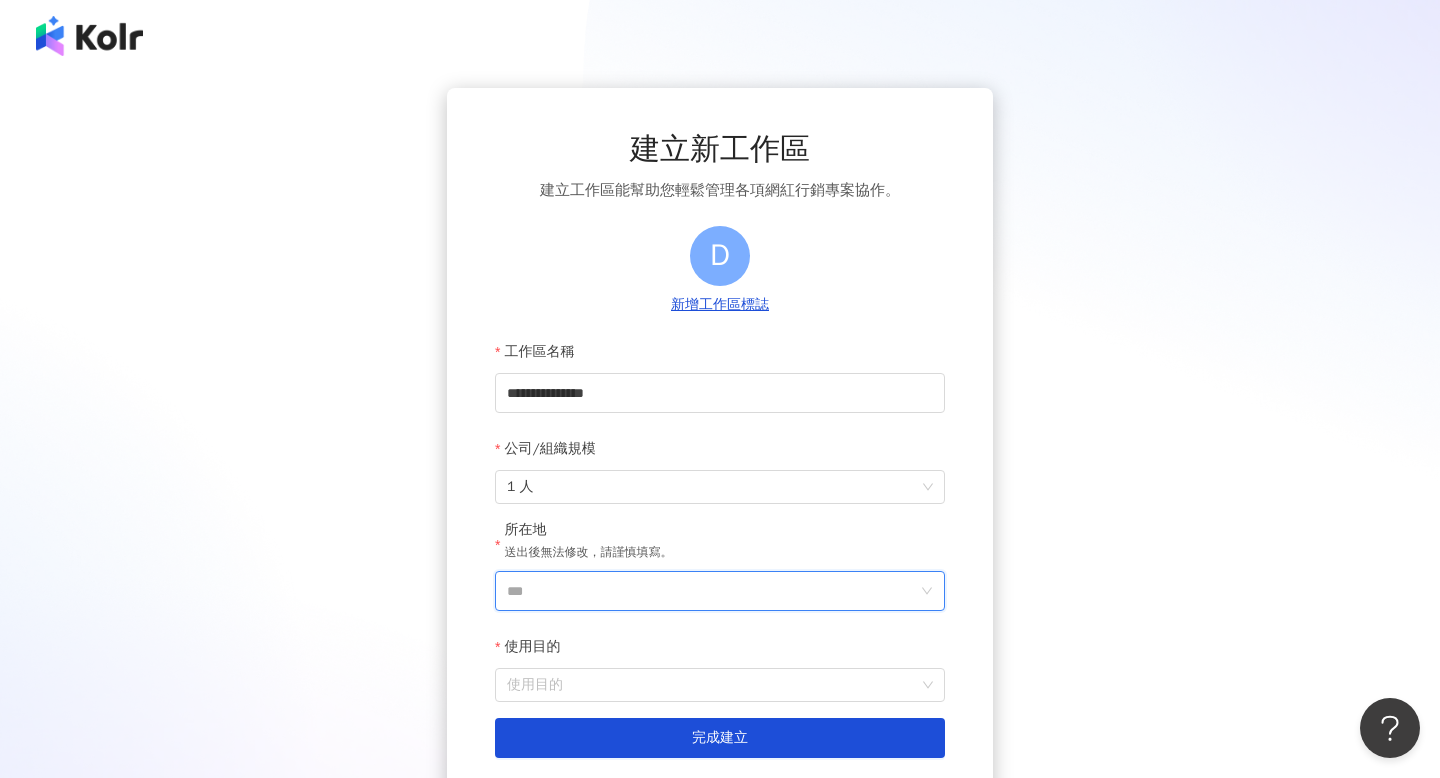 click on "***" at bounding box center (712, 591) 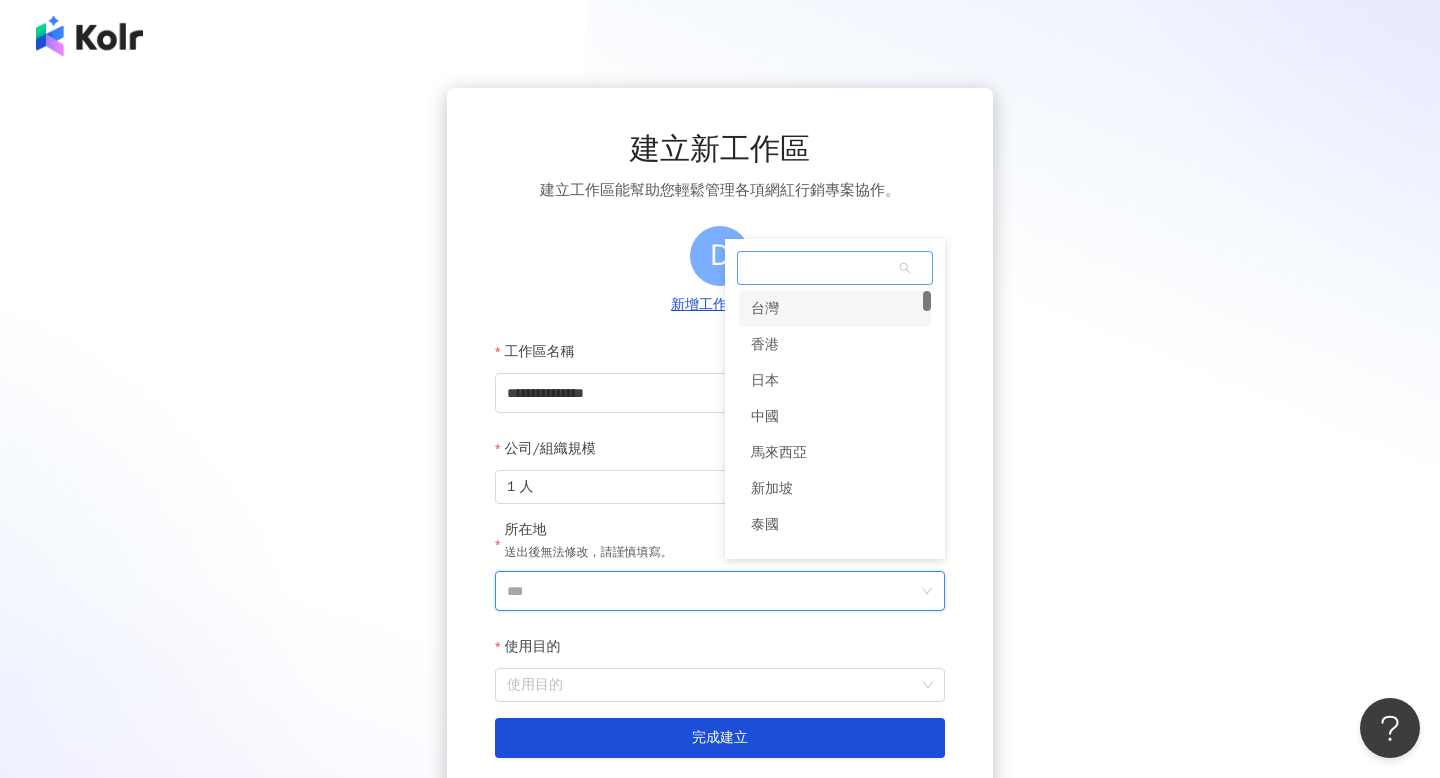 click on "台灣" at bounding box center (835, 309) 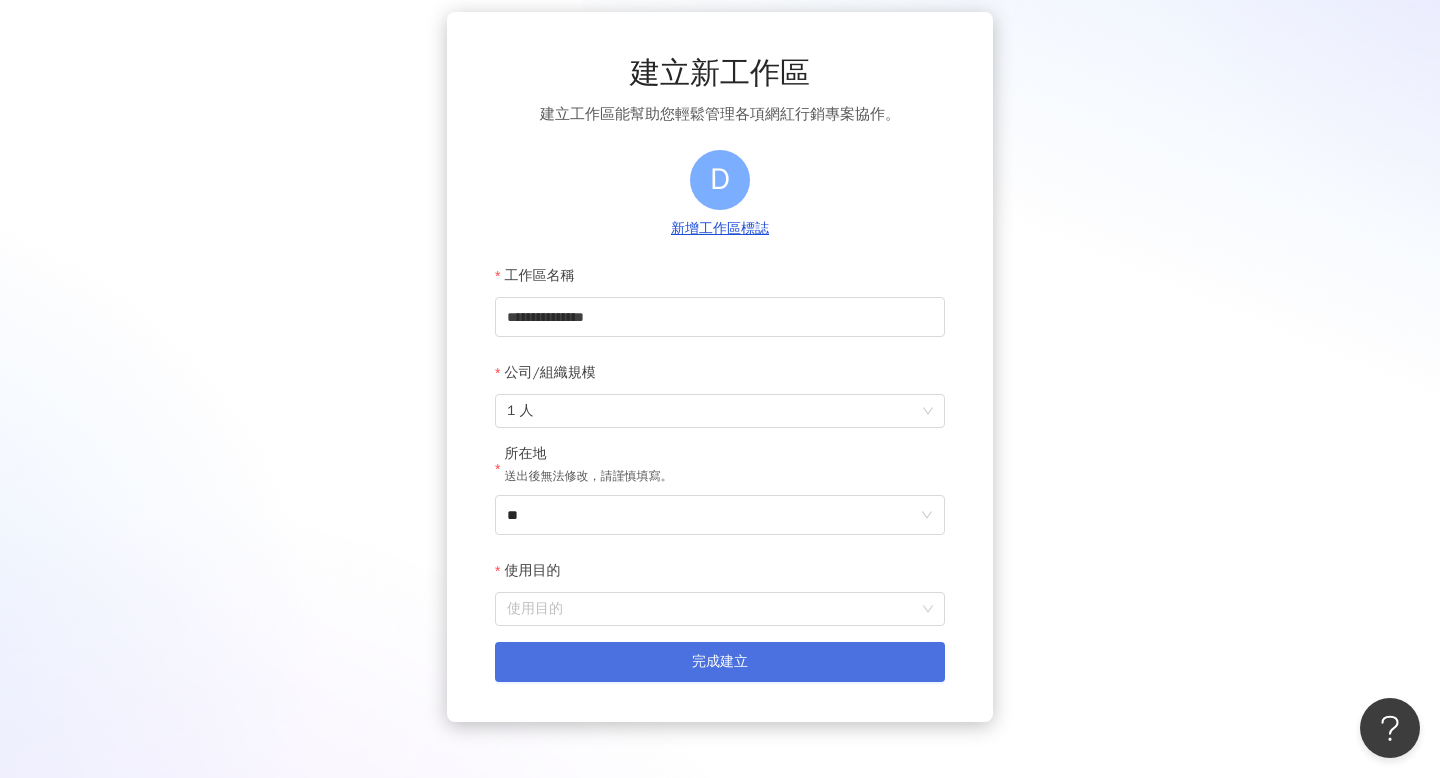 scroll, scrollTop: 168, scrollLeft: 0, axis: vertical 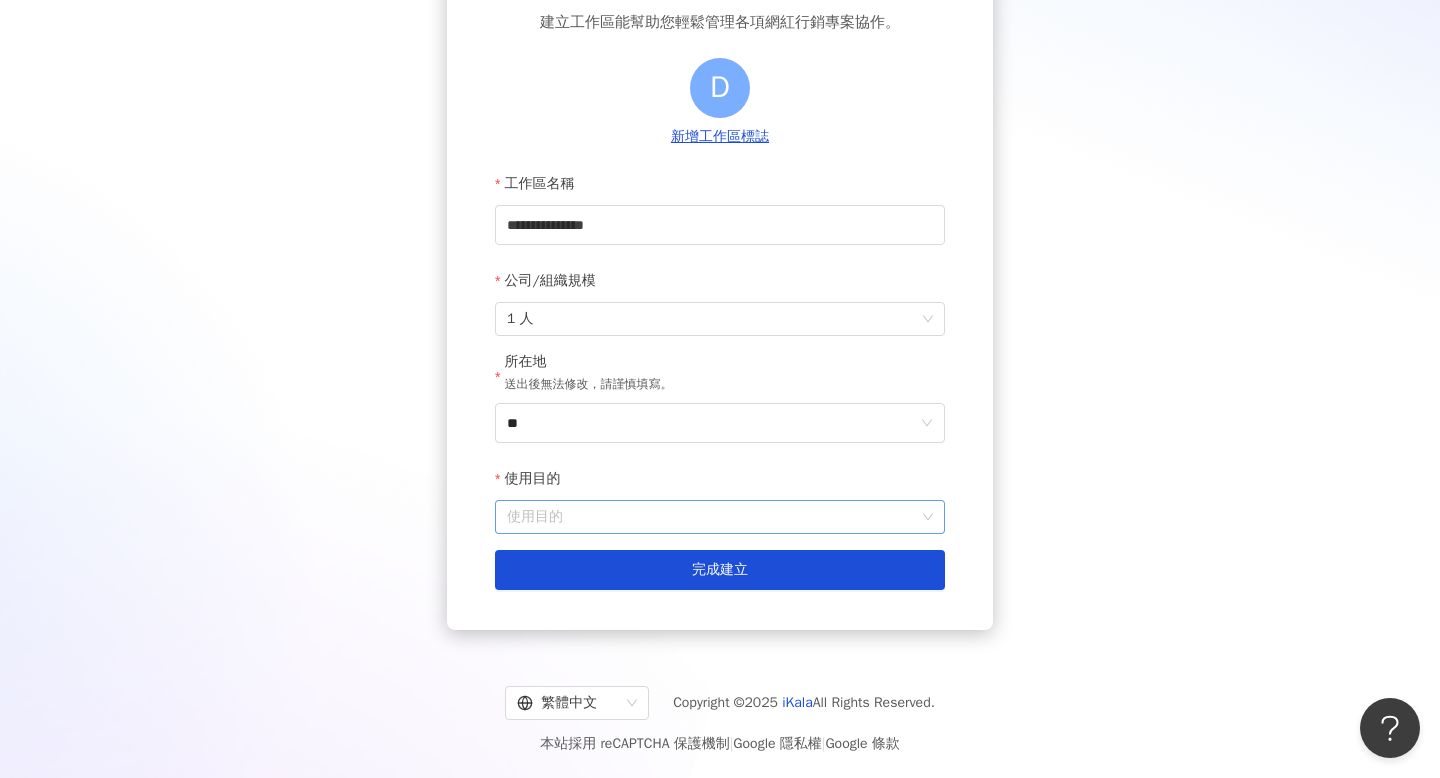 click on "使用目的" at bounding box center [720, 517] 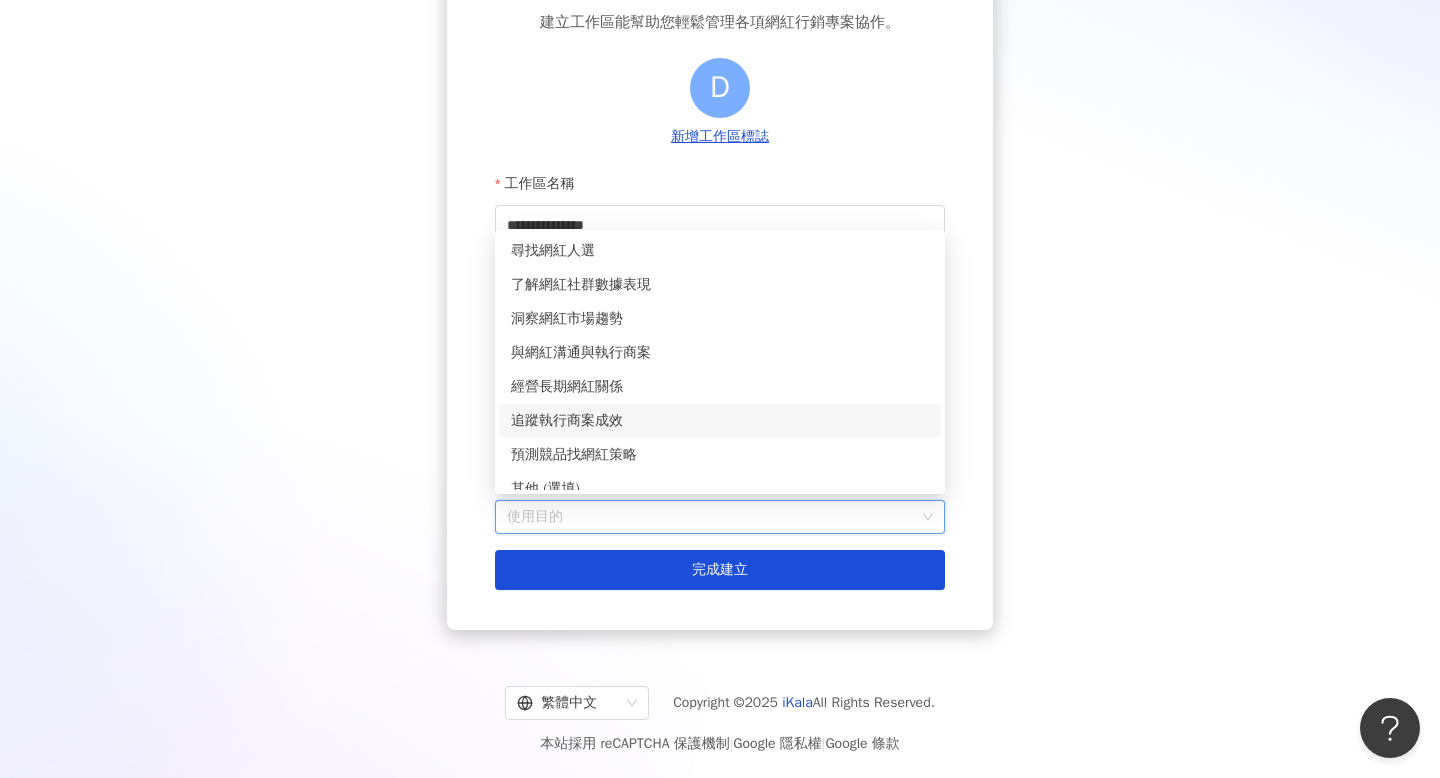 scroll, scrollTop: 16, scrollLeft: 0, axis: vertical 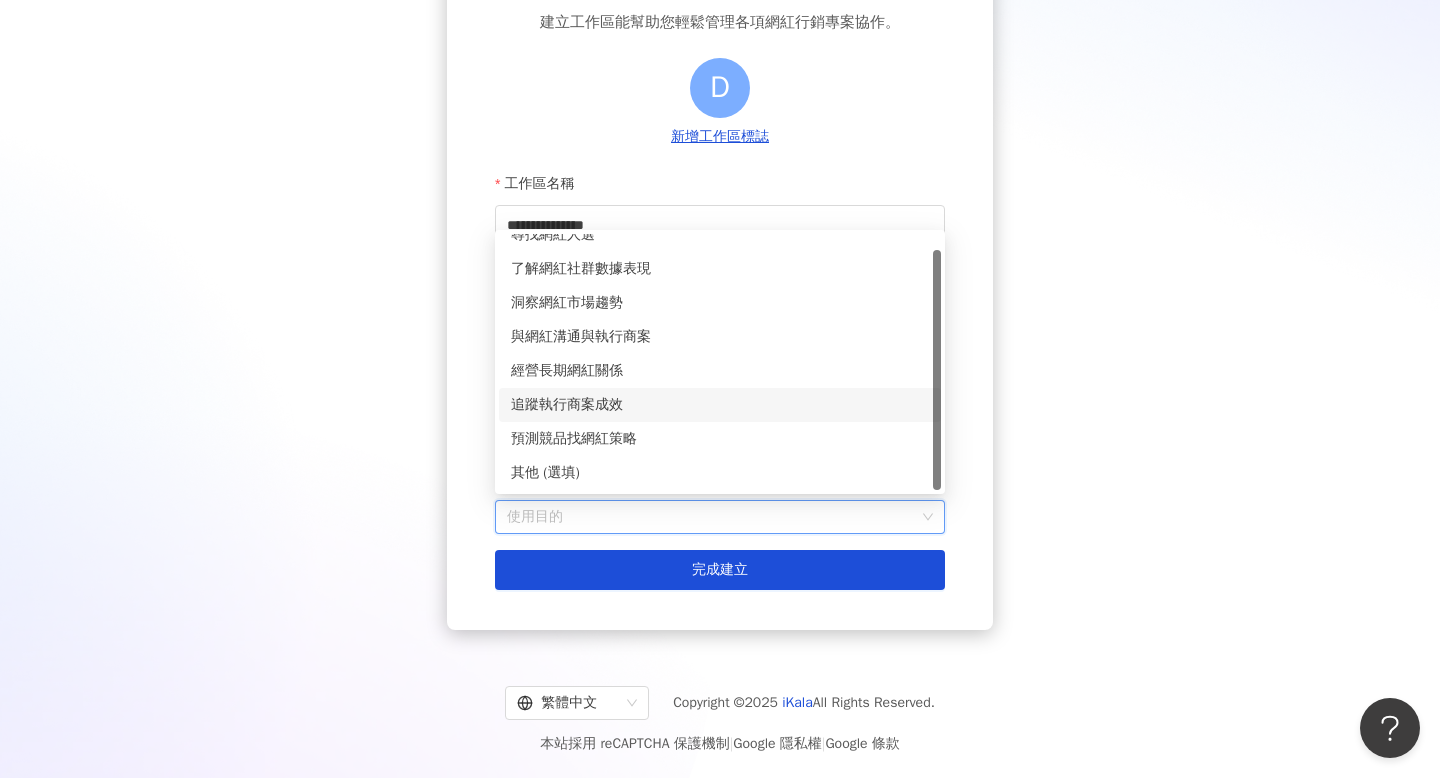 click on "追蹤執行商案成效" at bounding box center (720, 405) 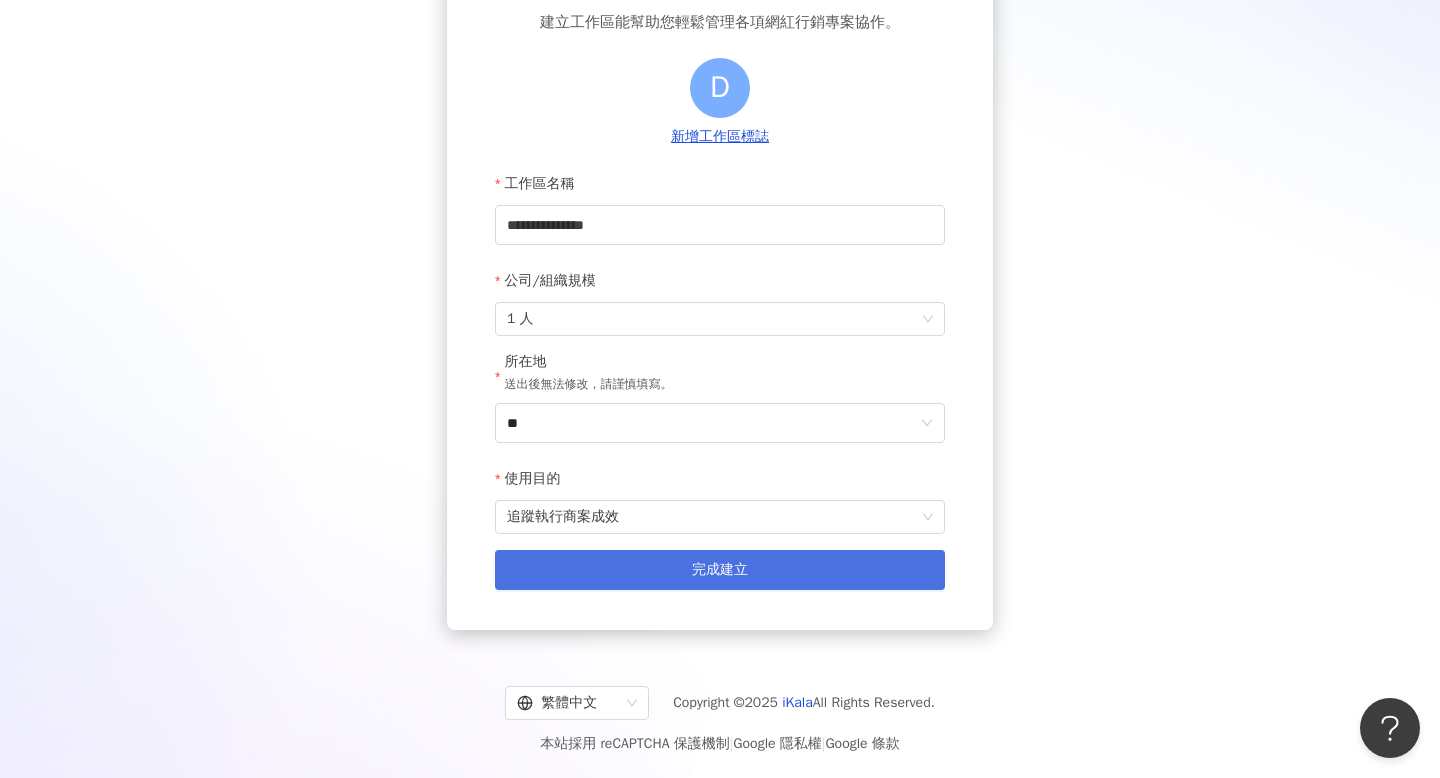 click on "完成建立" at bounding box center [720, 570] 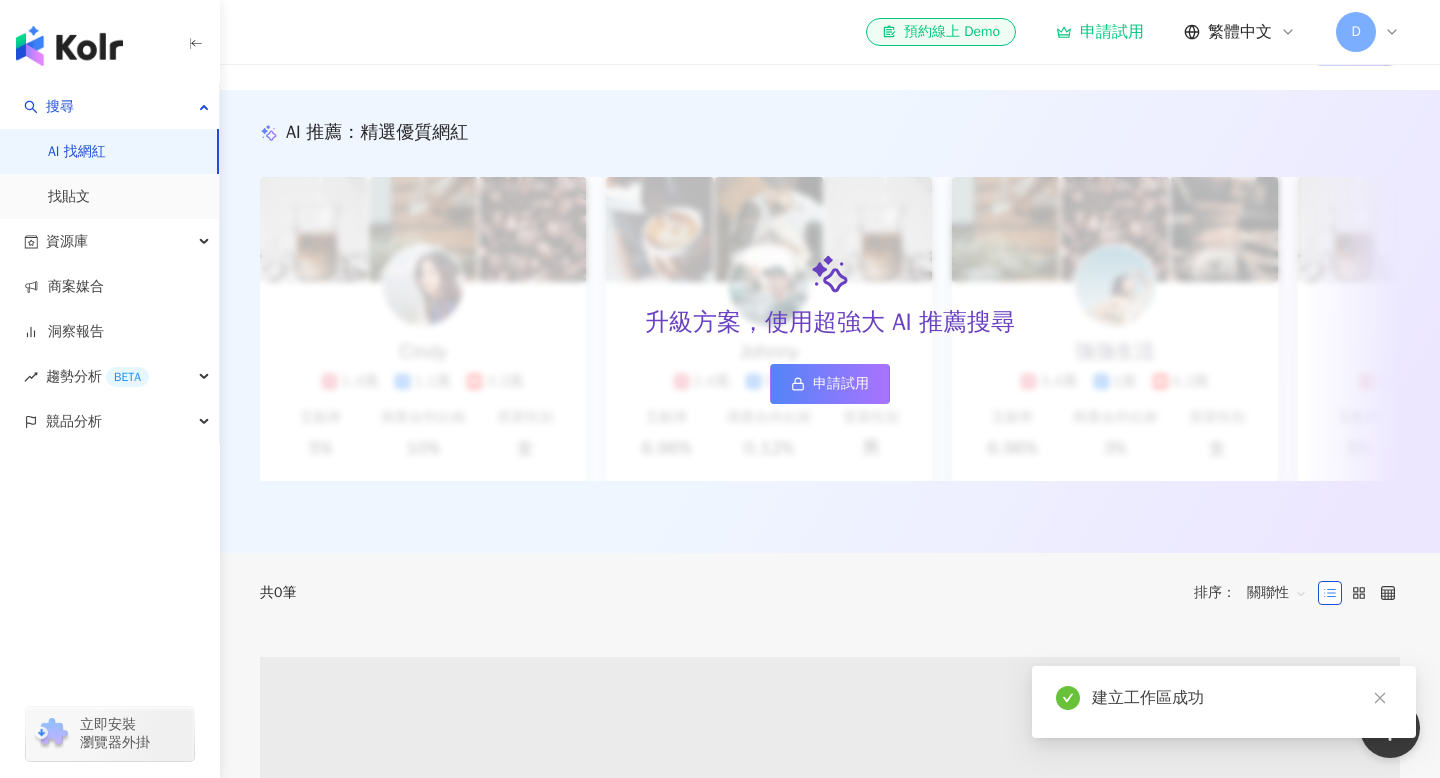 scroll, scrollTop: 0, scrollLeft: 0, axis: both 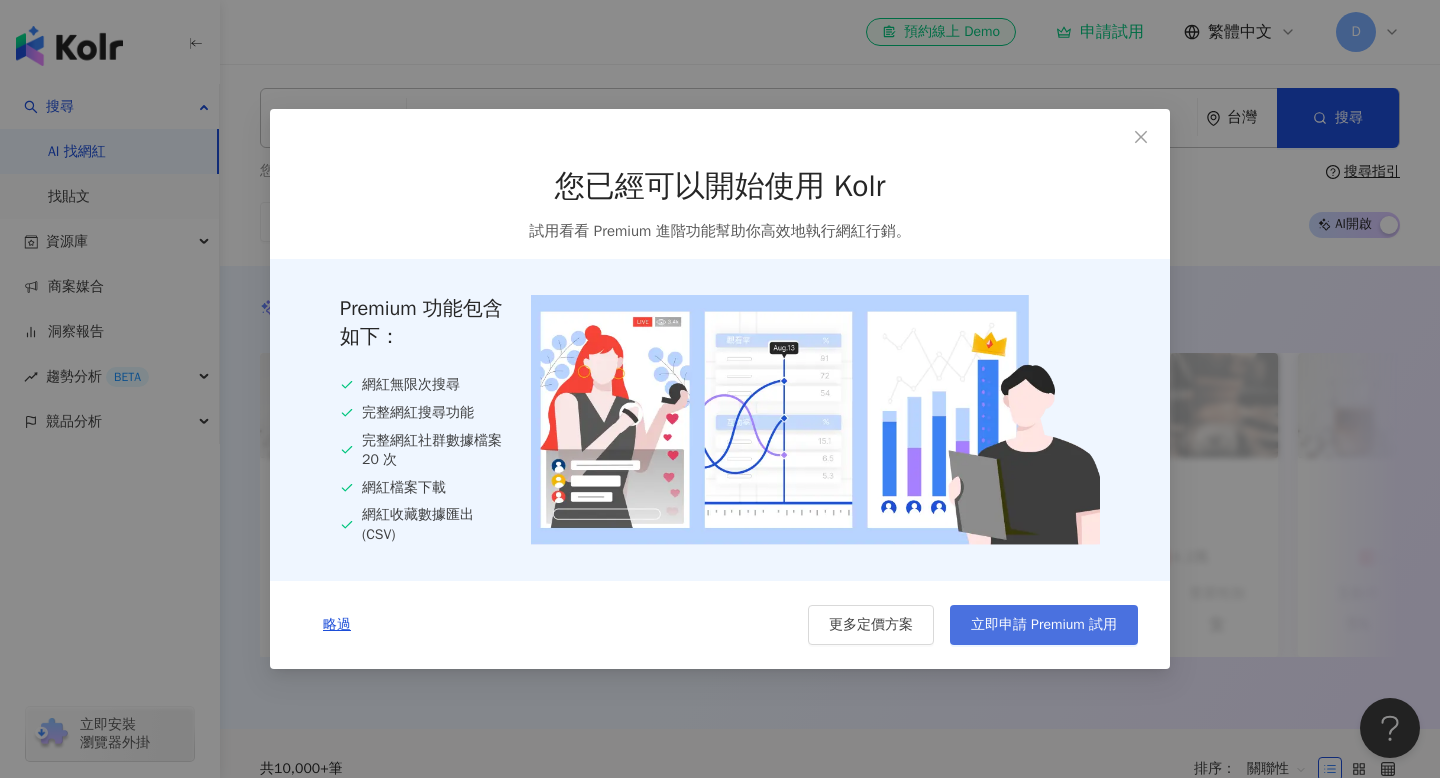 click on "立即申請 Premium 試用" at bounding box center [1044, 625] 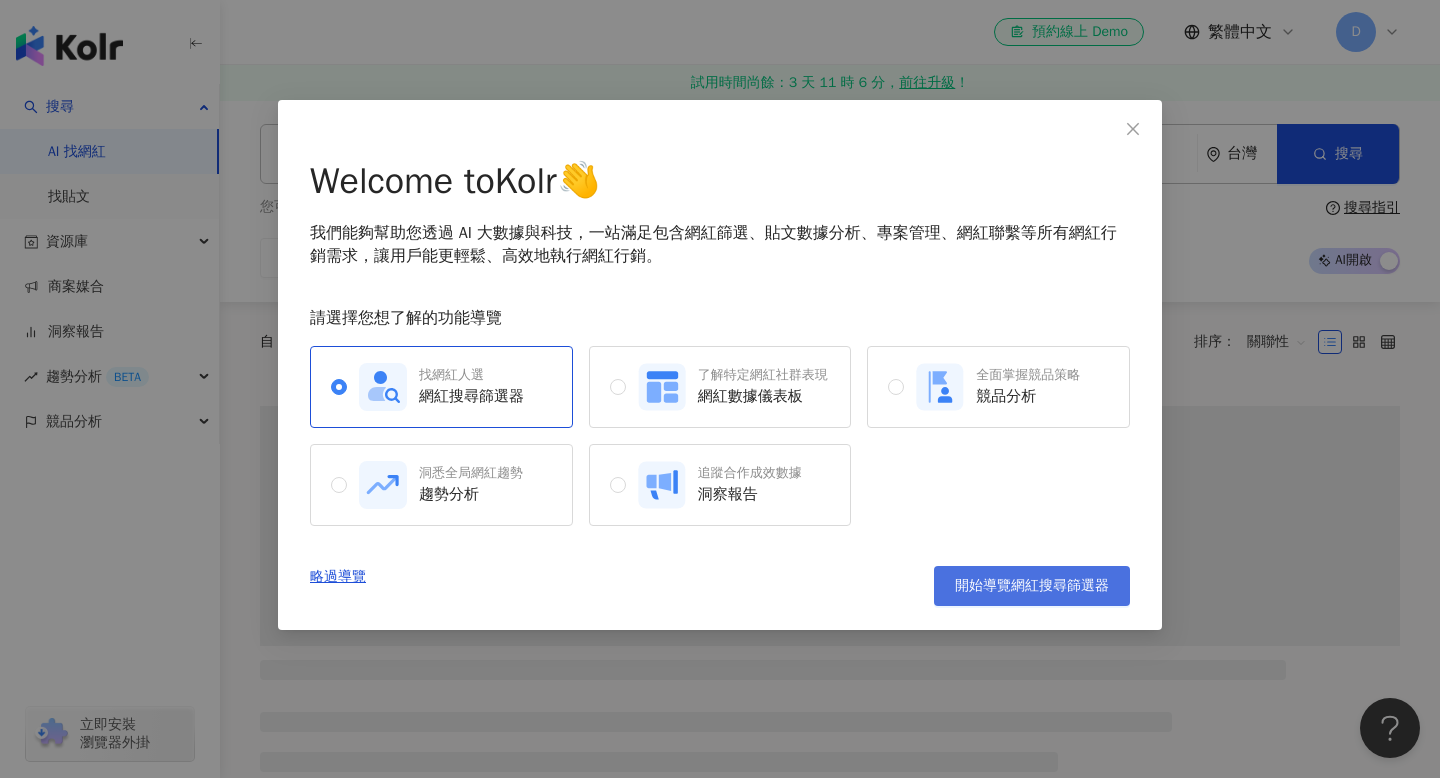 click on "開始導覽網紅搜尋篩選器" at bounding box center (1032, 586) 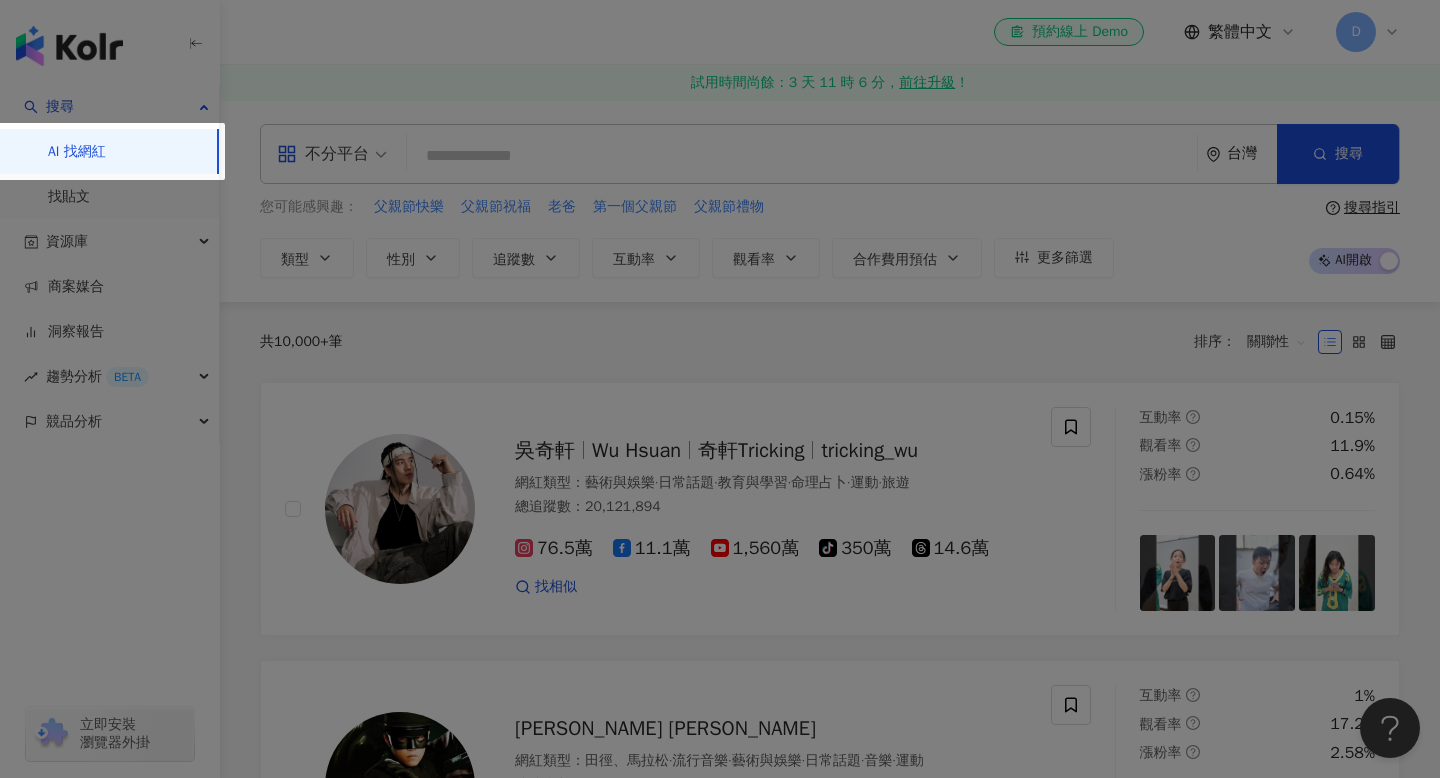 click at bounding box center [720, 389] 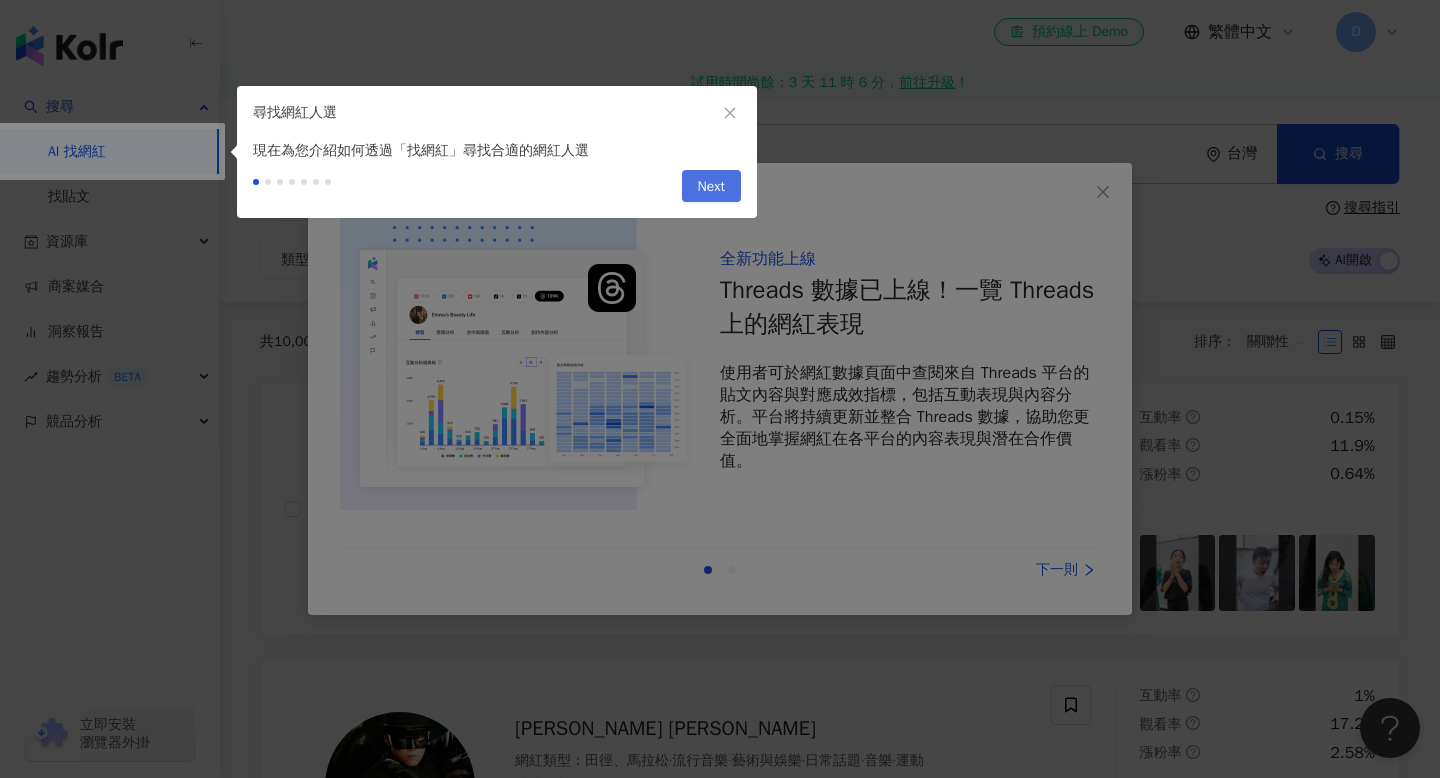 click on "Next" at bounding box center [711, 187] 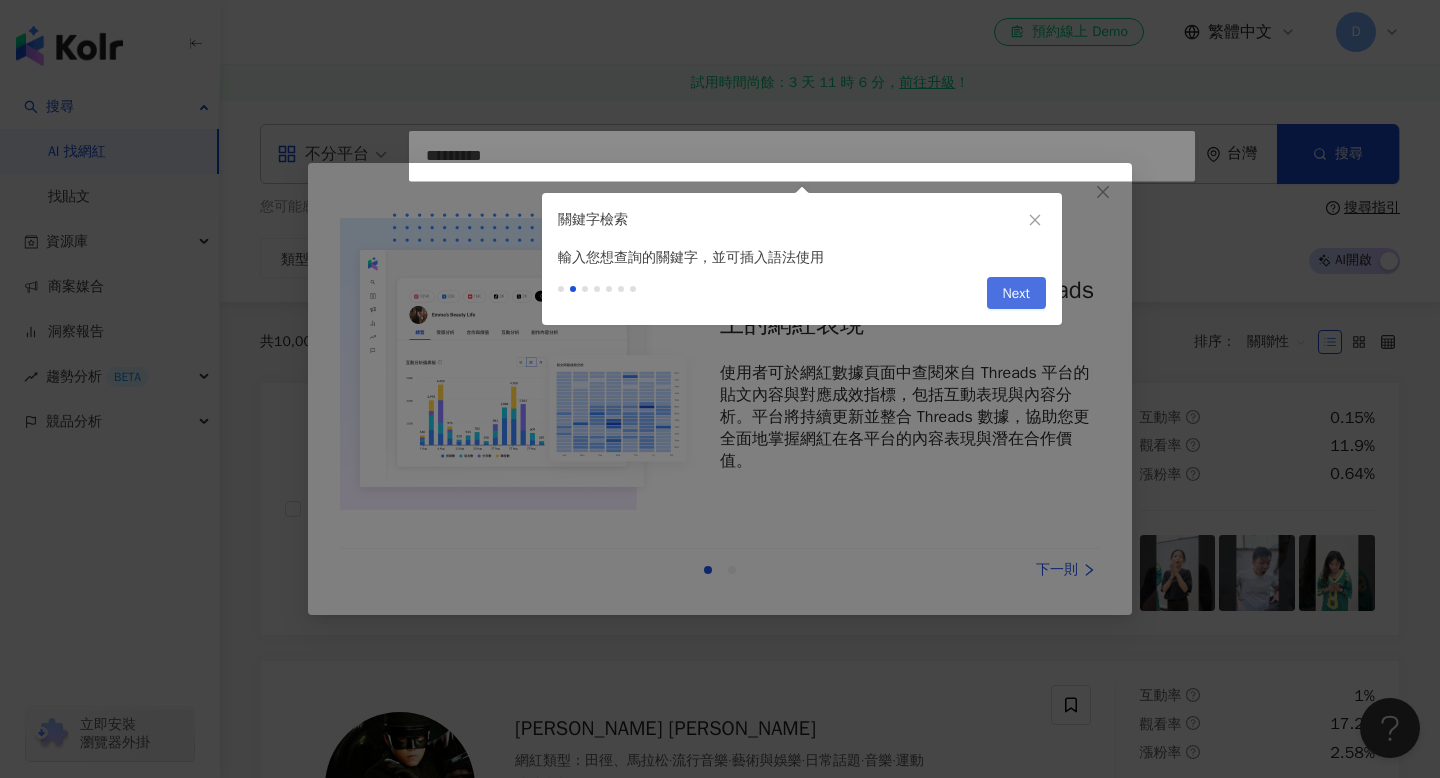 type on "*********" 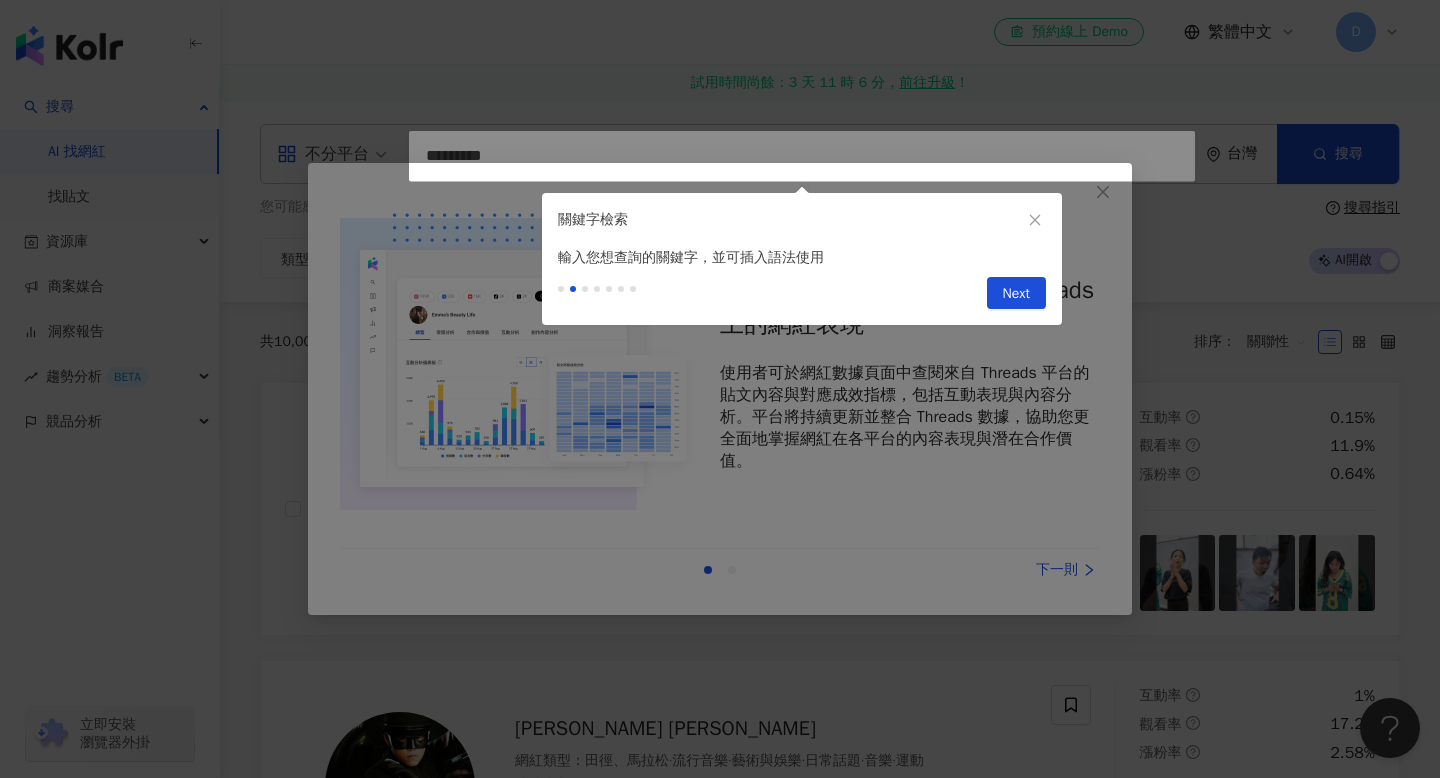 click on "Previous Next" at bounding box center (802, 297) 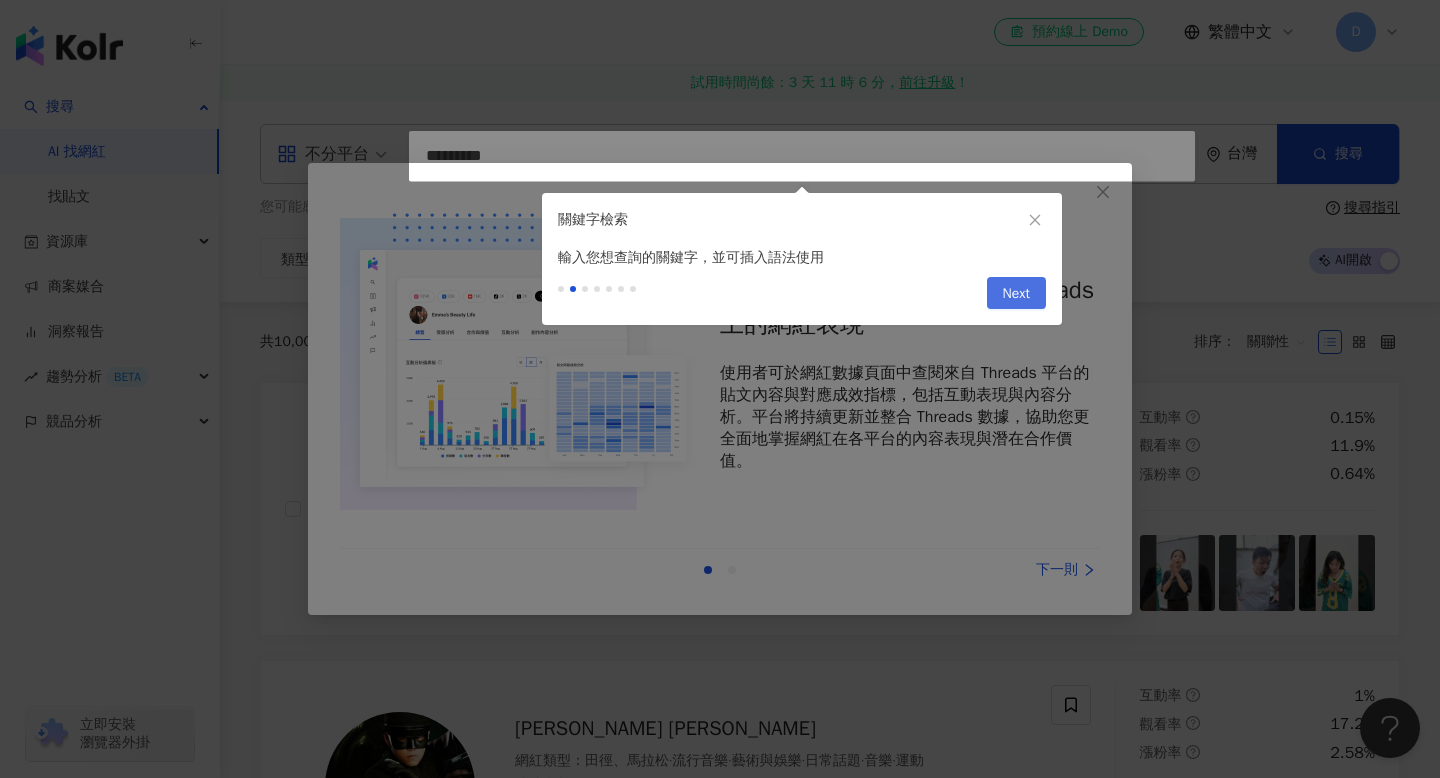 click on "Next" at bounding box center (1016, 293) 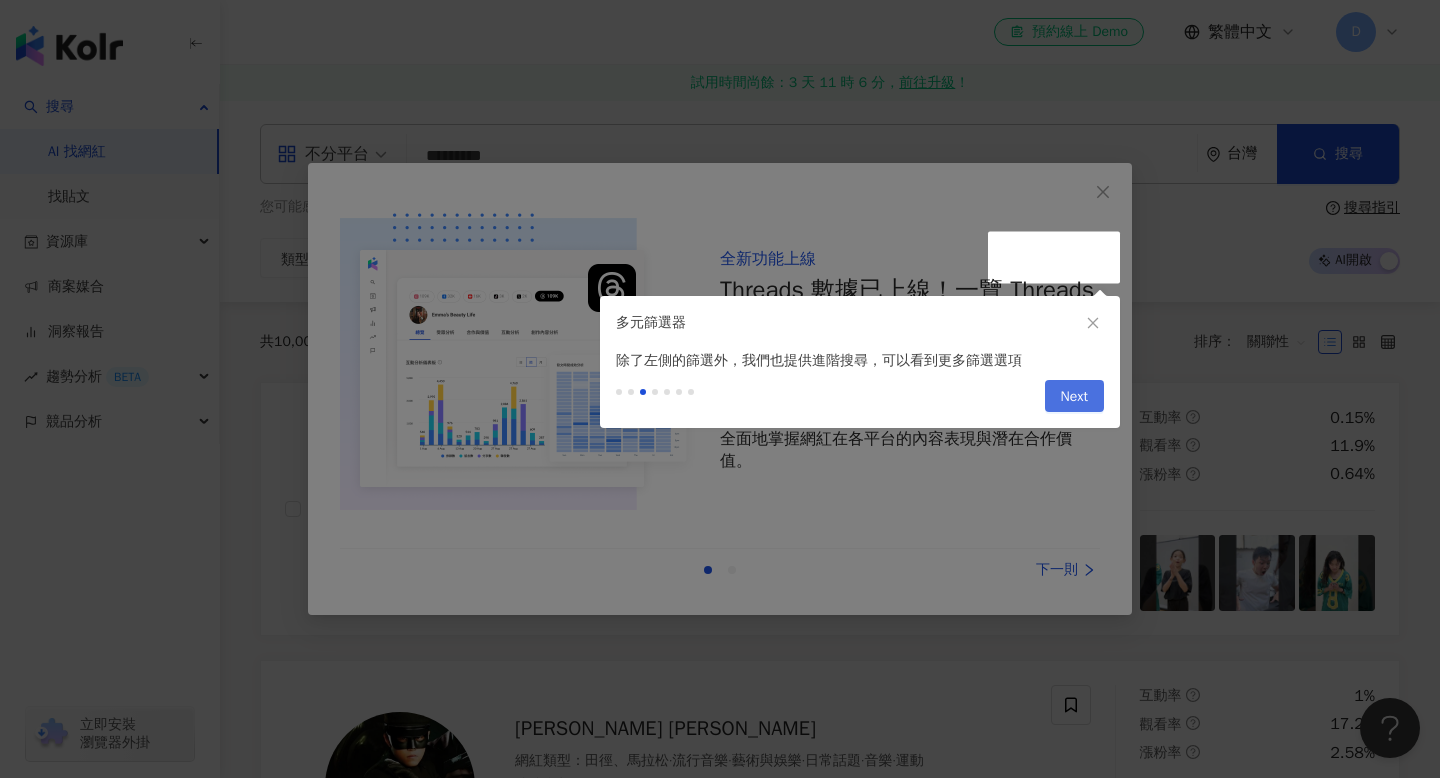 click on "Next" at bounding box center [1074, 397] 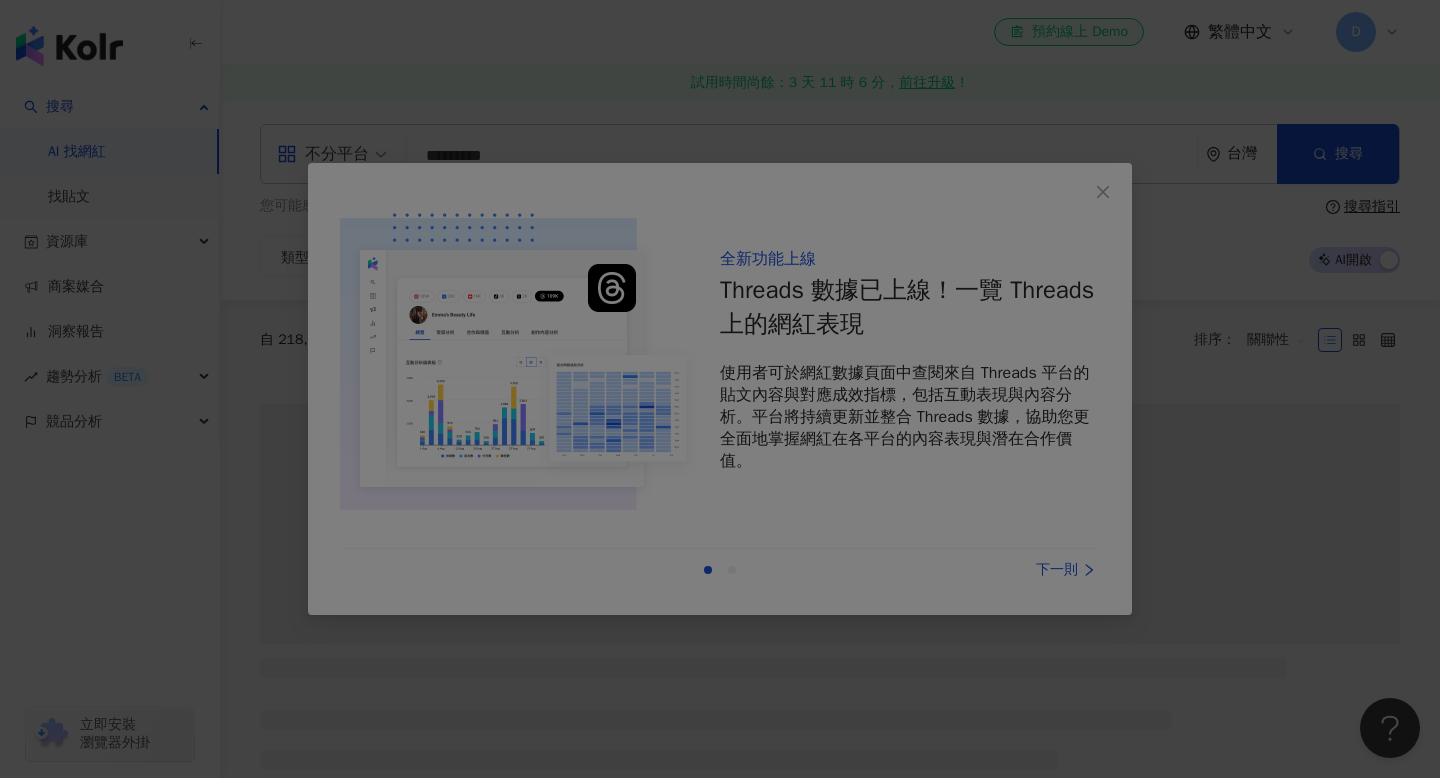 type 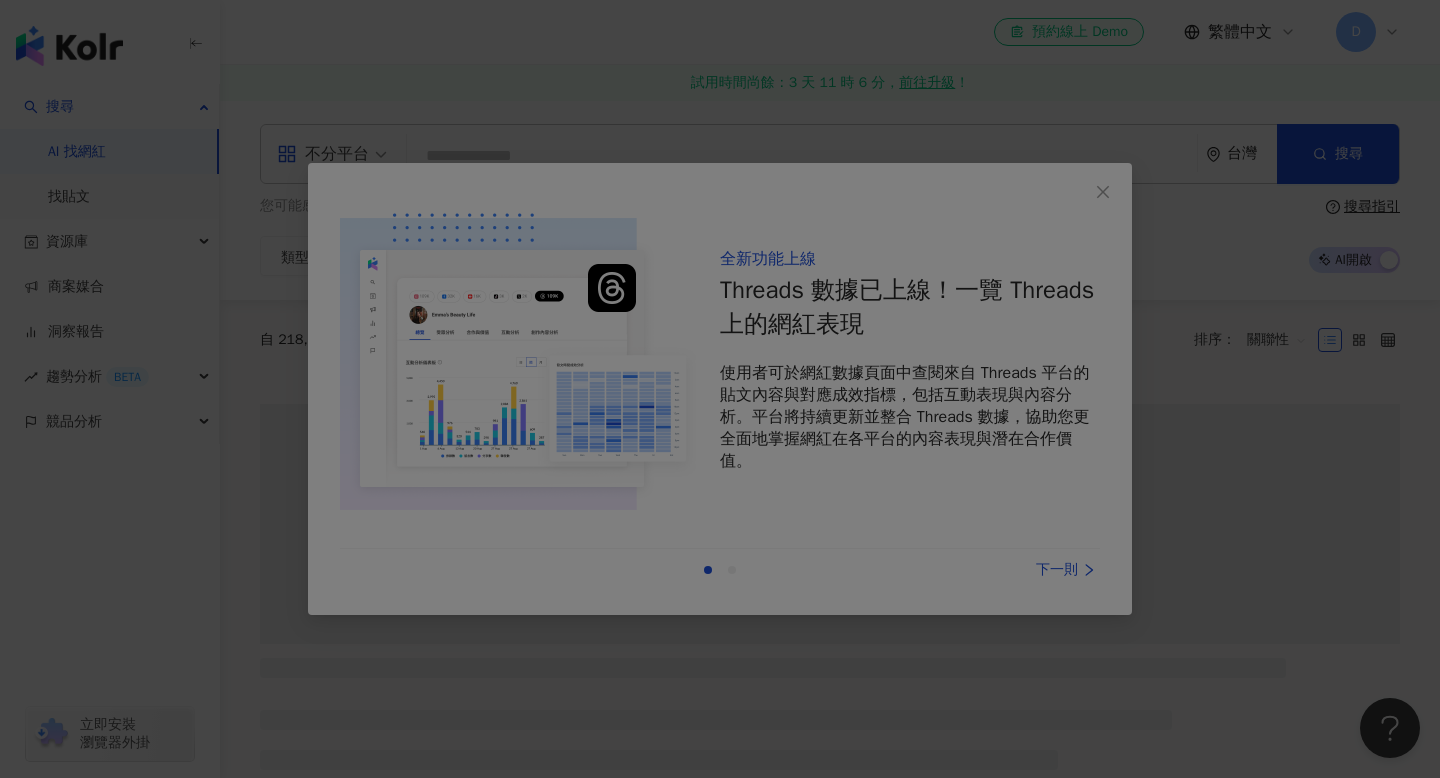 click at bounding box center (720, 389) 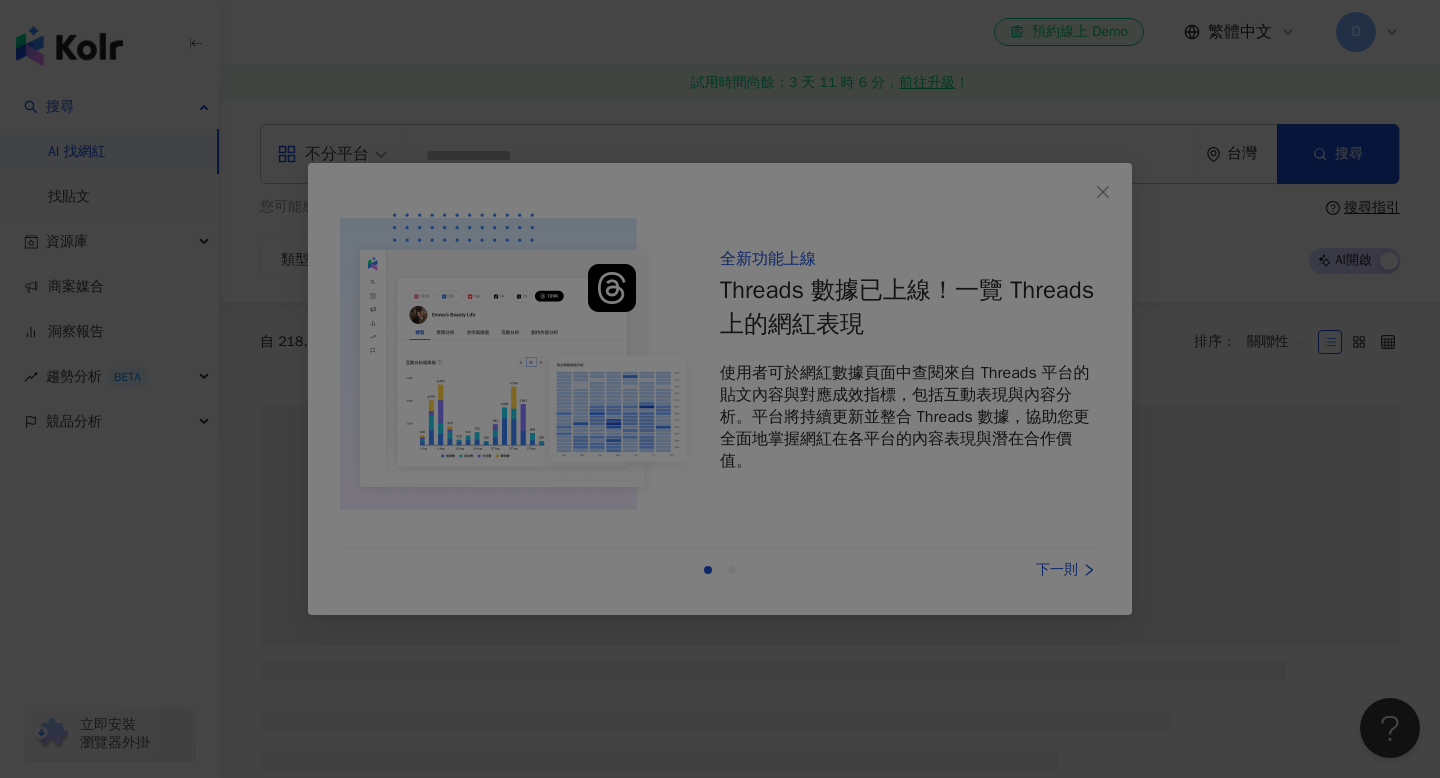 click at bounding box center (720, 389) 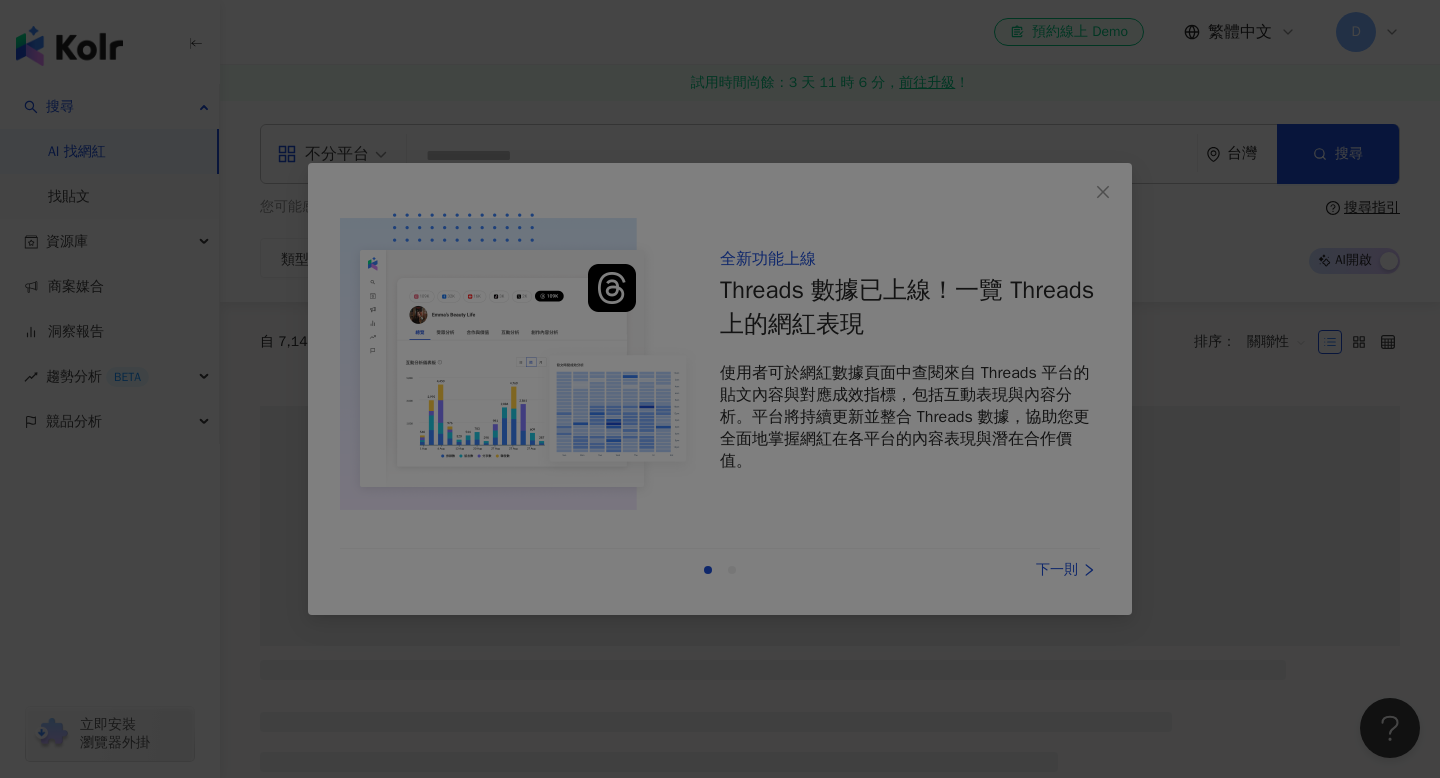 click at bounding box center (720, 389) 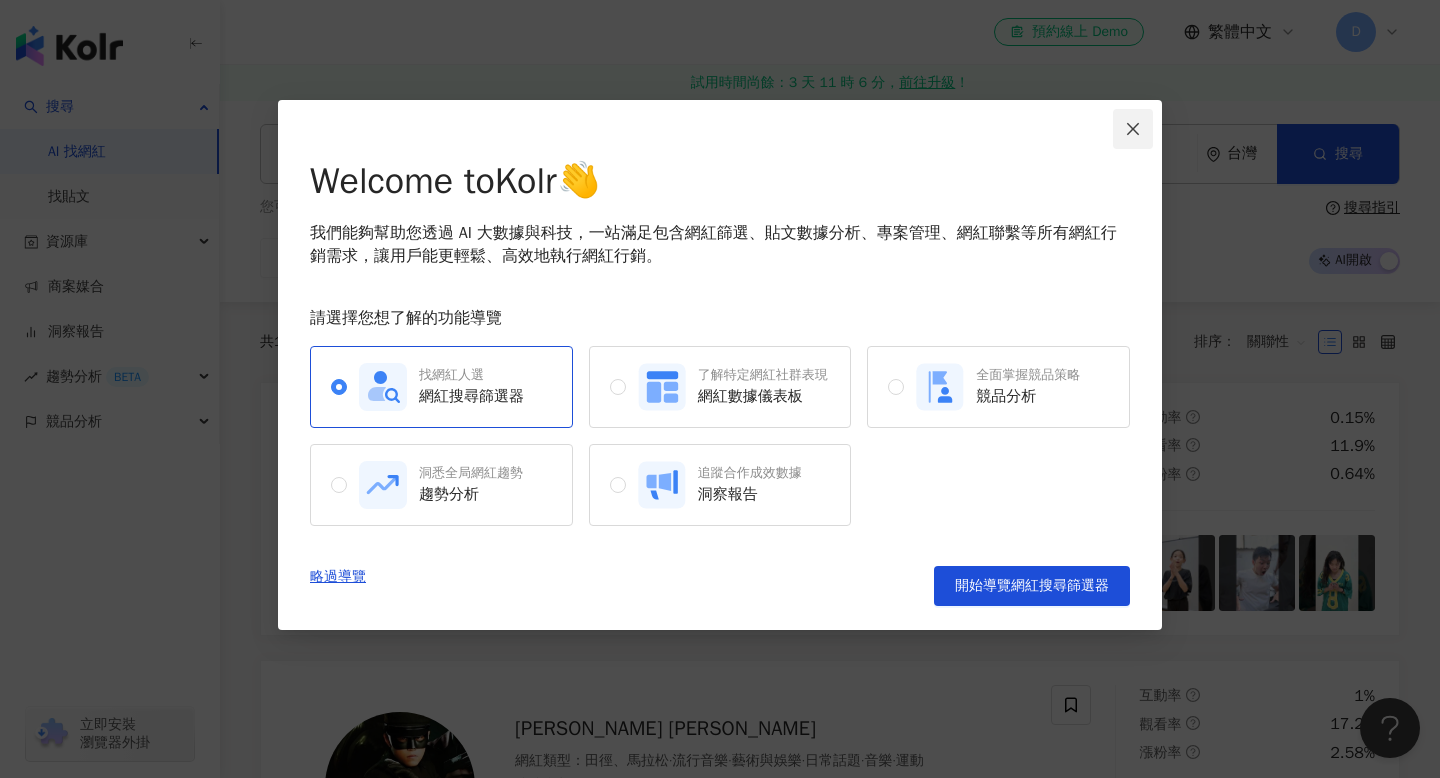 click 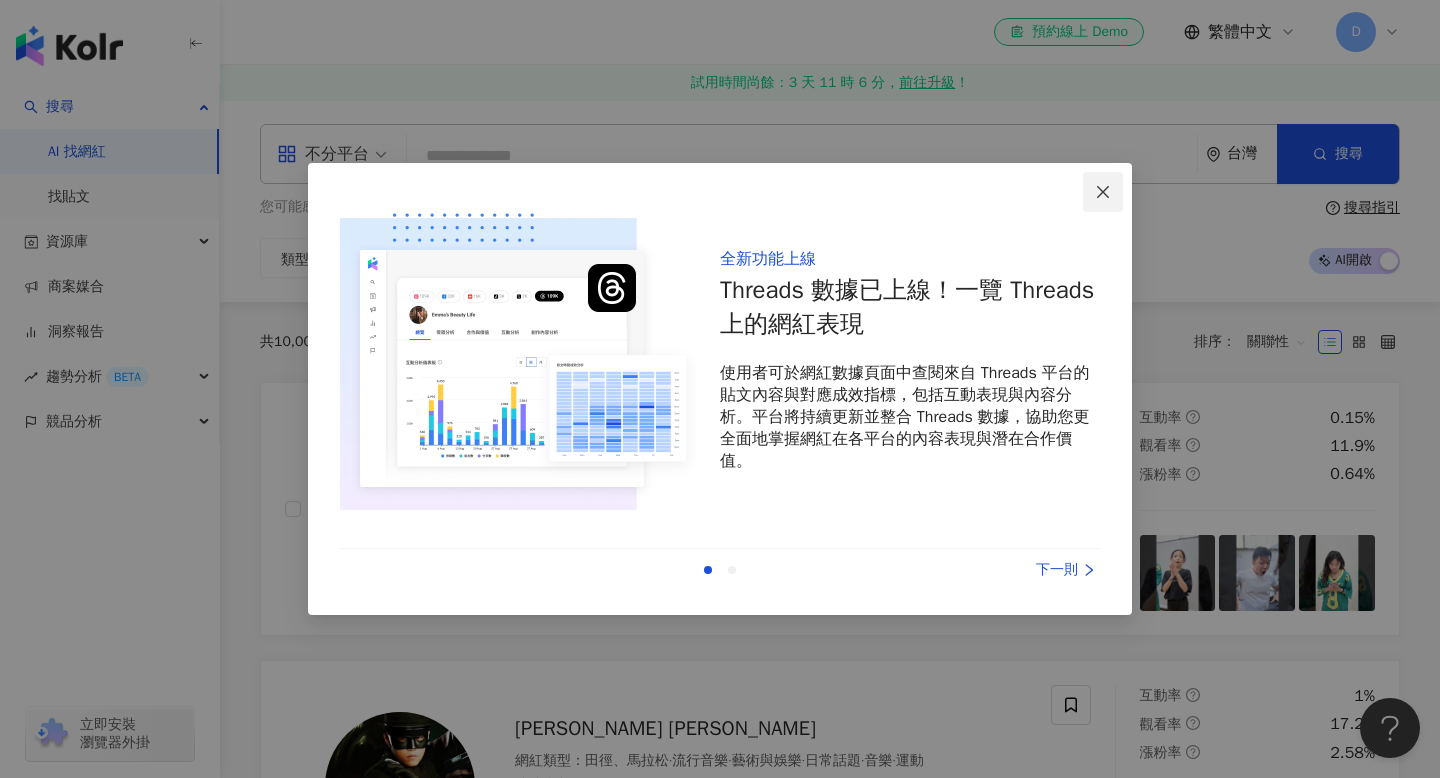 click 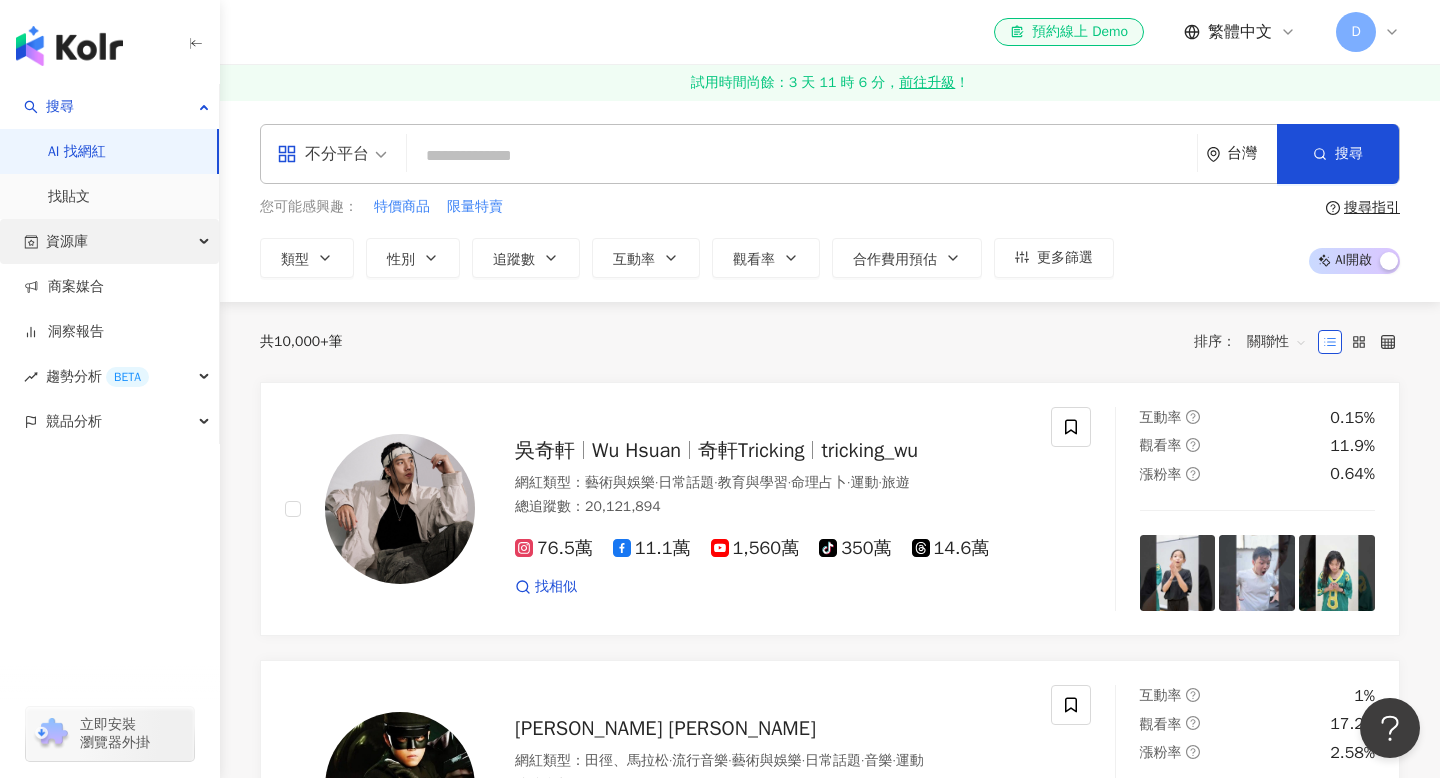 click on "資源庫" at bounding box center (109, 241) 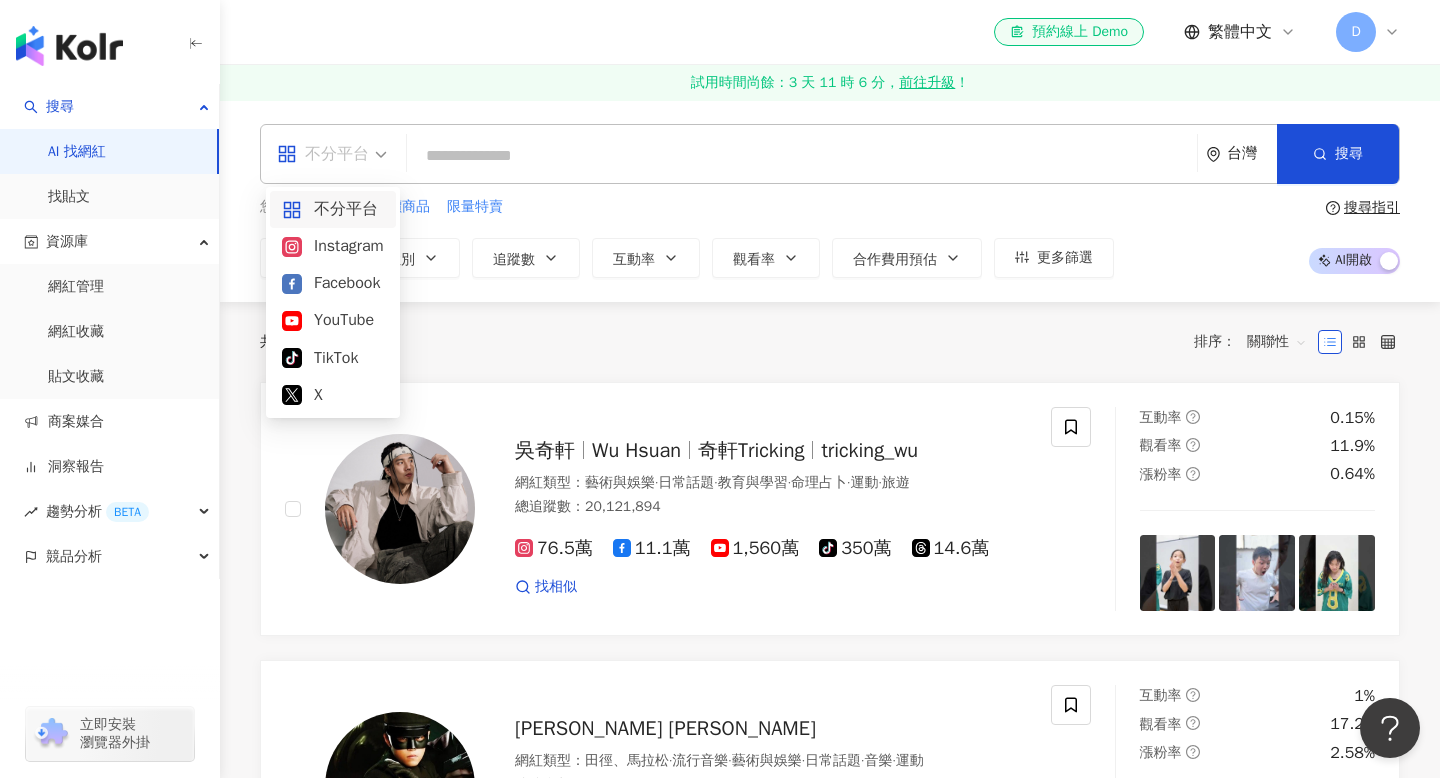 click on "不分平台" at bounding box center (323, 154) 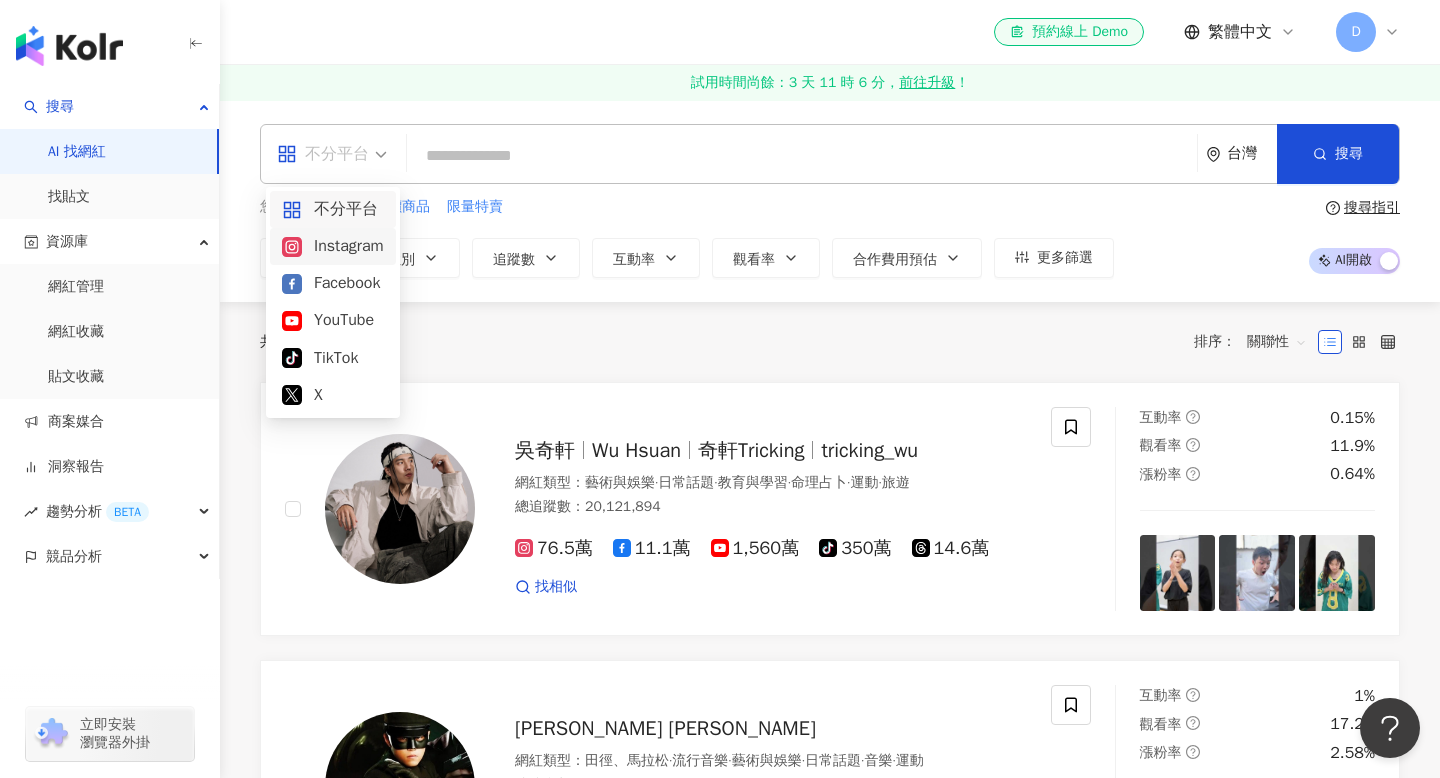 click on "Instagram" at bounding box center (333, 246) 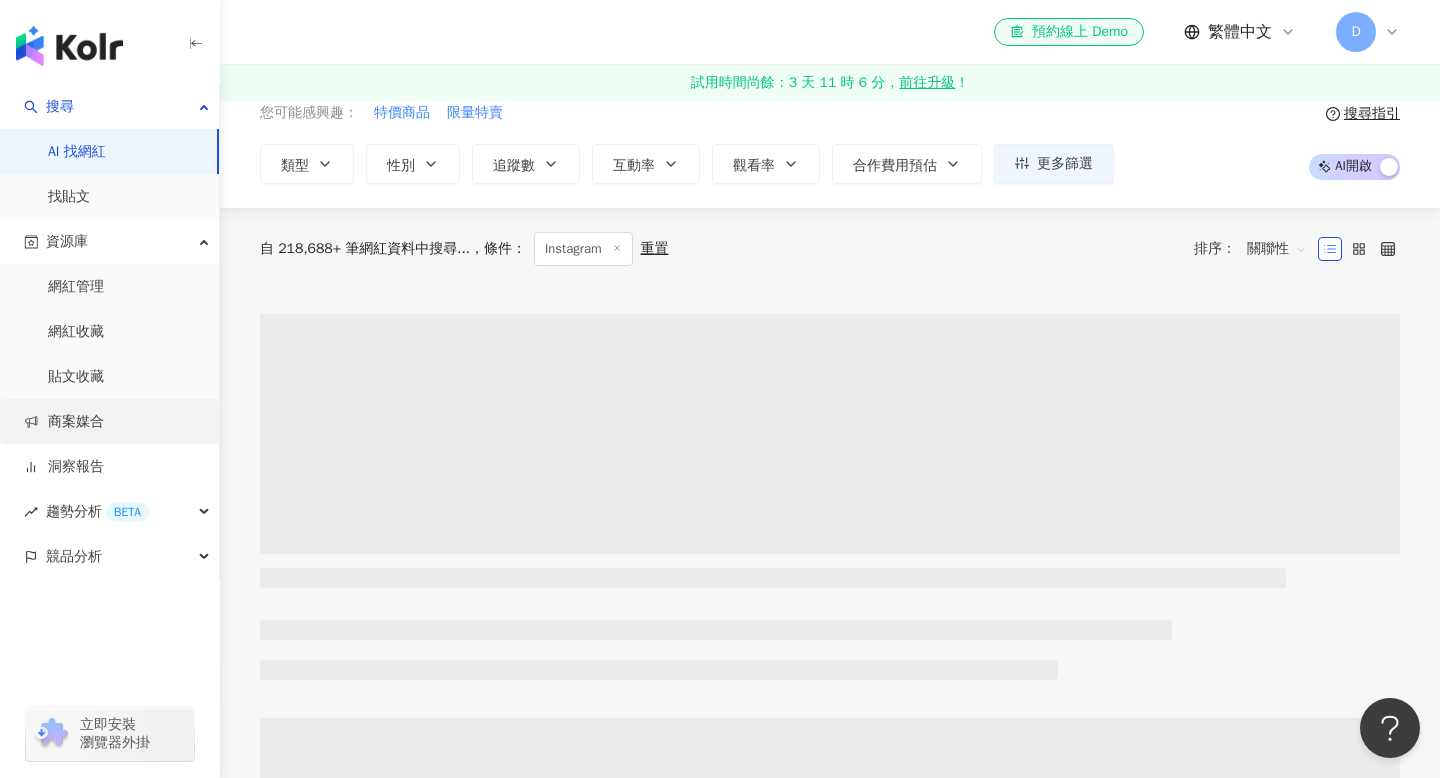 scroll, scrollTop: 172, scrollLeft: 0, axis: vertical 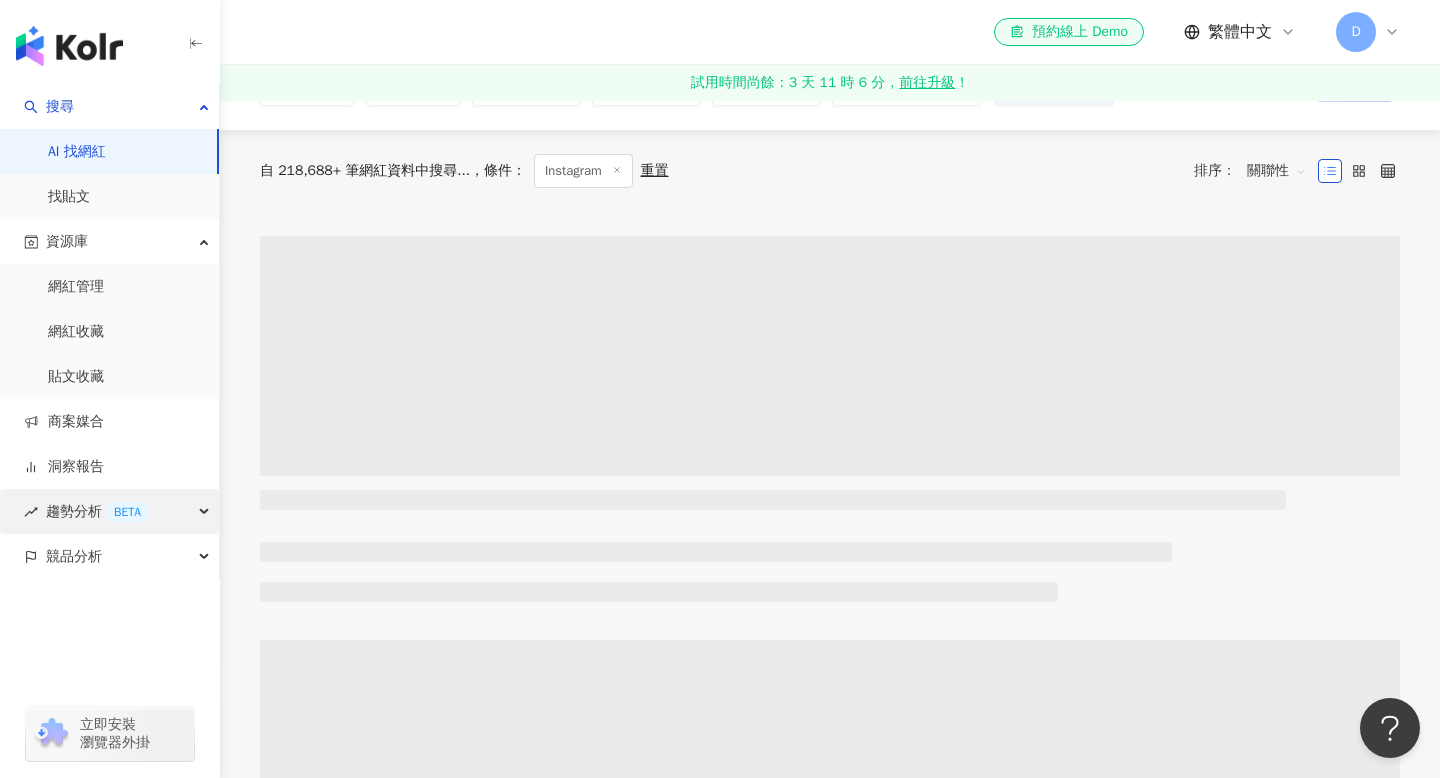 click on "趨勢分析 BETA" at bounding box center [109, 511] 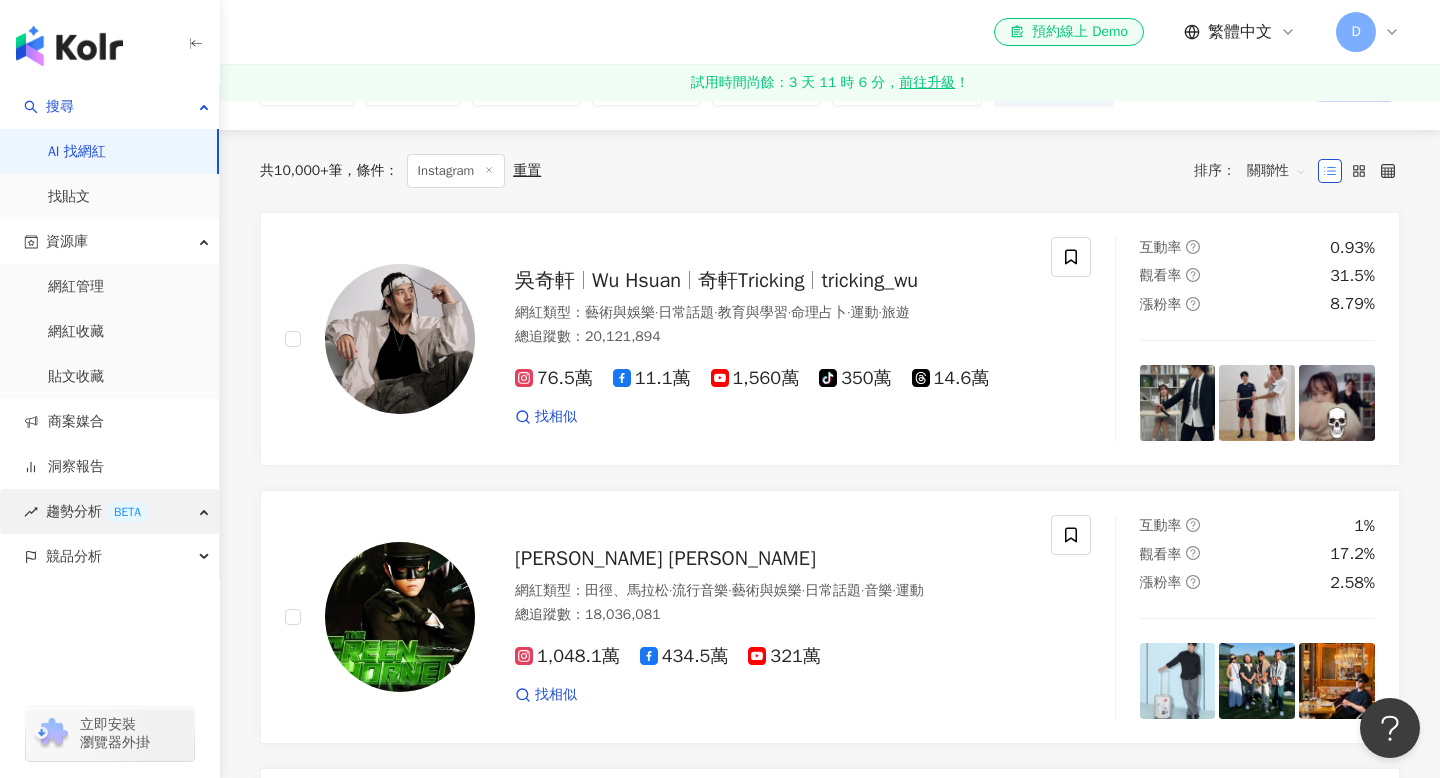 scroll, scrollTop: 177, scrollLeft: 0, axis: vertical 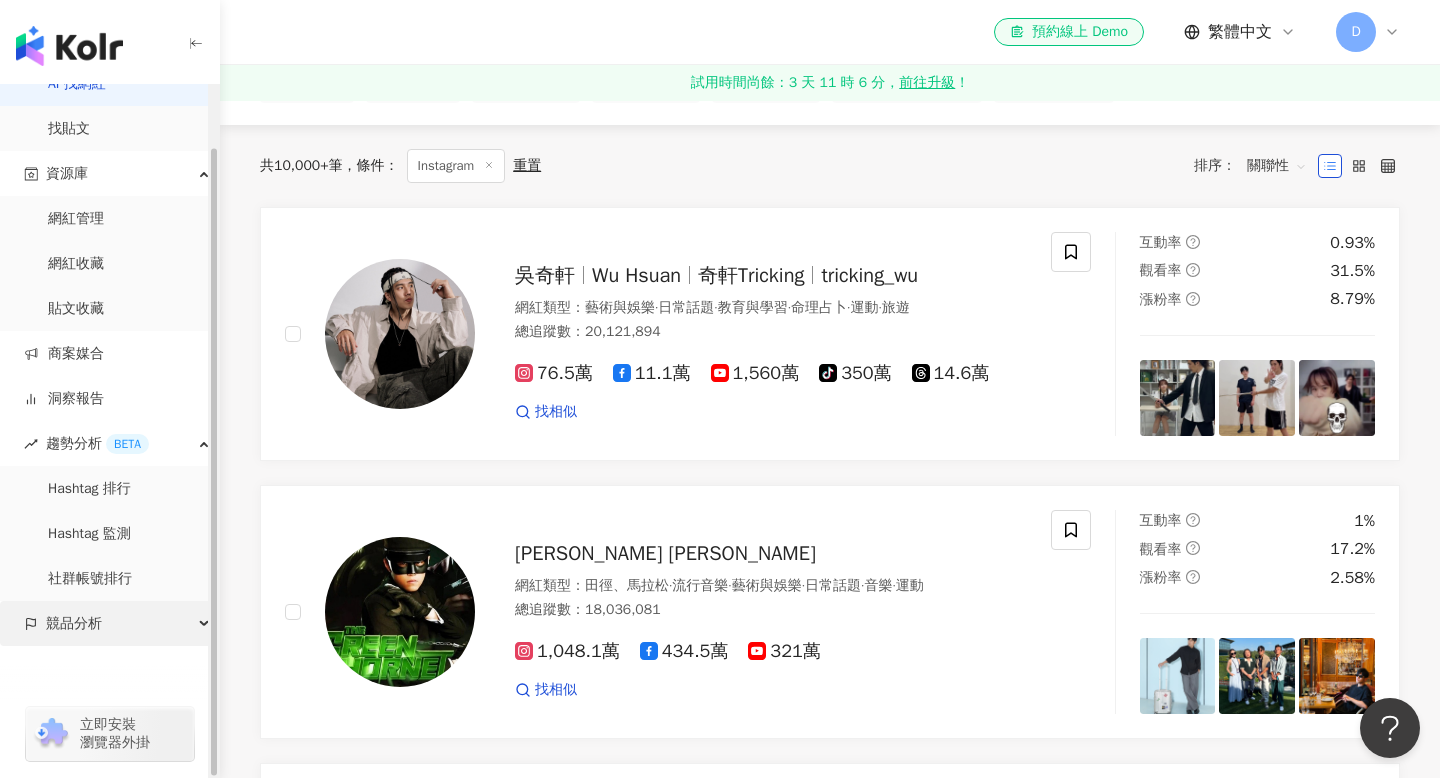 click on "競品分析" at bounding box center (109, 623) 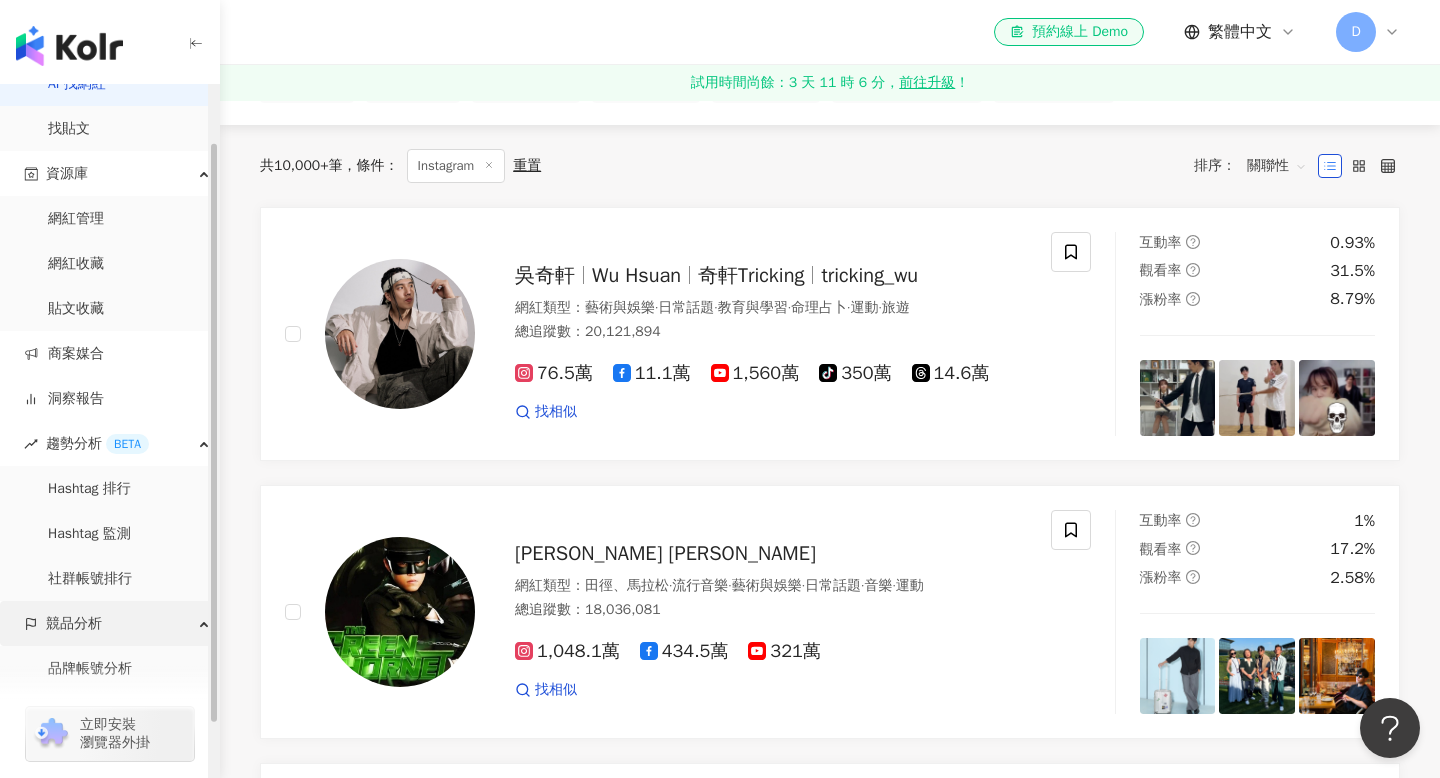 scroll, scrollTop: 158, scrollLeft: 0, axis: vertical 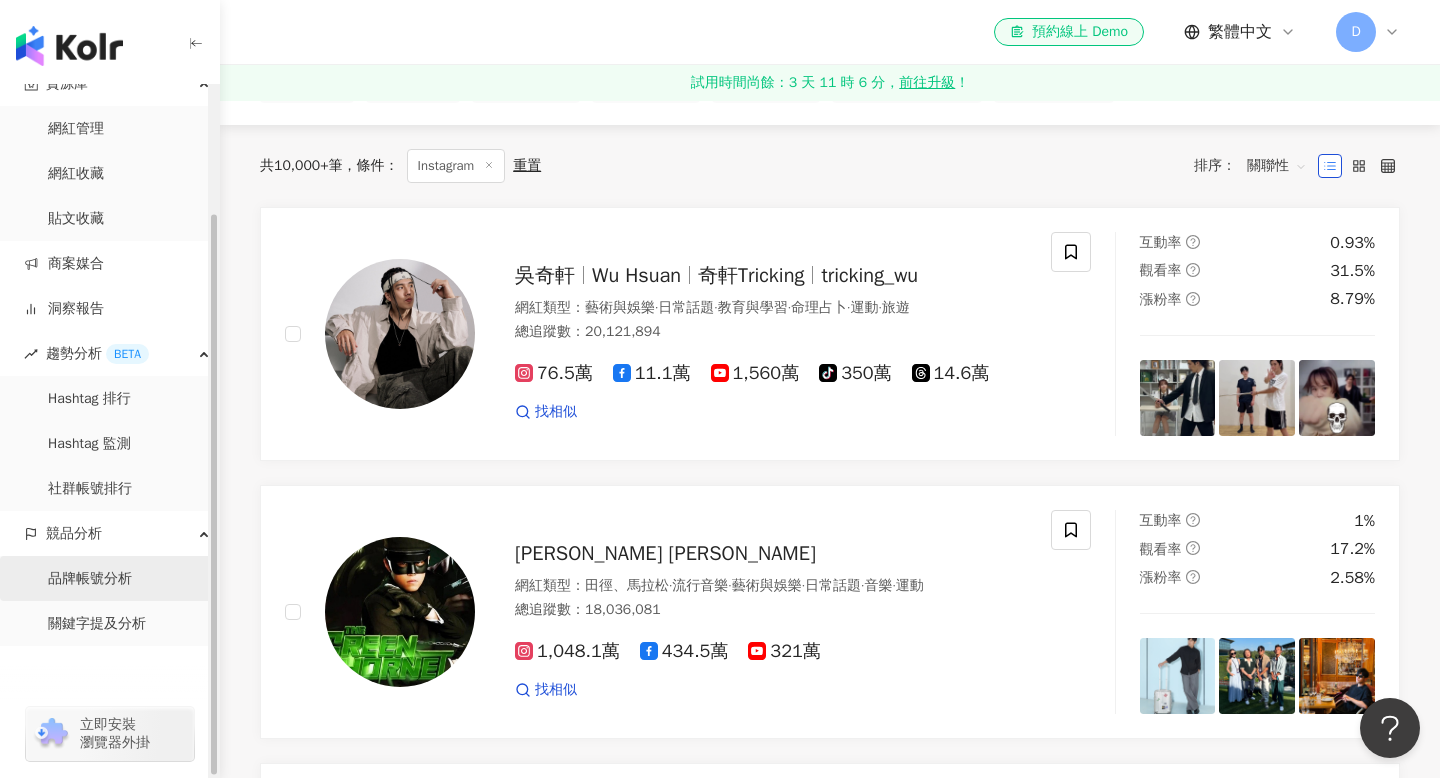 click on "品牌帳號分析" at bounding box center (90, 579) 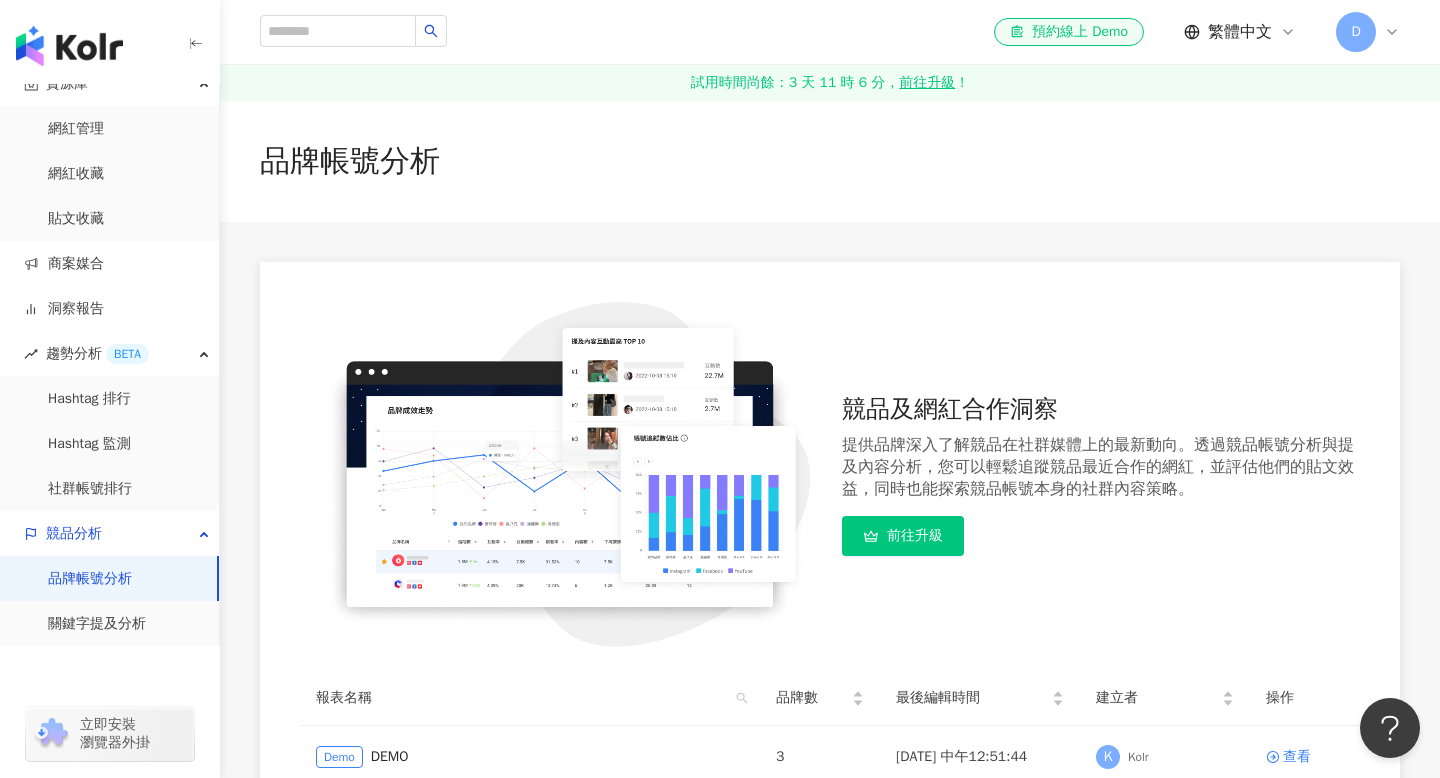 scroll, scrollTop: 273, scrollLeft: 0, axis: vertical 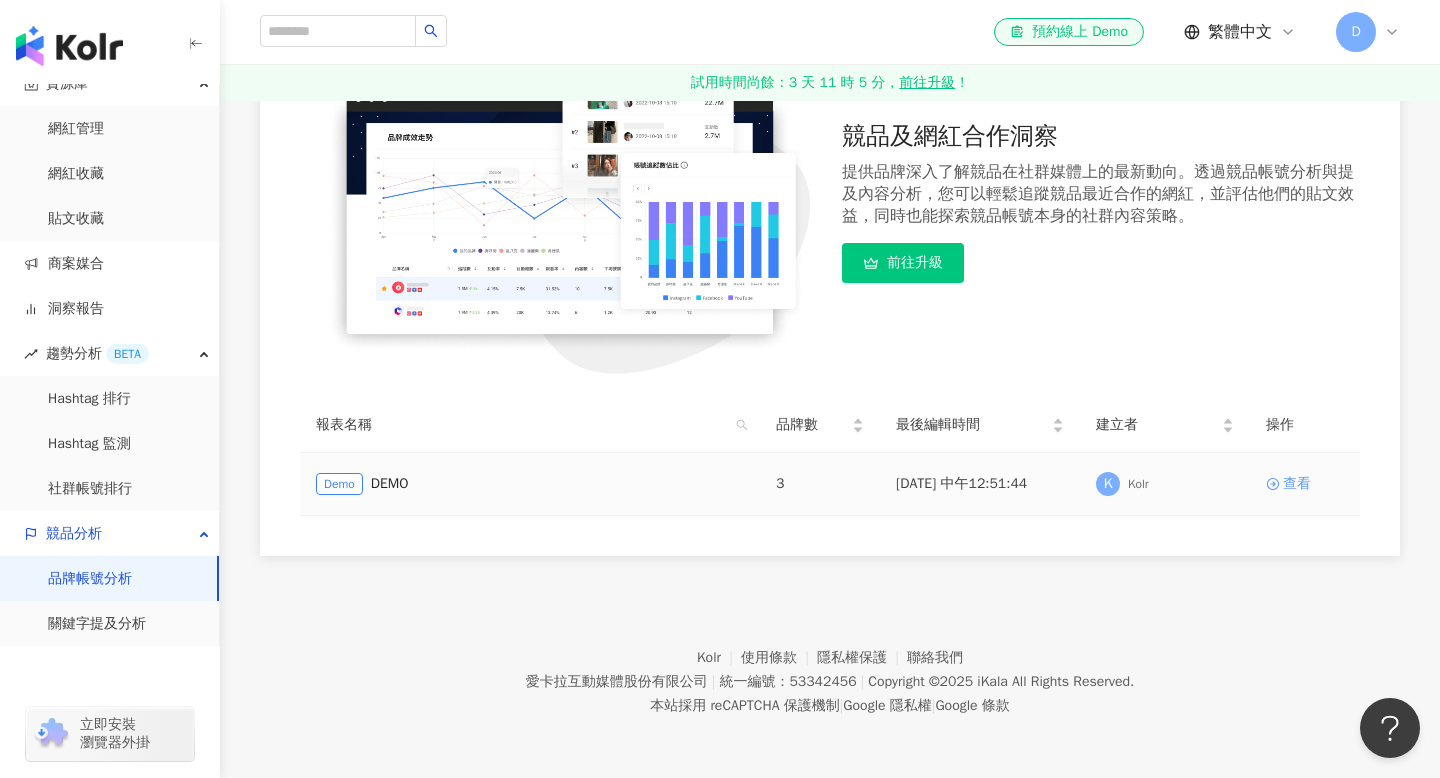 click on "查看" at bounding box center (1297, 484) 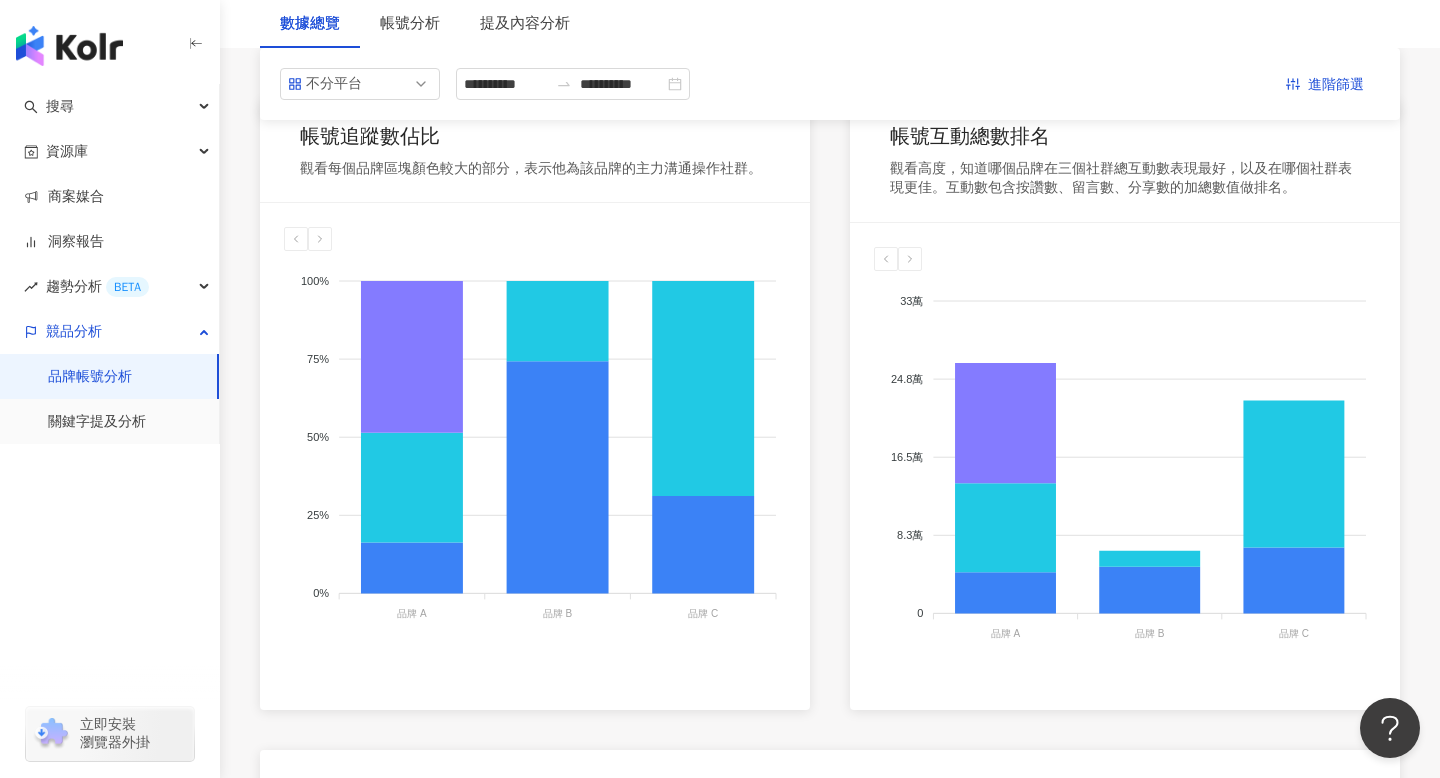 scroll, scrollTop: 1014, scrollLeft: 0, axis: vertical 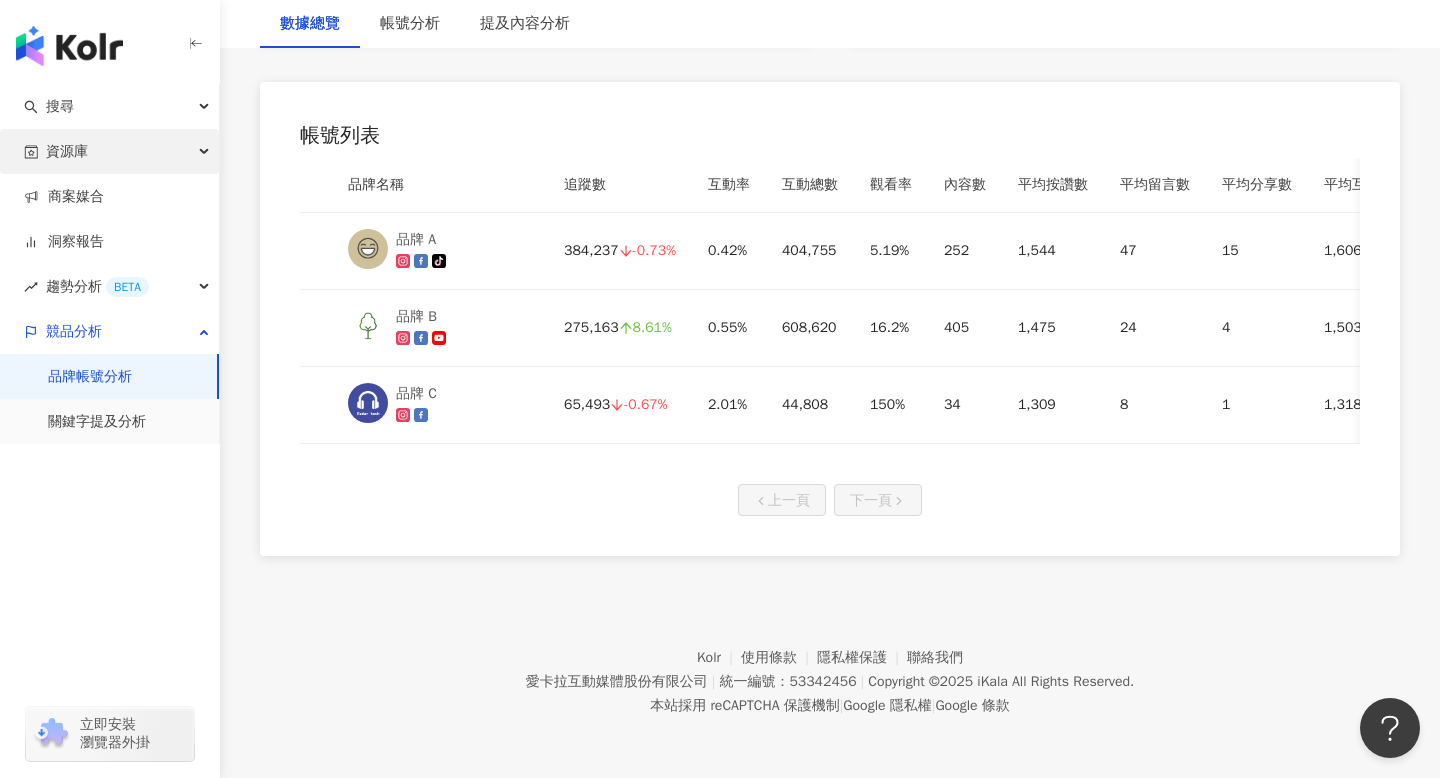 click on "資源庫" at bounding box center (109, 151) 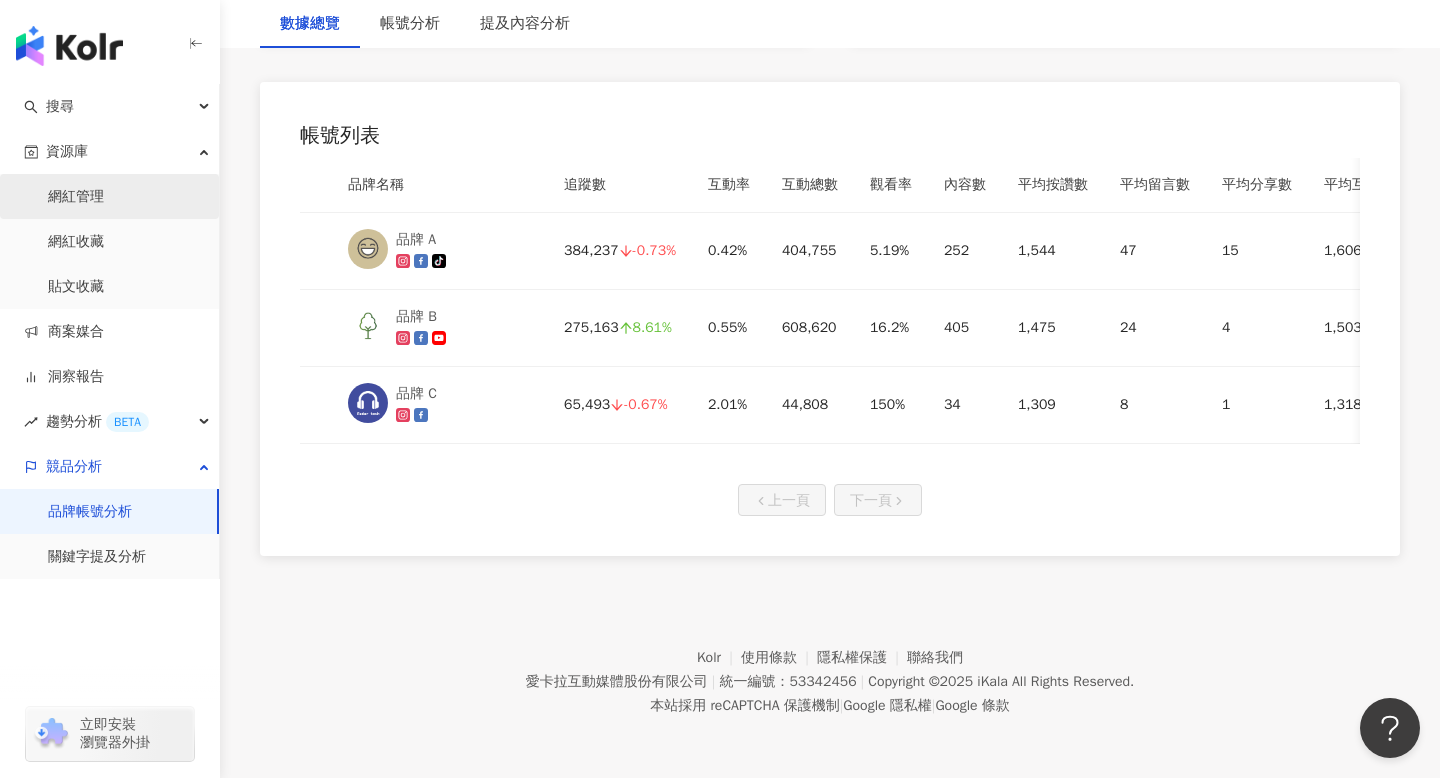 click on "網紅管理" at bounding box center (76, 197) 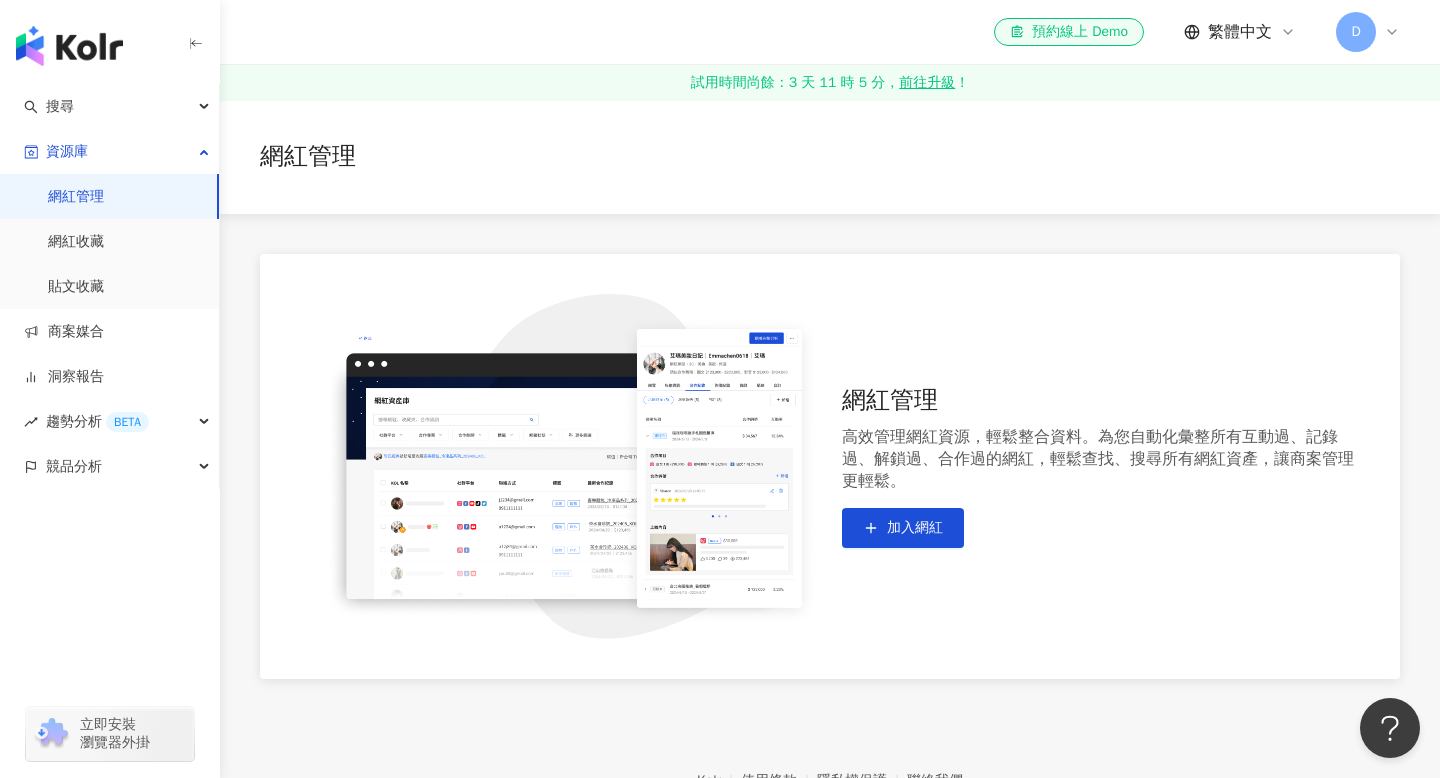 scroll, scrollTop: 123, scrollLeft: 0, axis: vertical 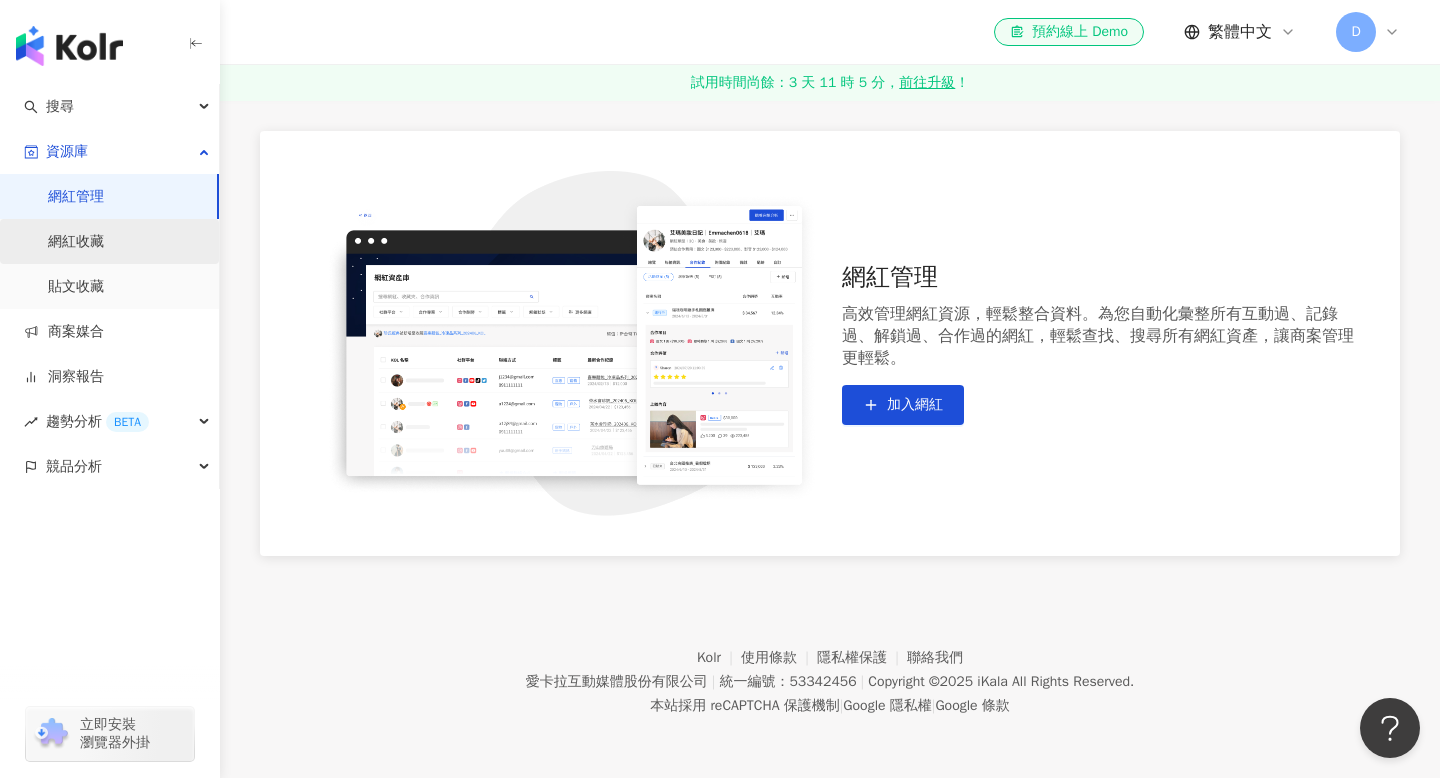 click on "網紅收藏" at bounding box center [76, 242] 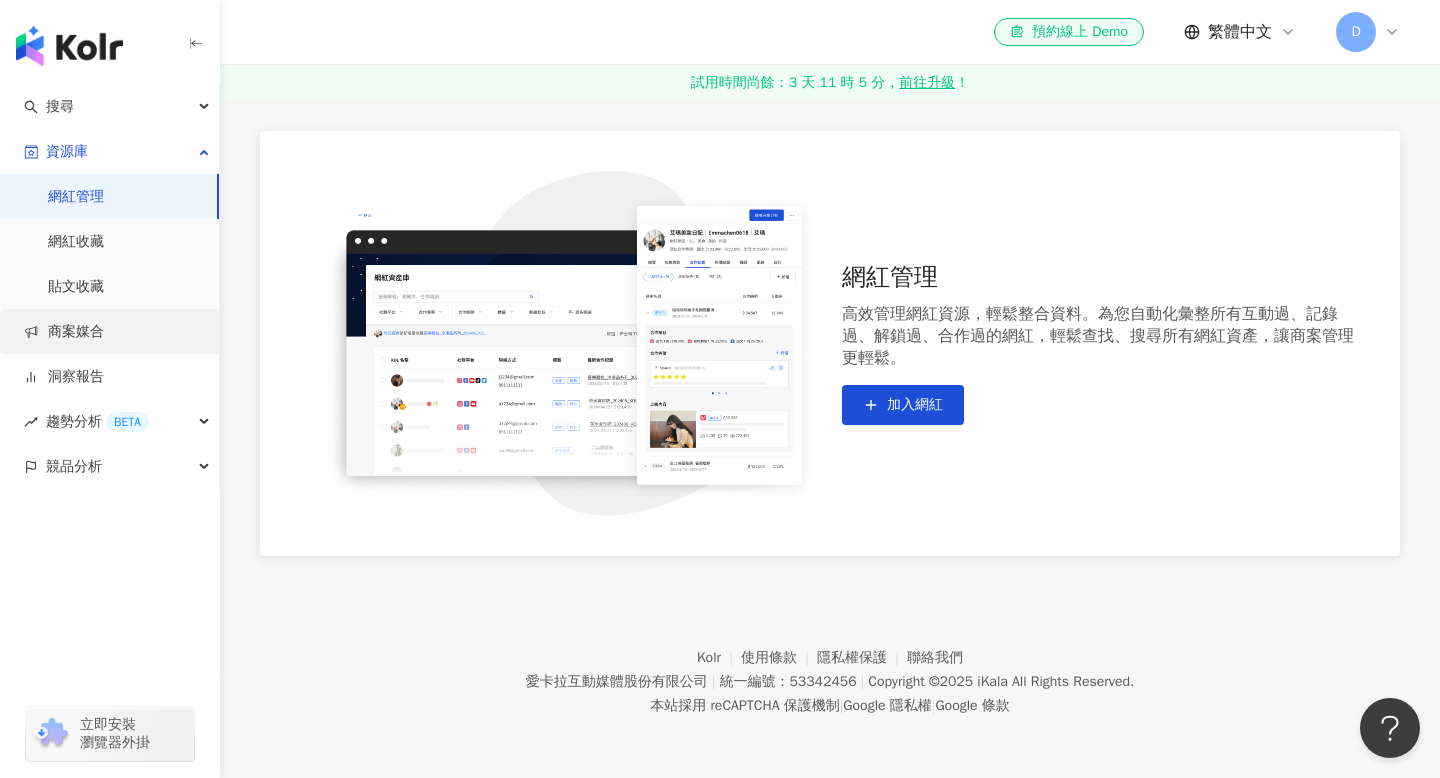 click on "商案媒合" at bounding box center (64, 332) 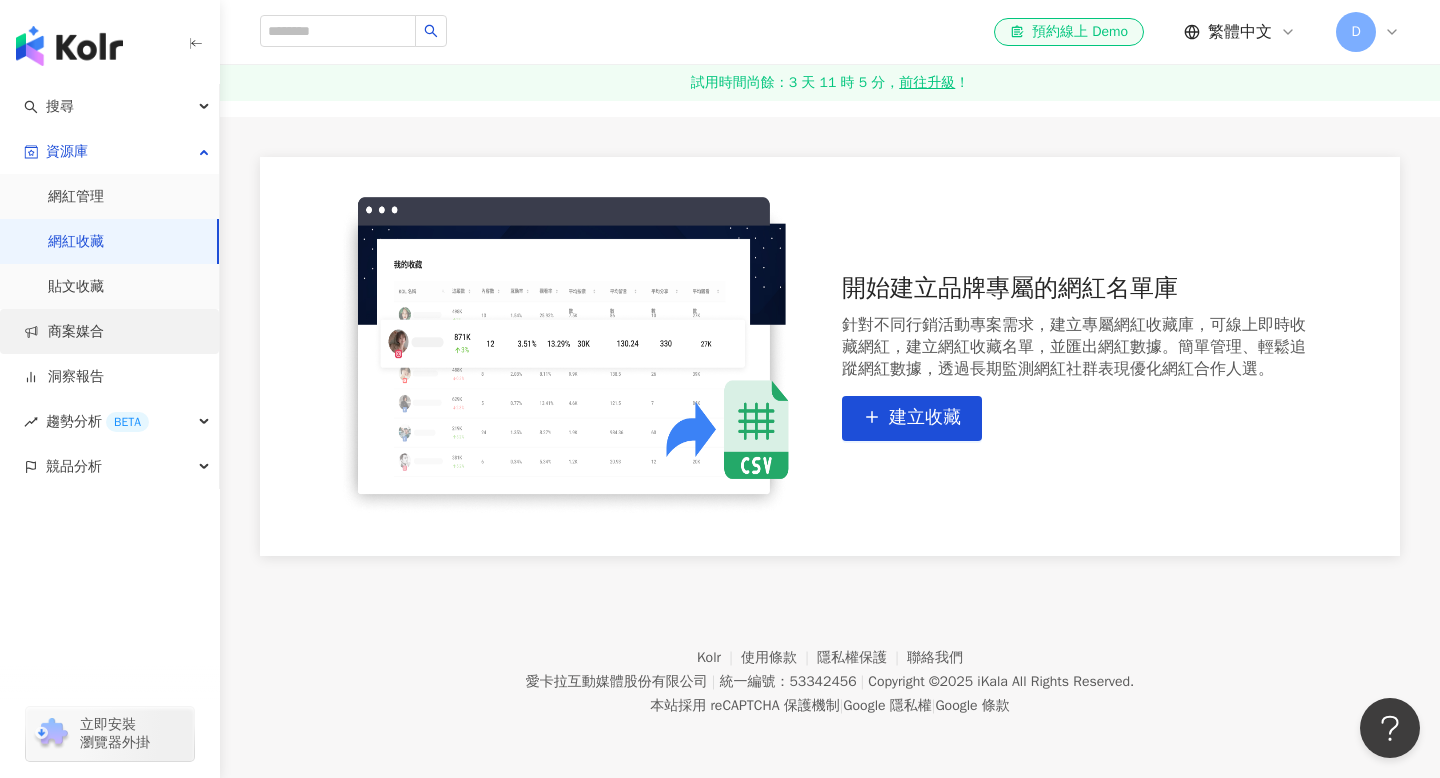 scroll, scrollTop: 0, scrollLeft: 0, axis: both 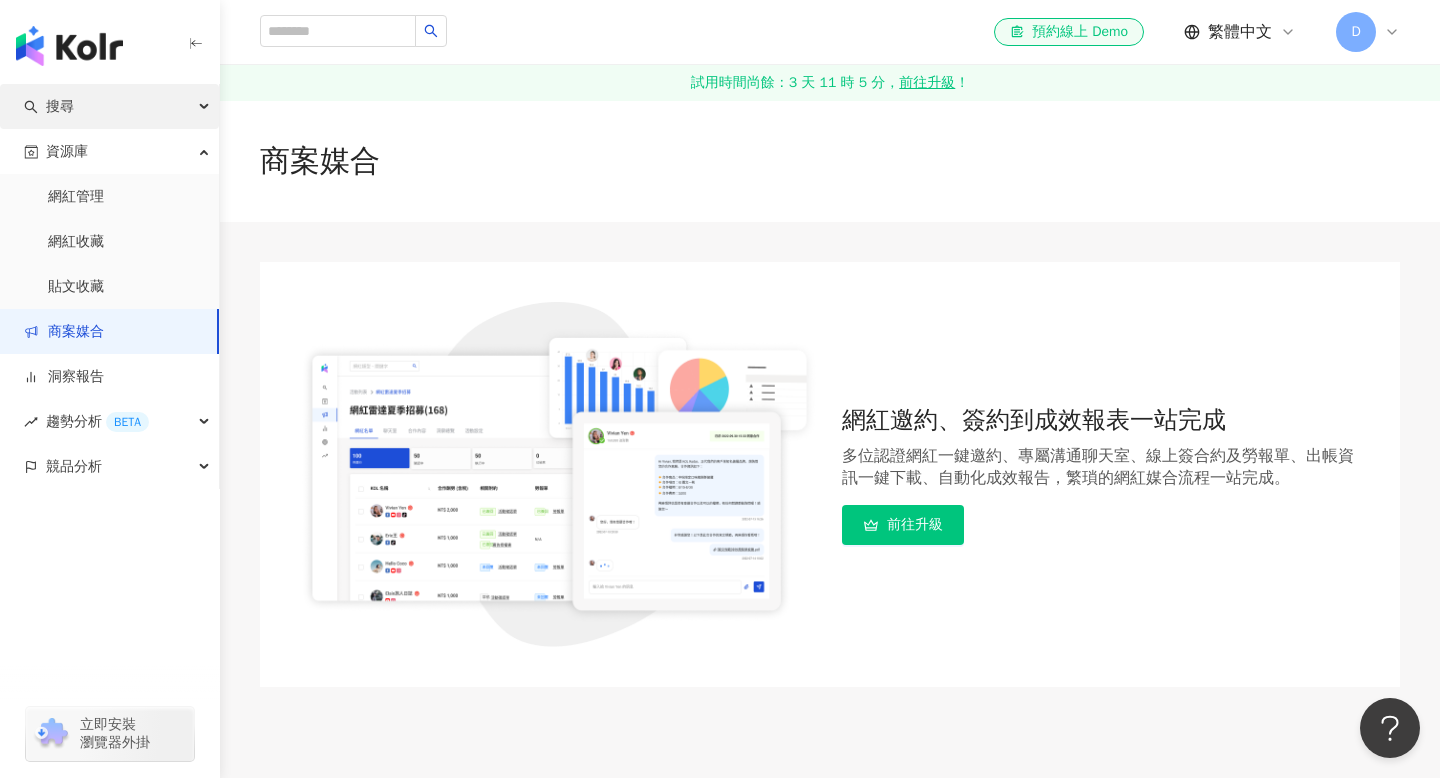 click on "搜尋" at bounding box center [109, 106] 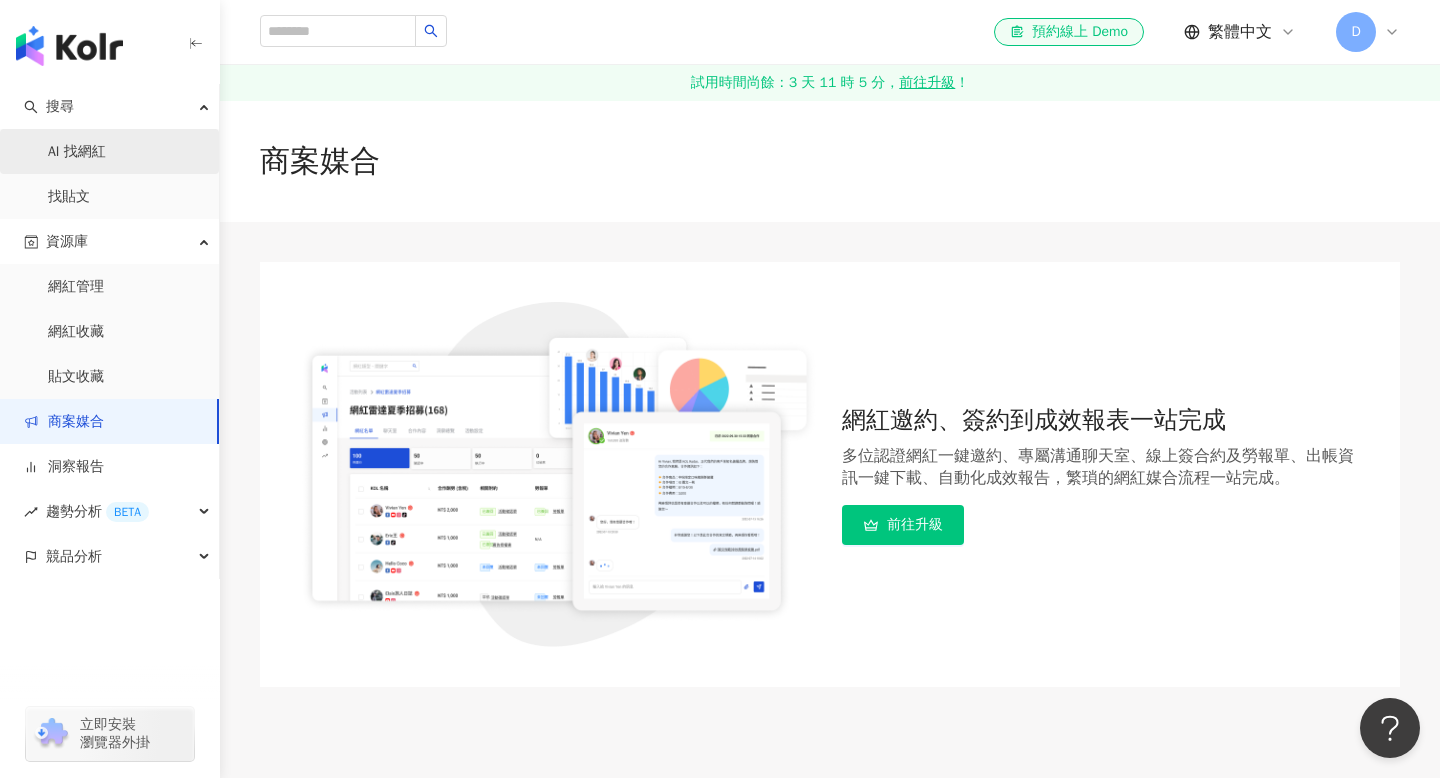 click on "AI 找網紅" at bounding box center [77, 152] 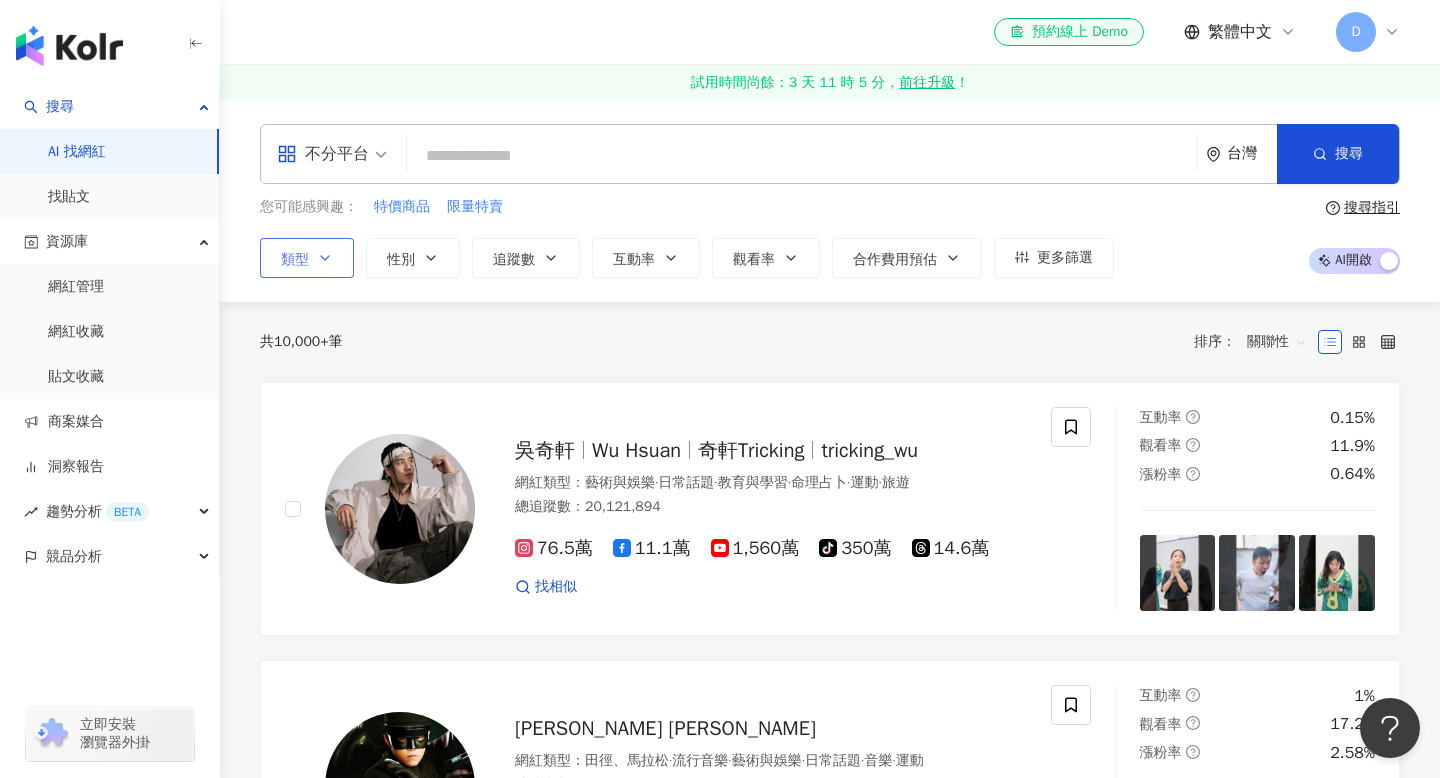 click on "類型" at bounding box center (295, 260) 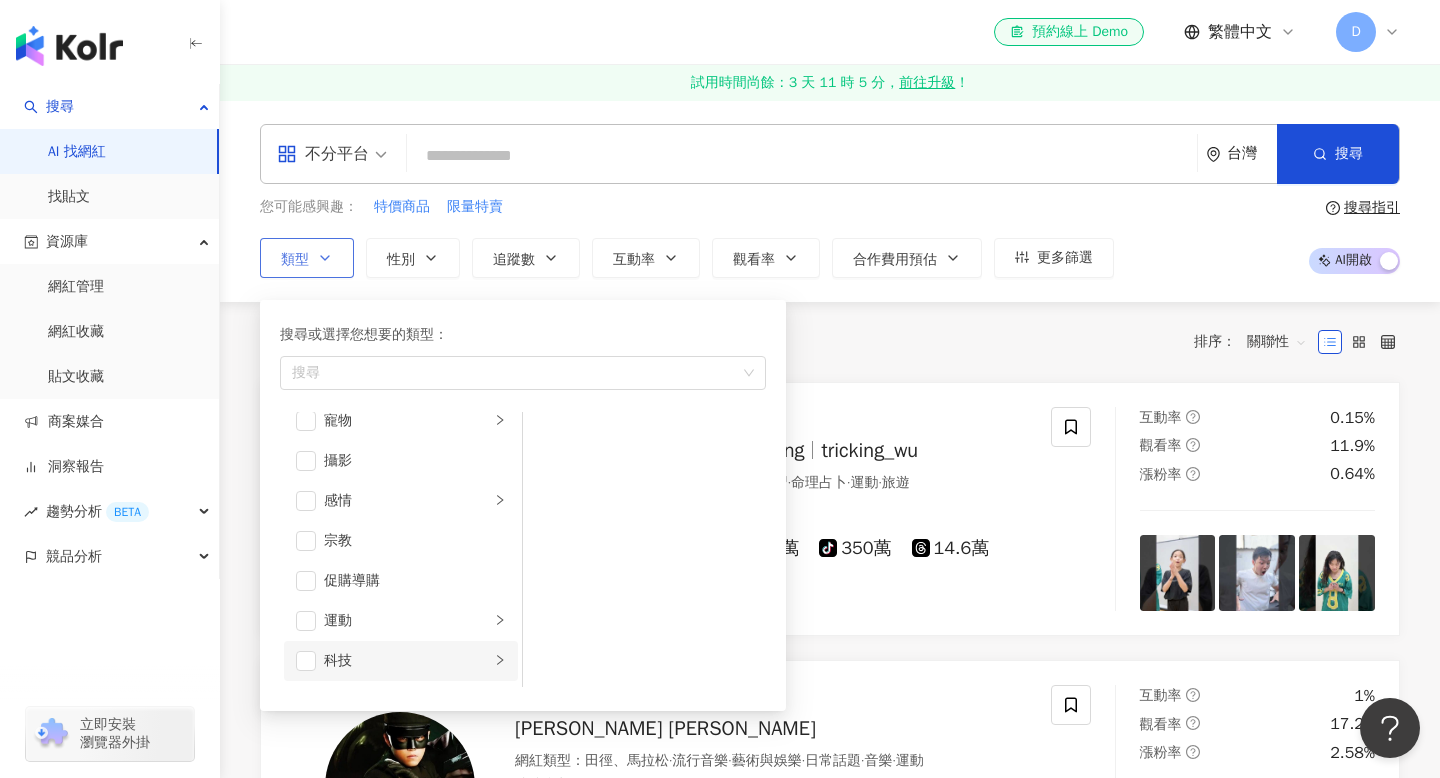 scroll, scrollTop: 574, scrollLeft: 0, axis: vertical 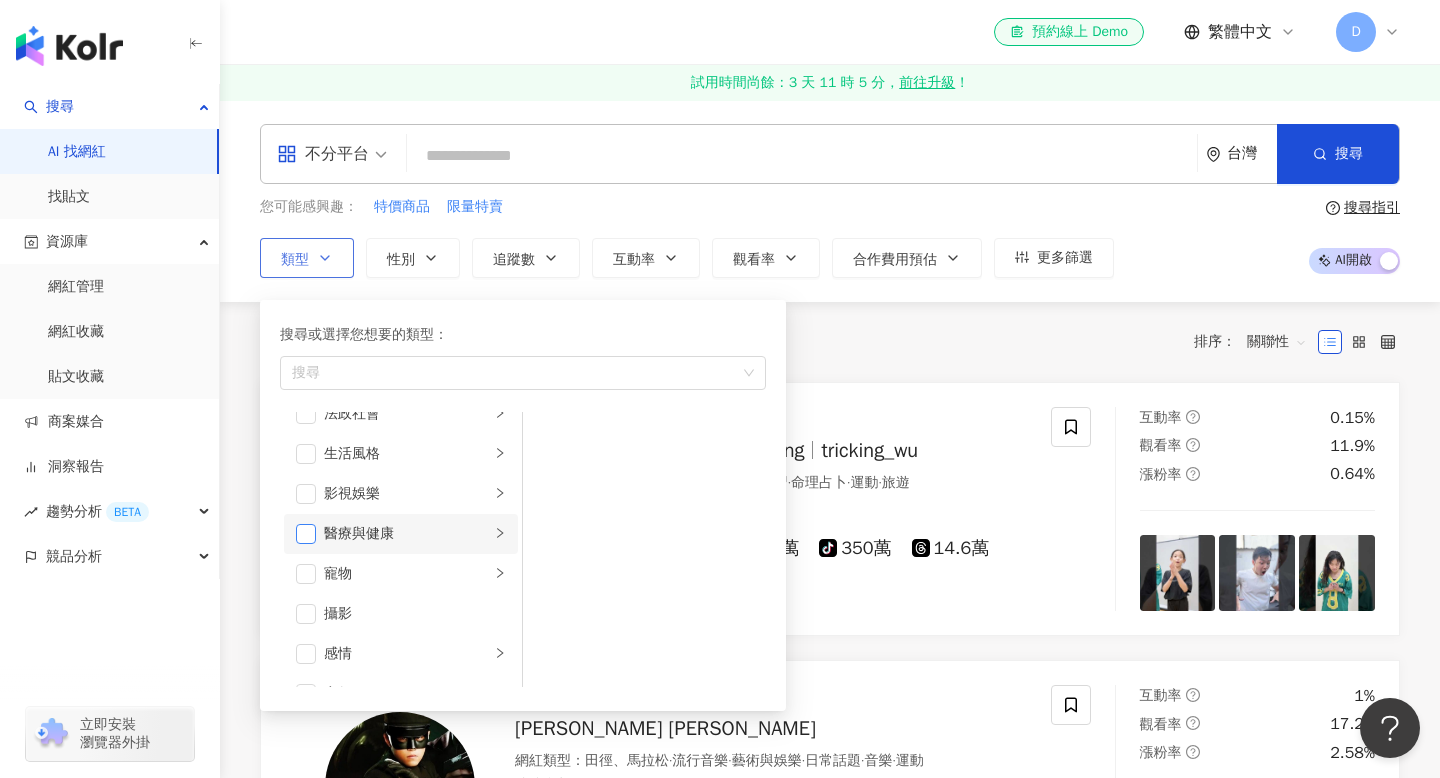 click on "影視娛樂" at bounding box center (401, 494) 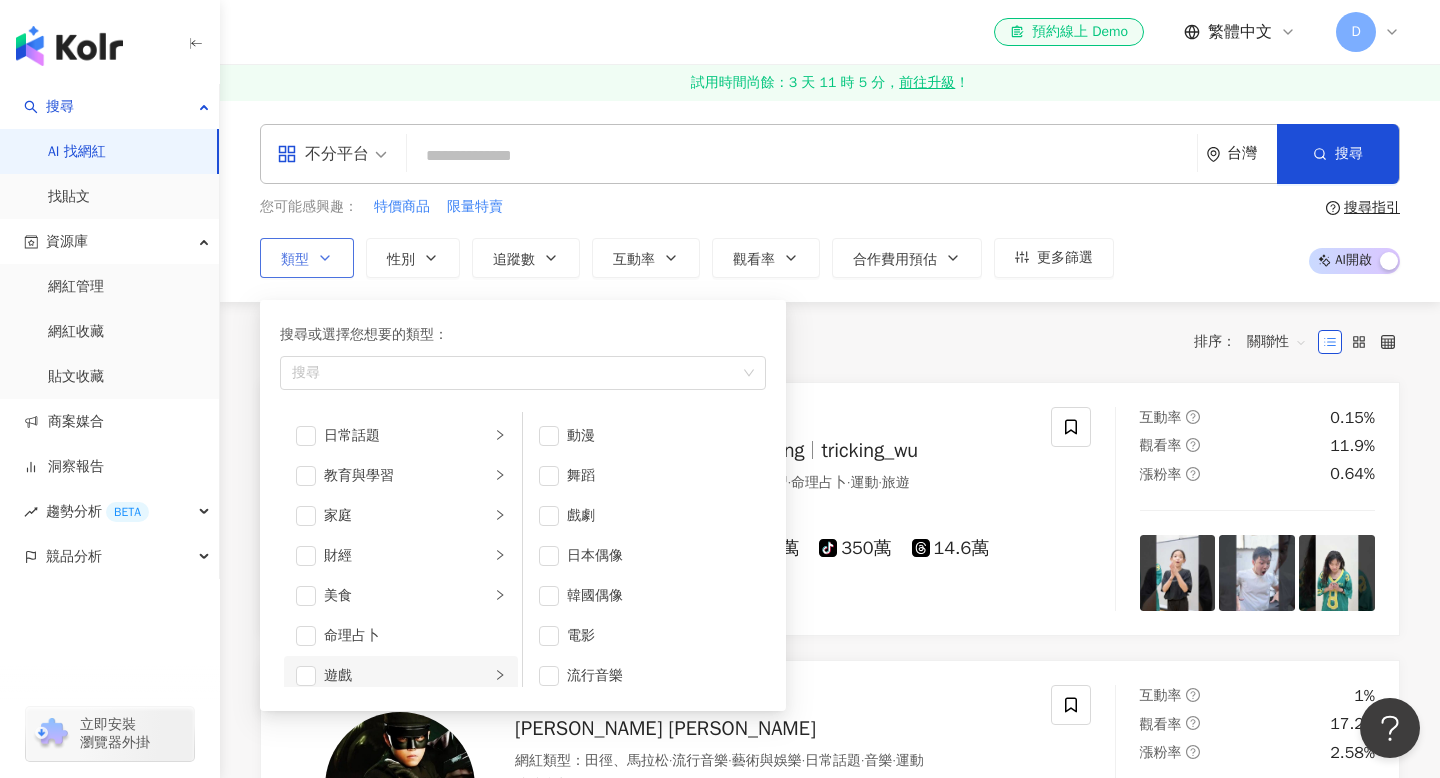 scroll, scrollTop: 115, scrollLeft: 0, axis: vertical 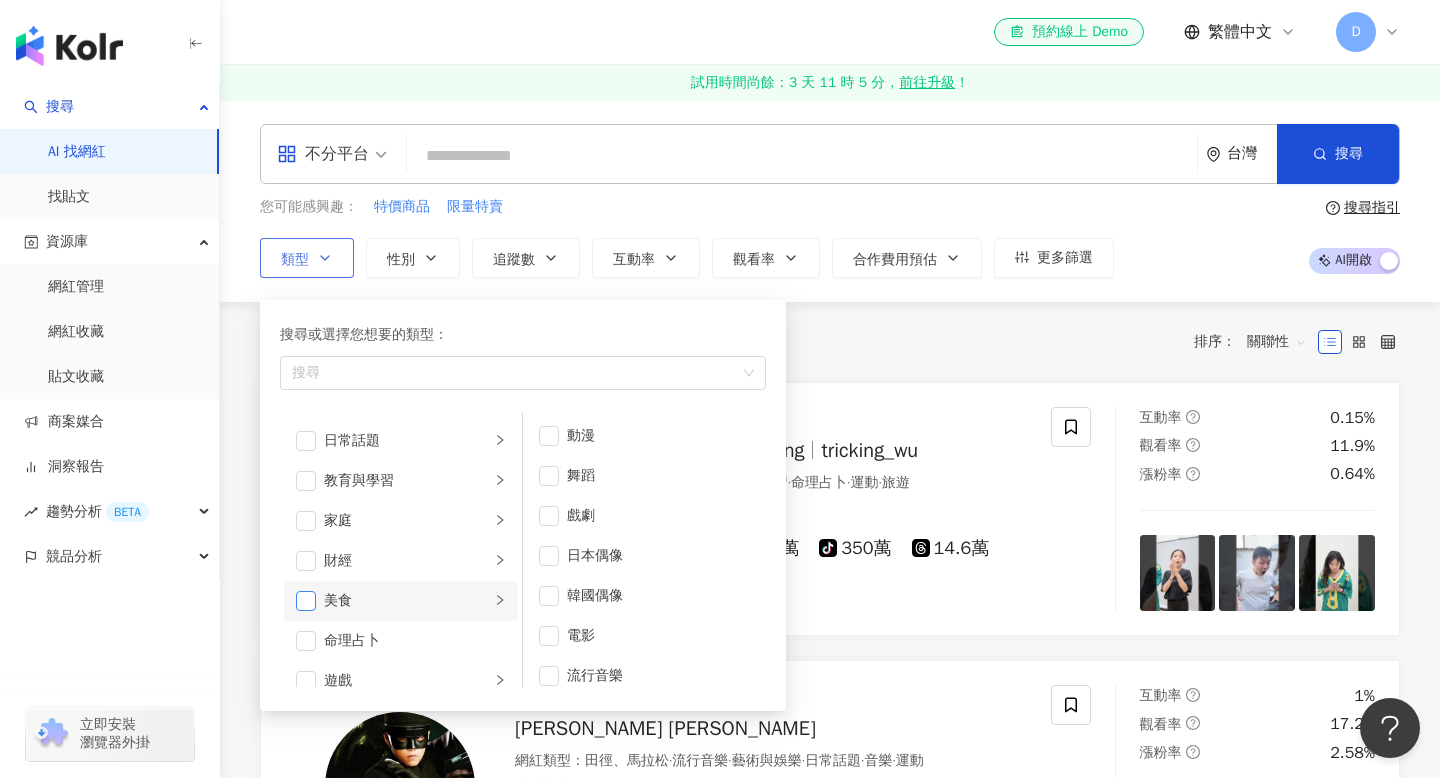 click at bounding box center [306, 601] 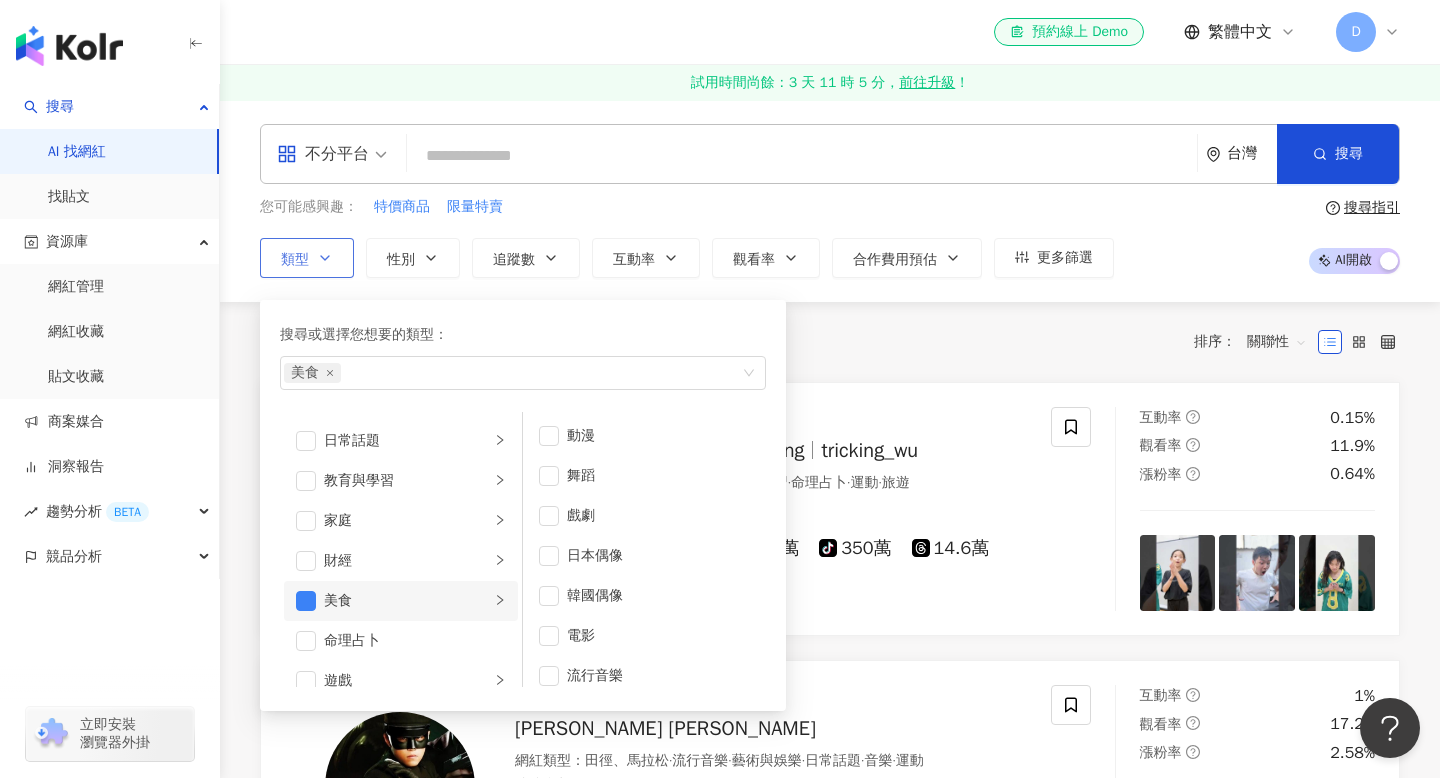 click 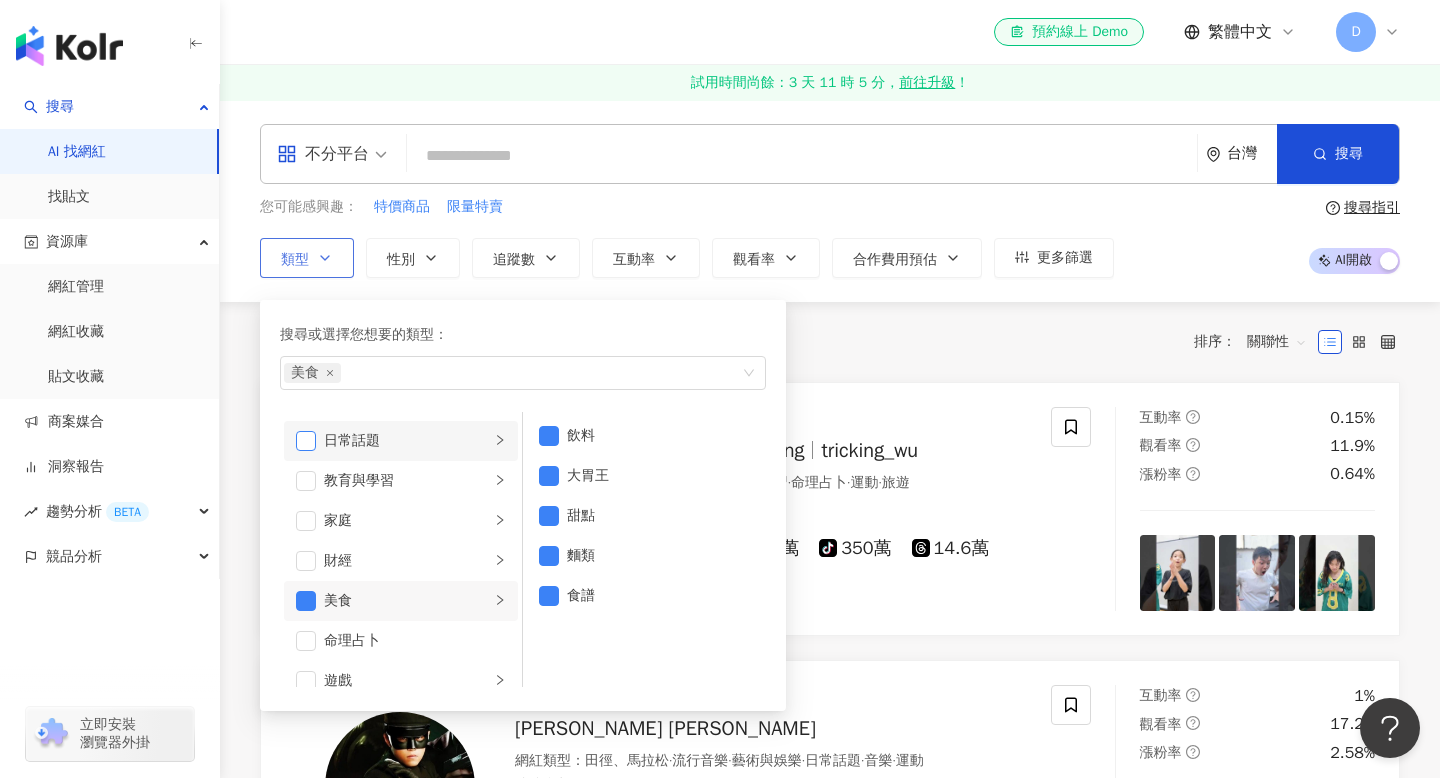 click at bounding box center [306, 441] 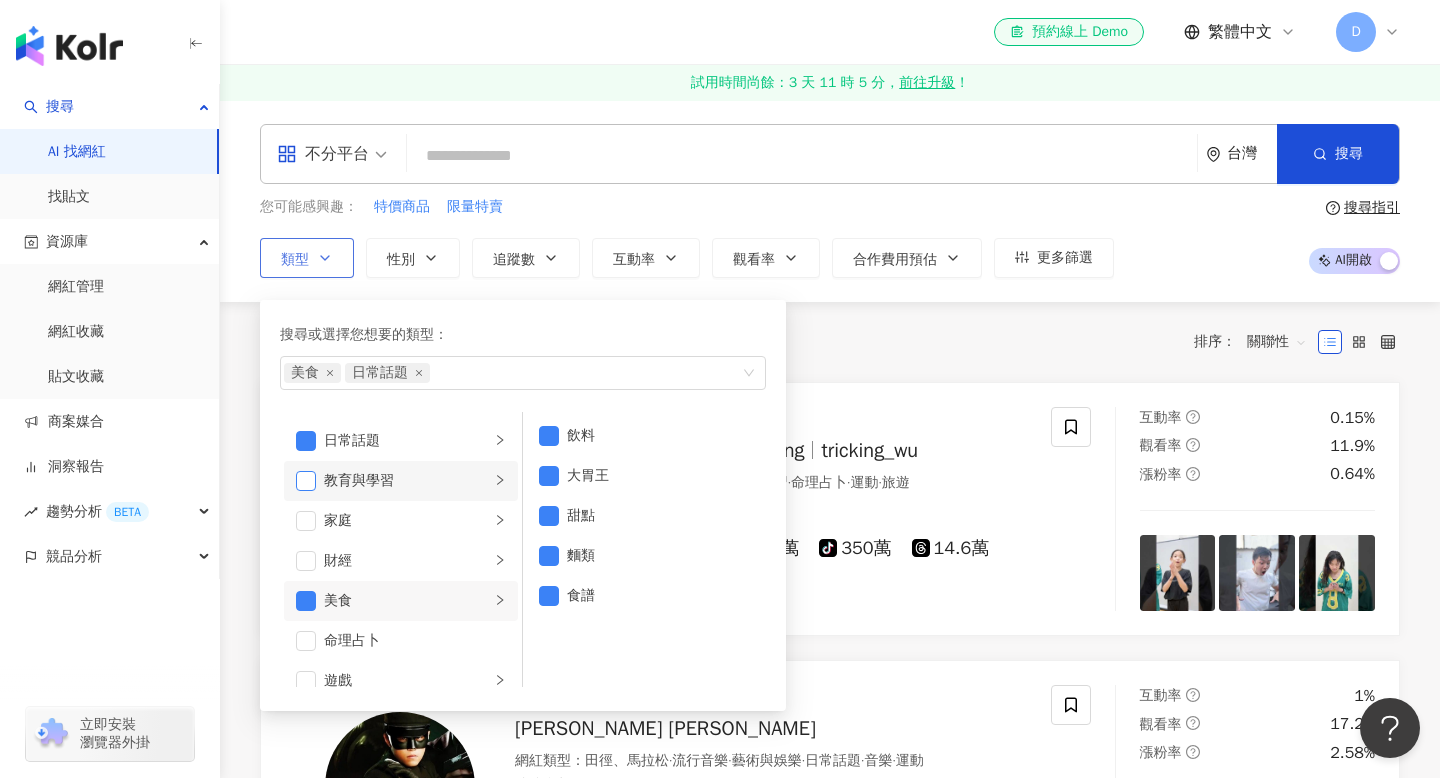 click at bounding box center (306, 481) 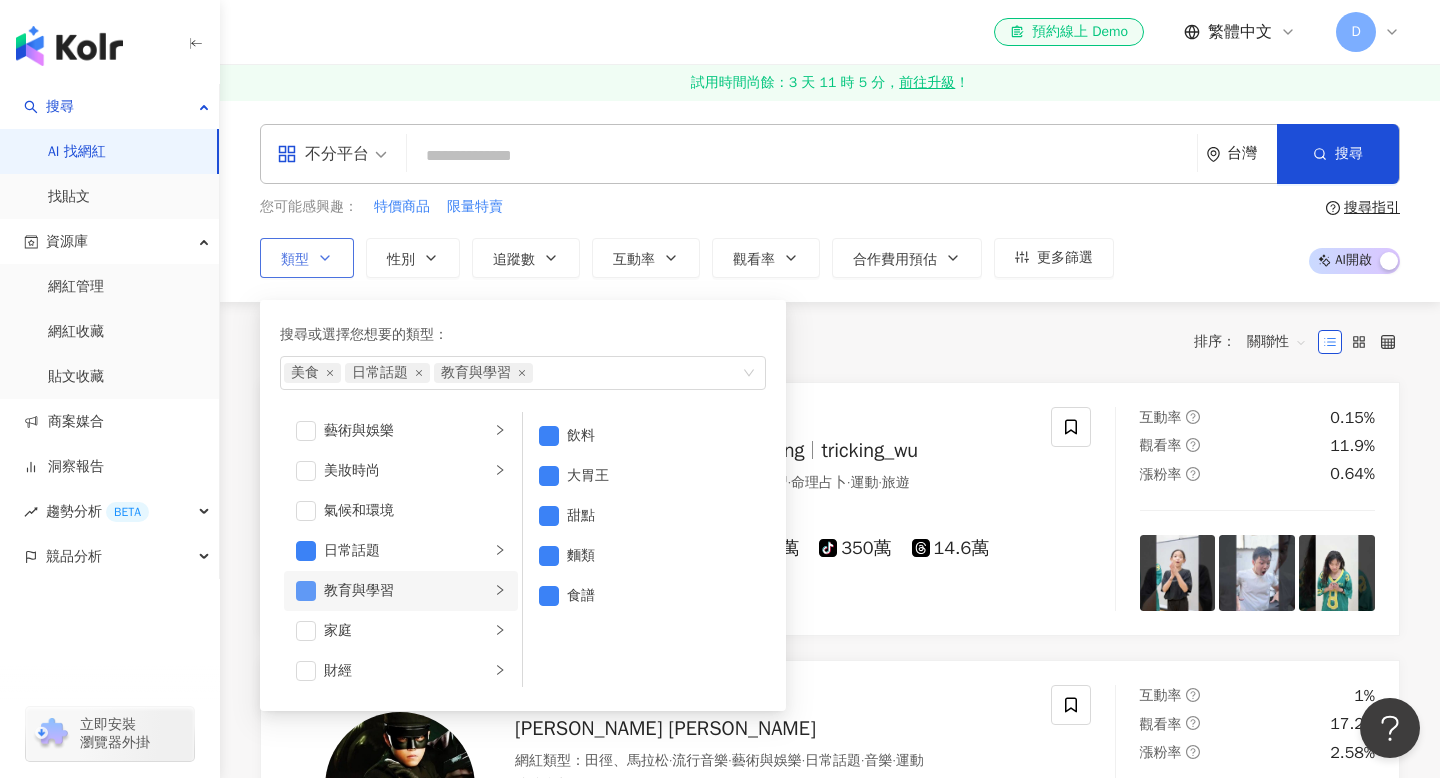 scroll, scrollTop: 4, scrollLeft: 0, axis: vertical 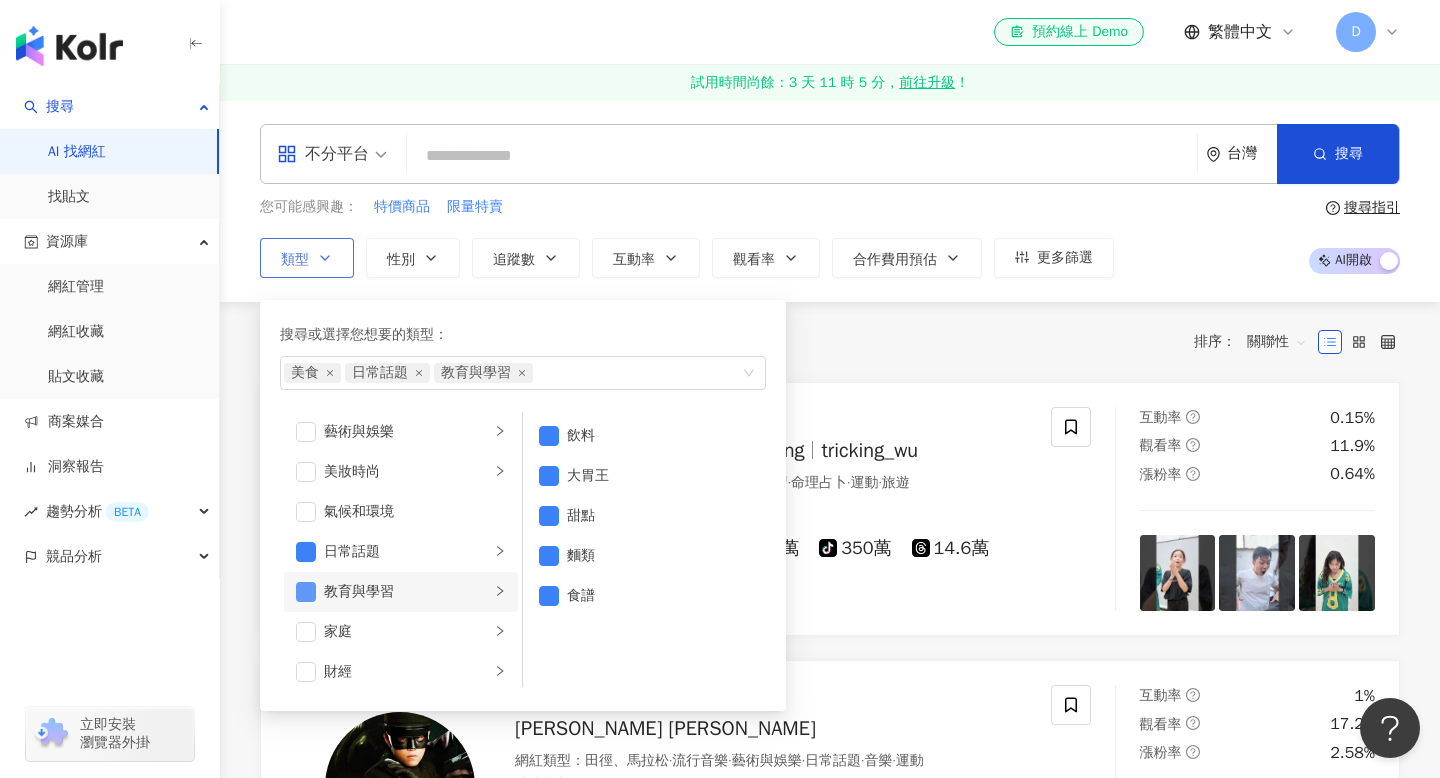 click at bounding box center [306, 472] 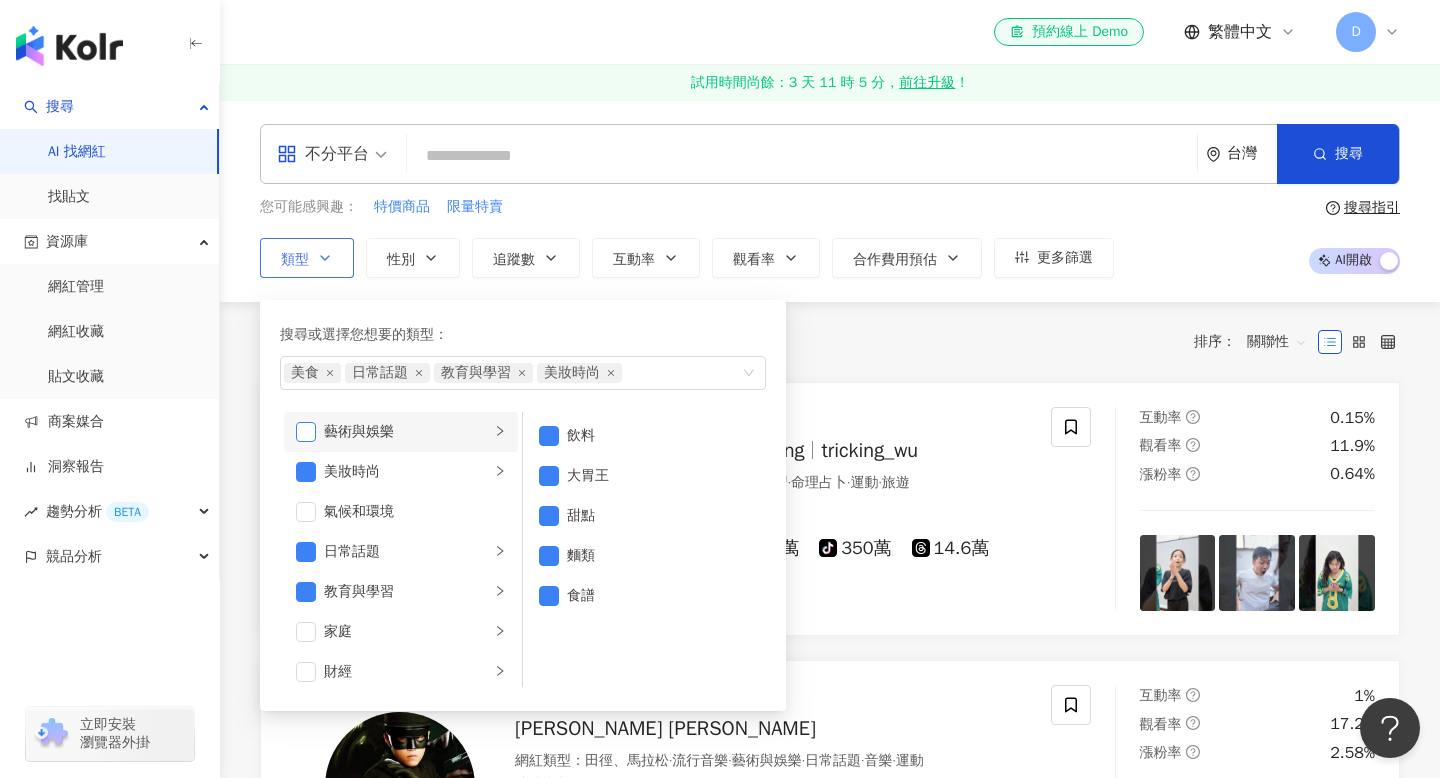 click at bounding box center [306, 432] 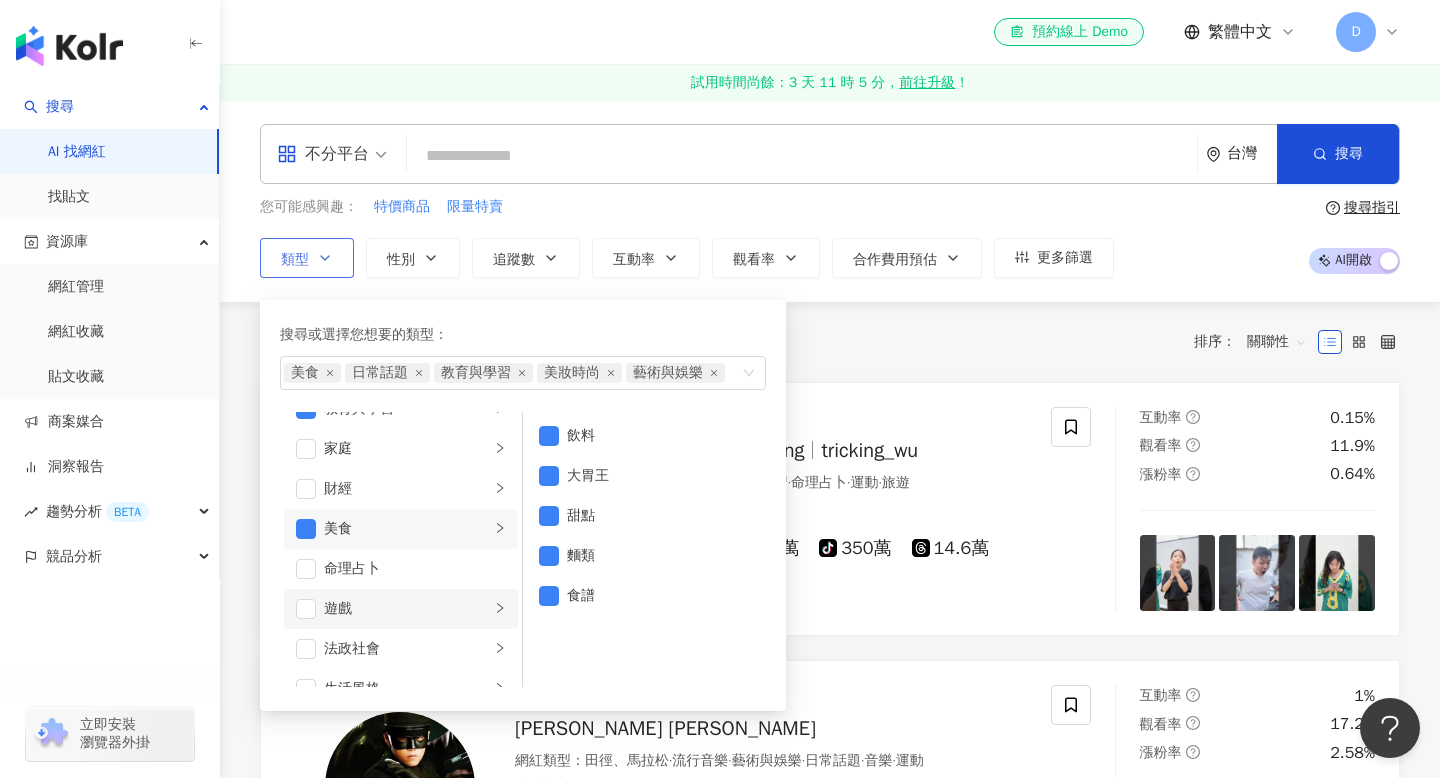 scroll, scrollTop: 250, scrollLeft: 0, axis: vertical 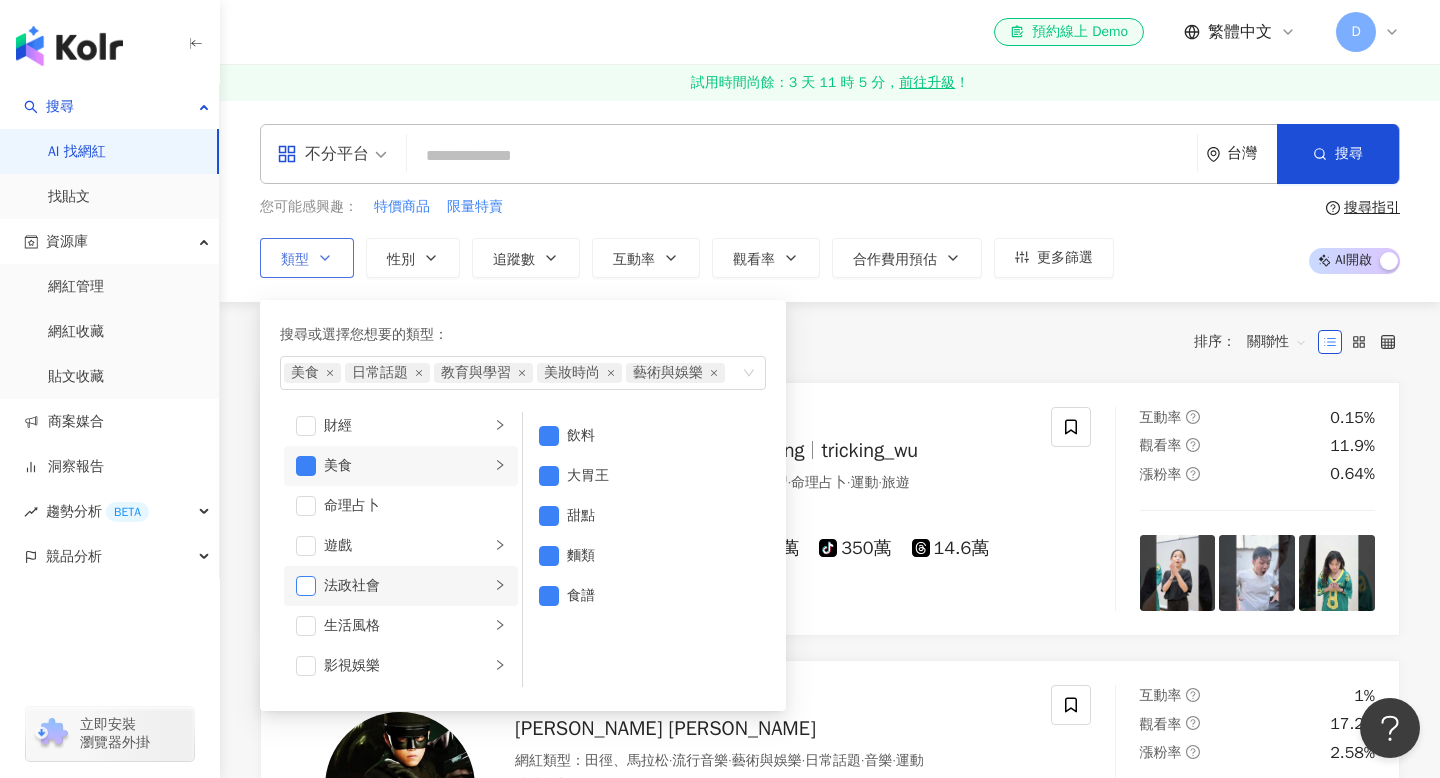 click at bounding box center [306, 586] 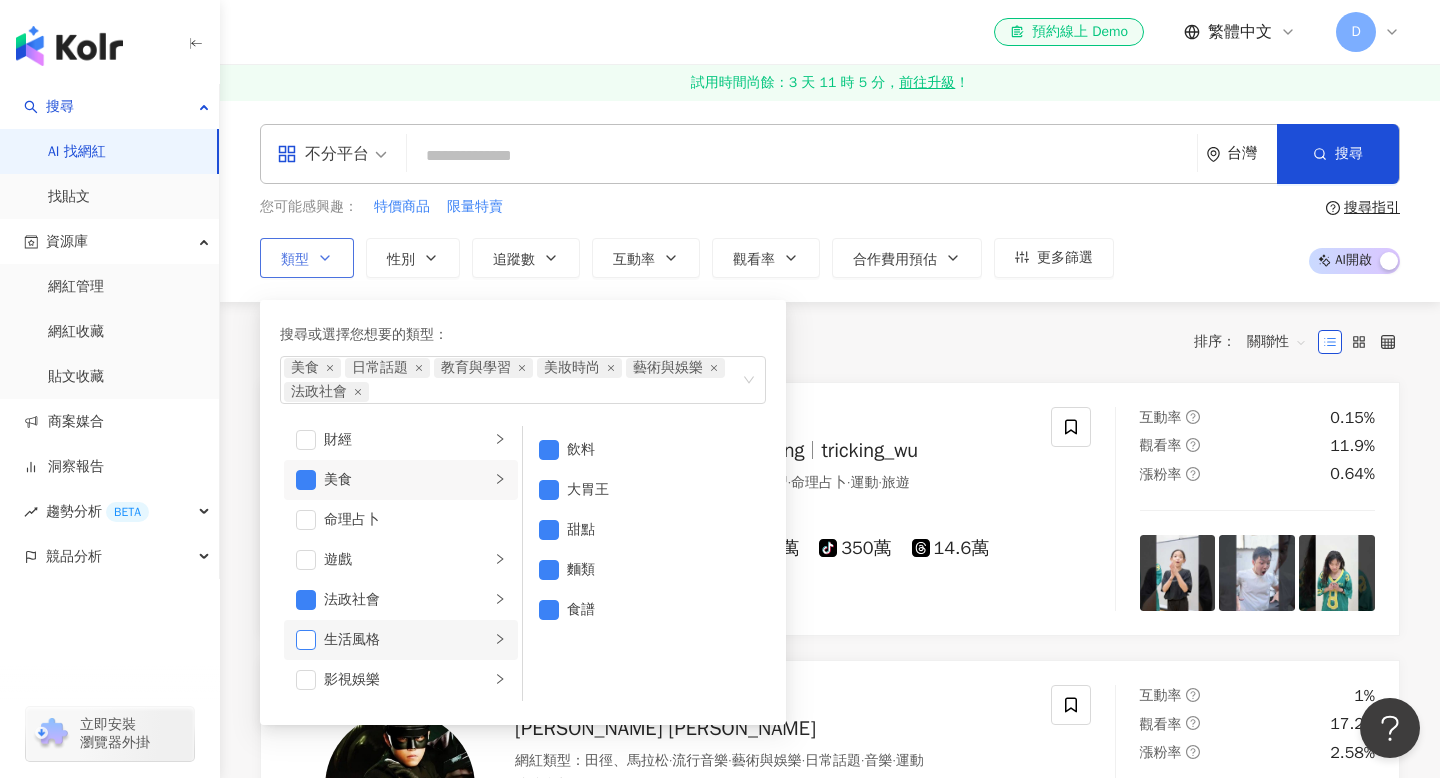 click at bounding box center (306, 640) 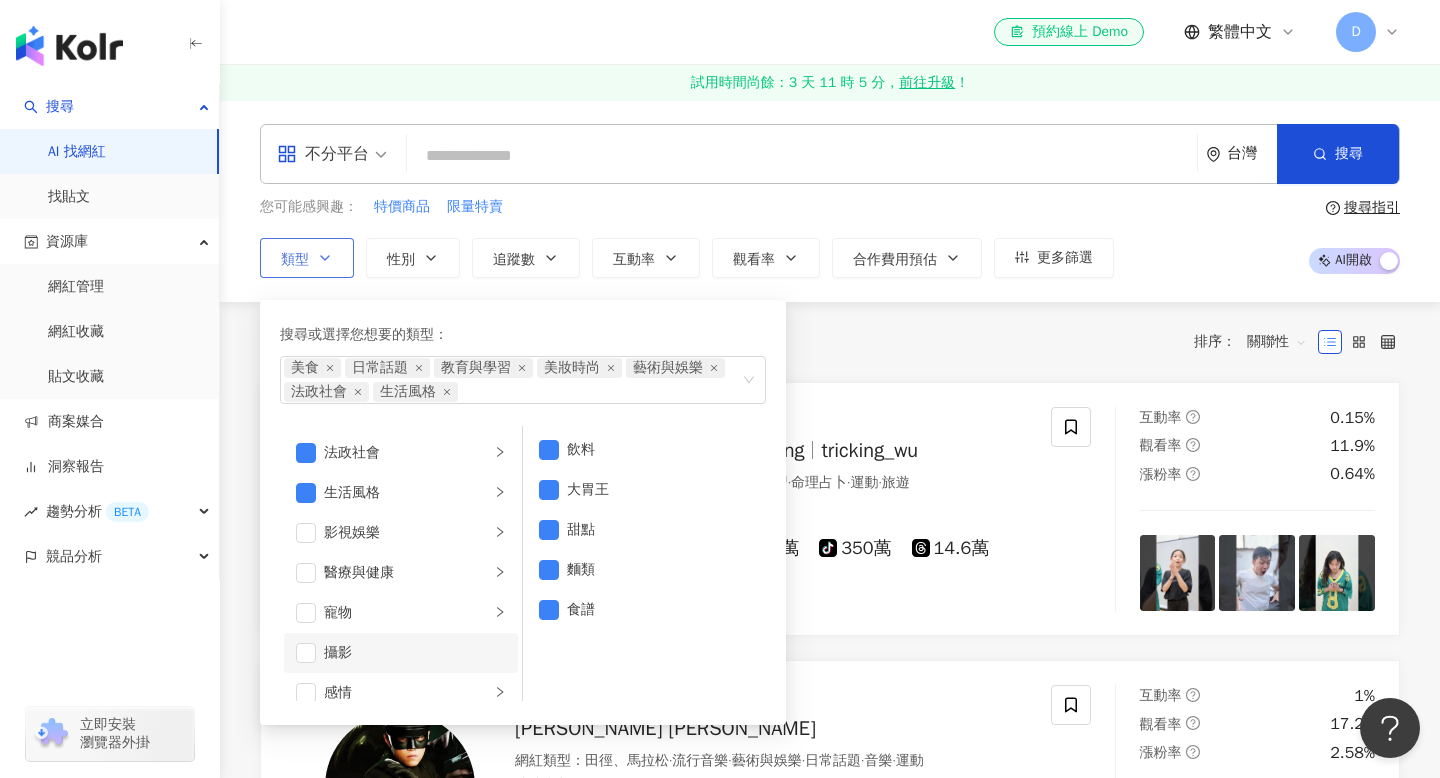 scroll, scrollTop: 475, scrollLeft: 0, axis: vertical 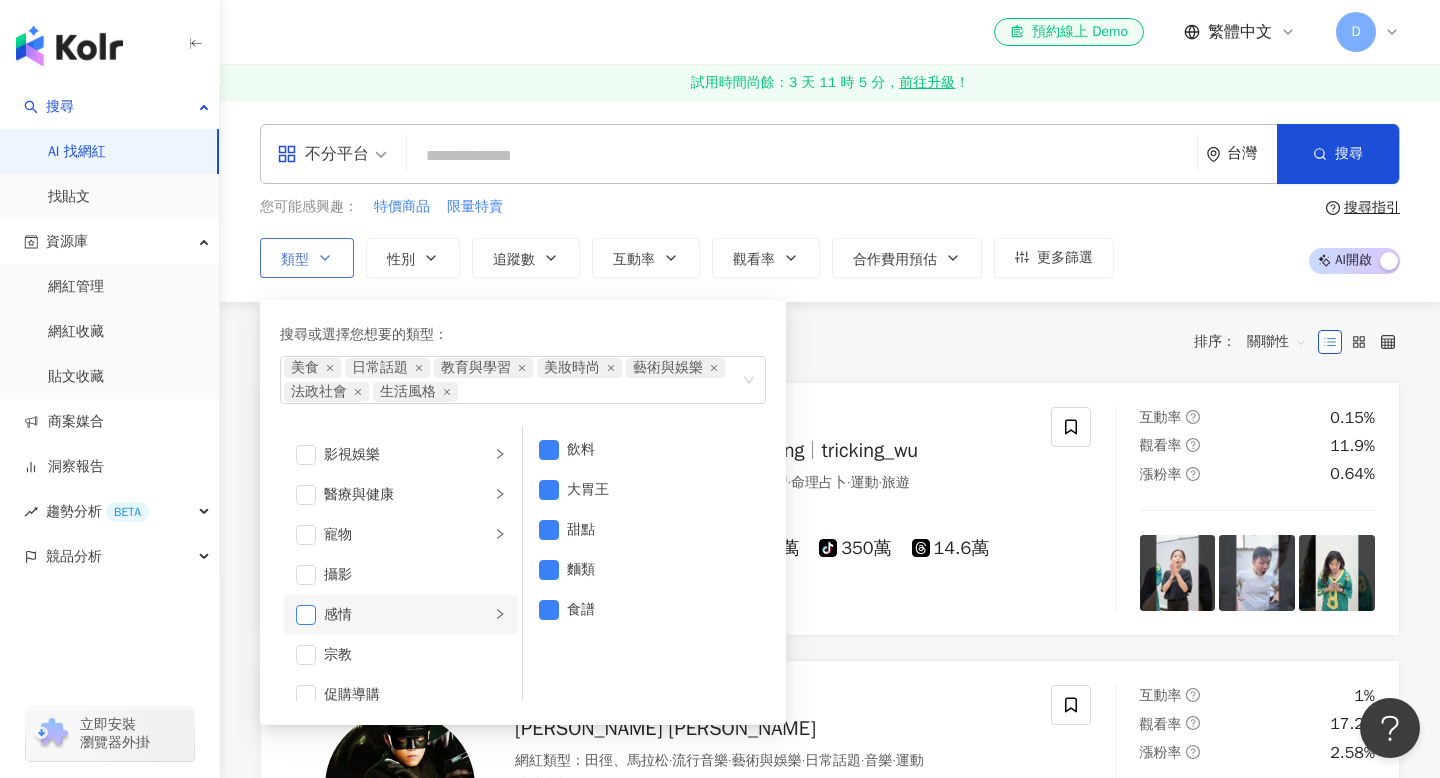 click at bounding box center (306, 615) 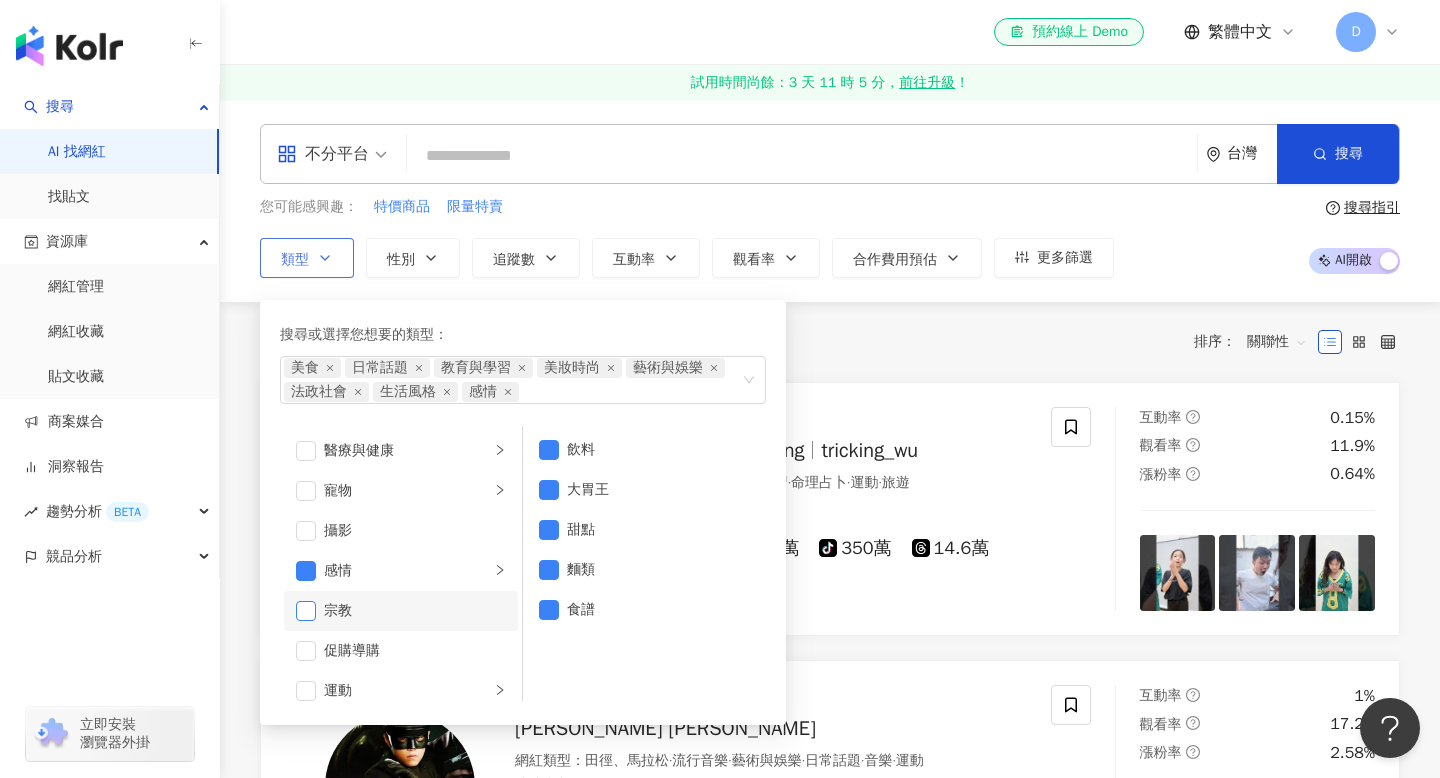 scroll, scrollTop: 530, scrollLeft: 0, axis: vertical 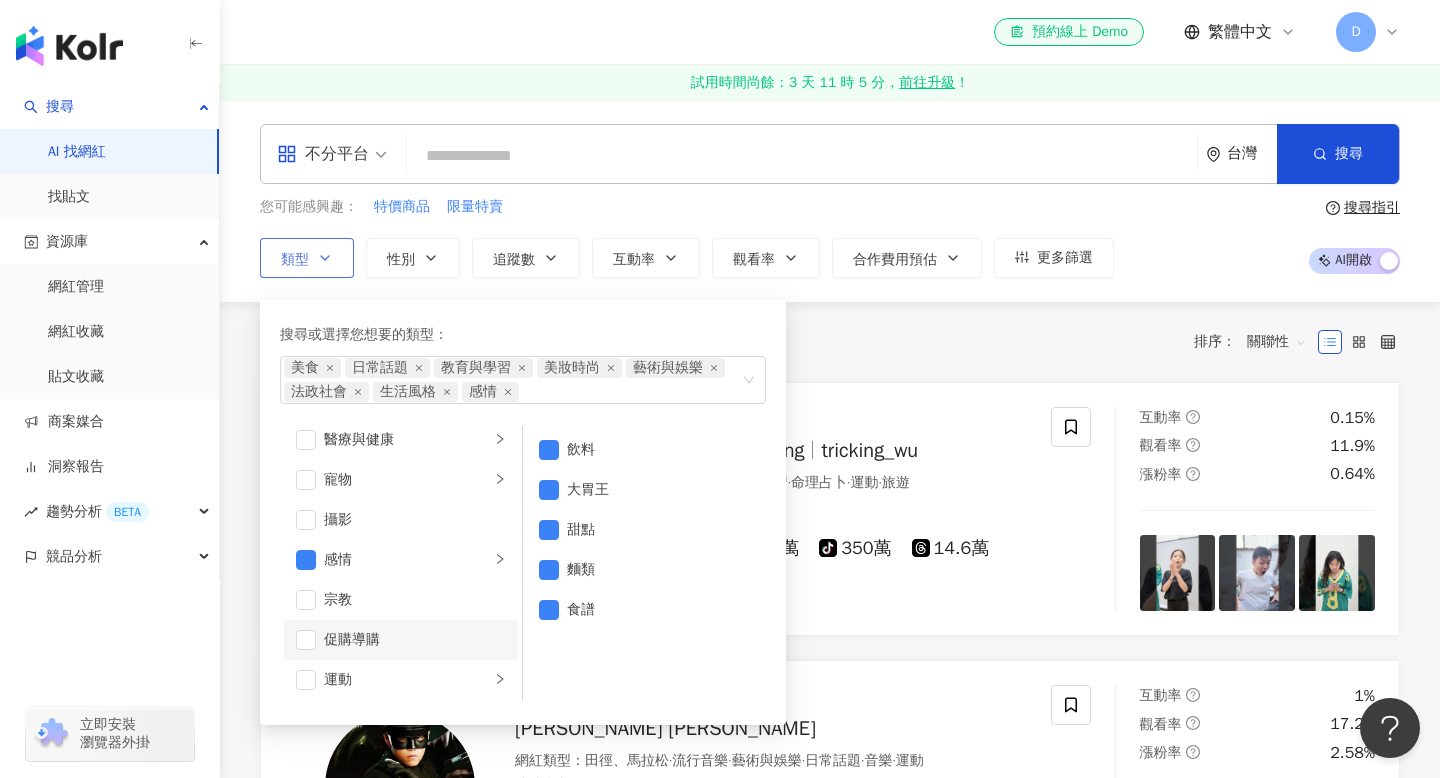 click on "促購導購" at bounding box center (401, 640) 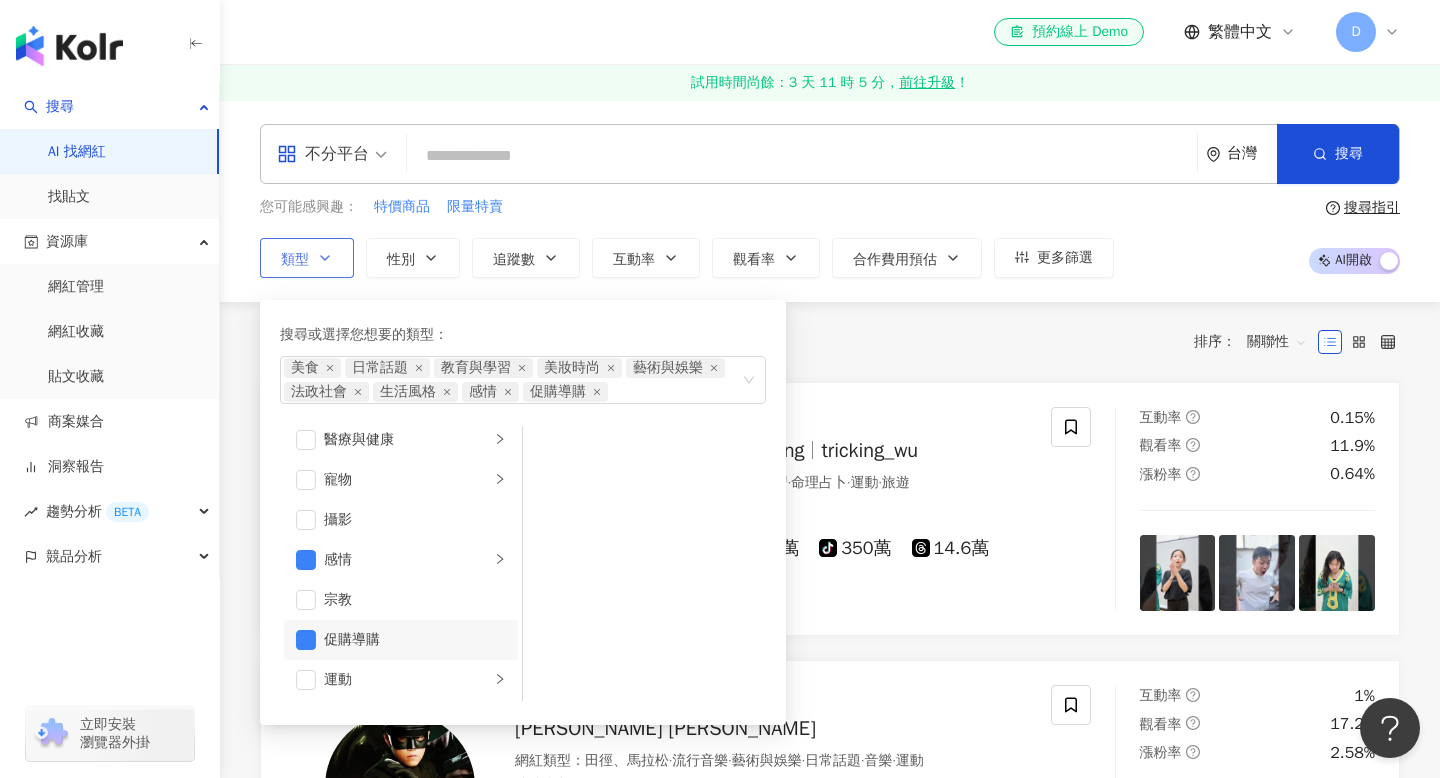 click on "促購導購" at bounding box center (401, 640) 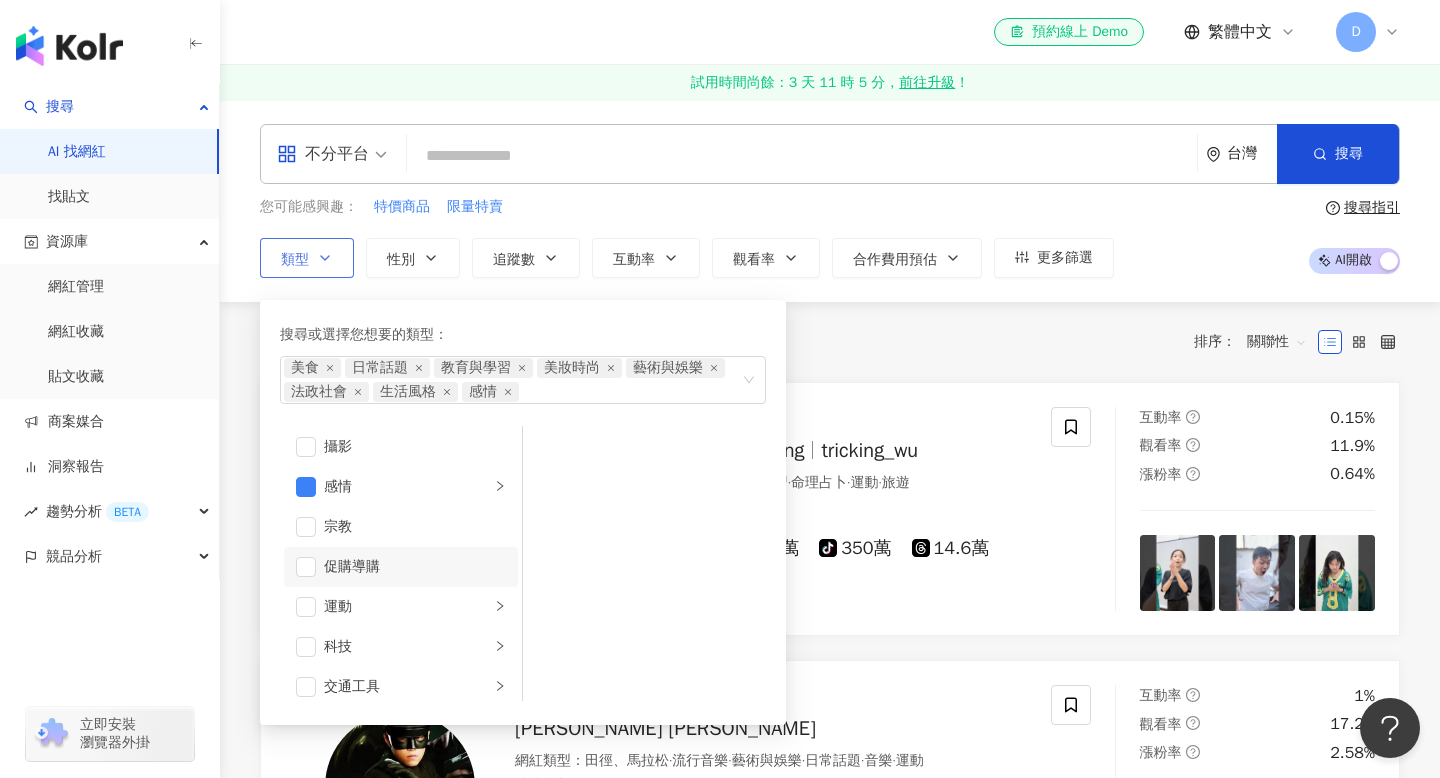 scroll, scrollTop: 627, scrollLeft: 0, axis: vertical 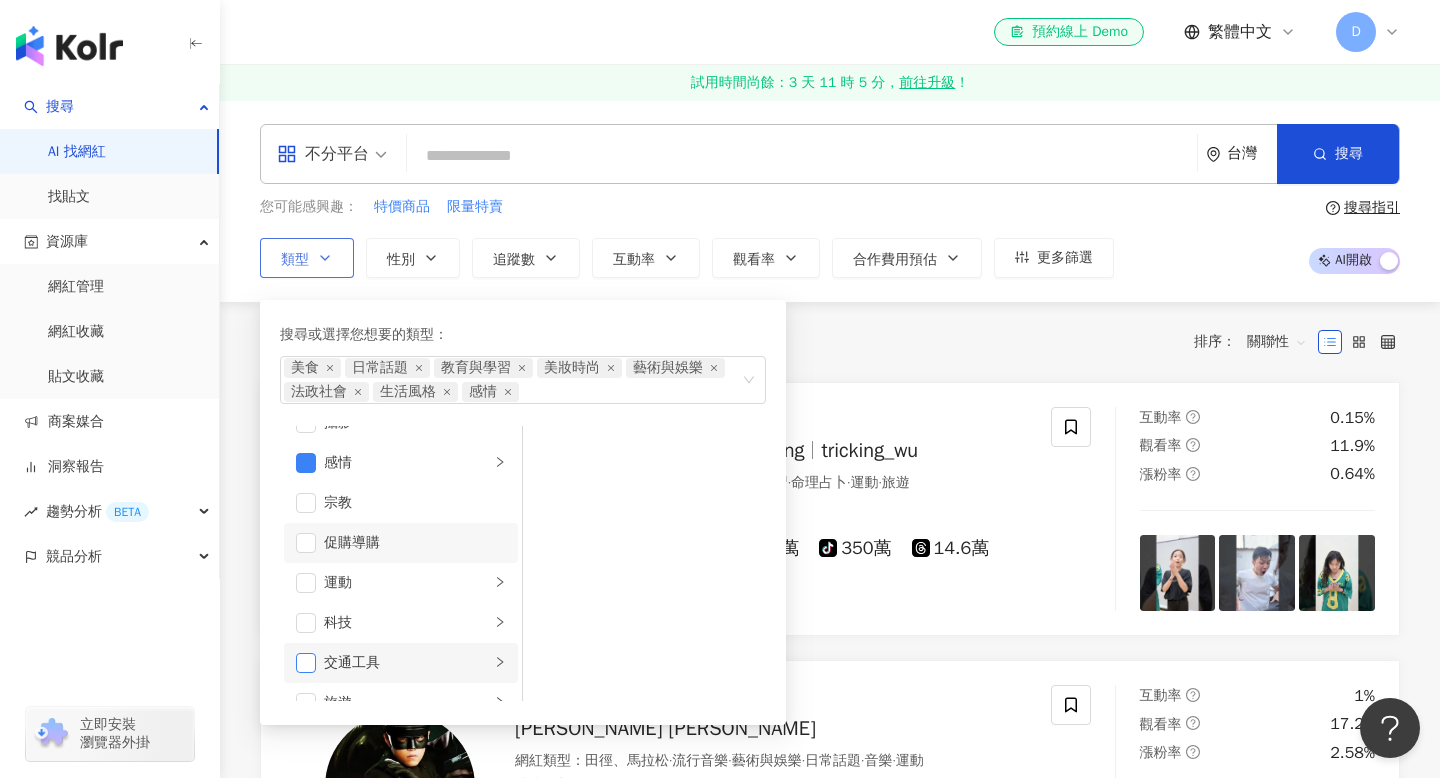 click at bounding box center [306, 663] 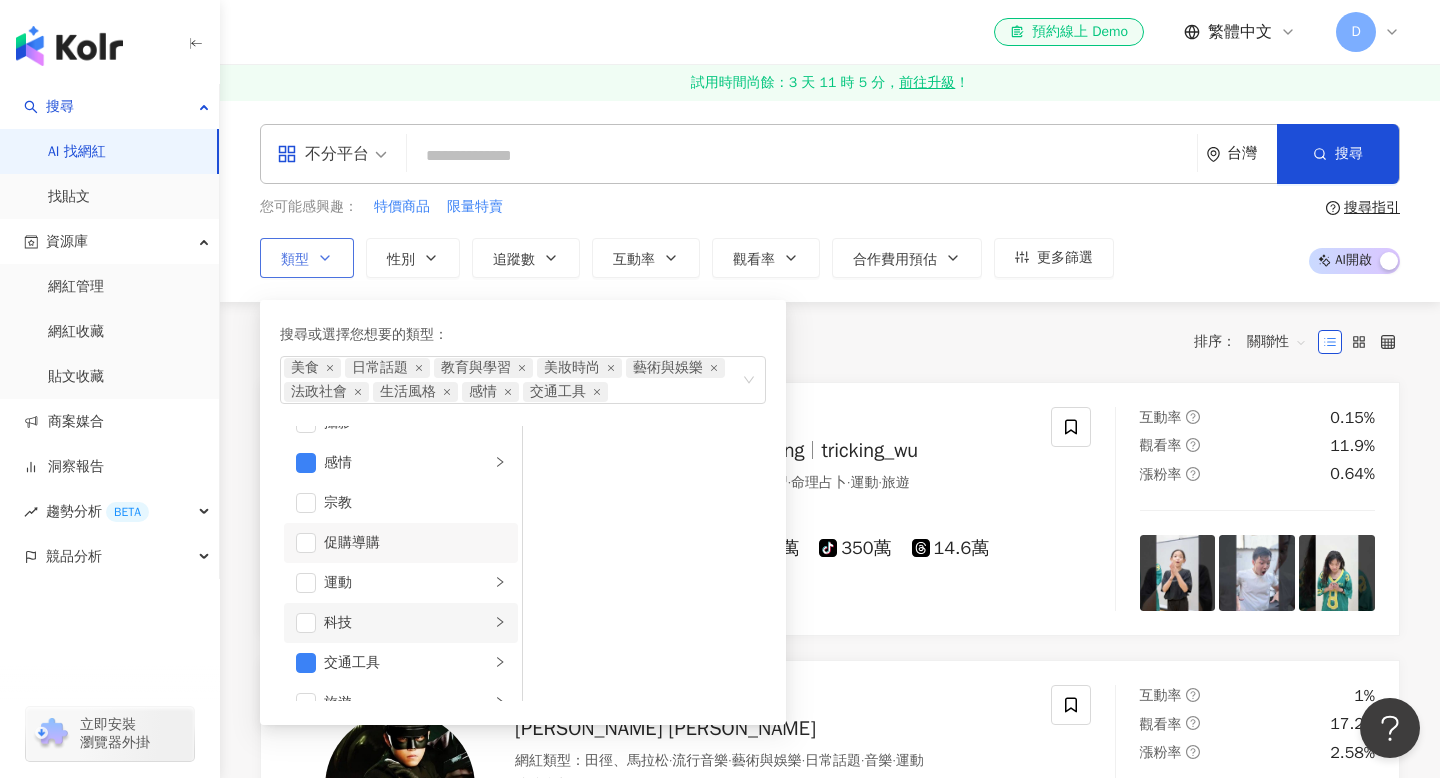 scroll, scrollTop: 693, scrollLeft: 0, axis: vertical 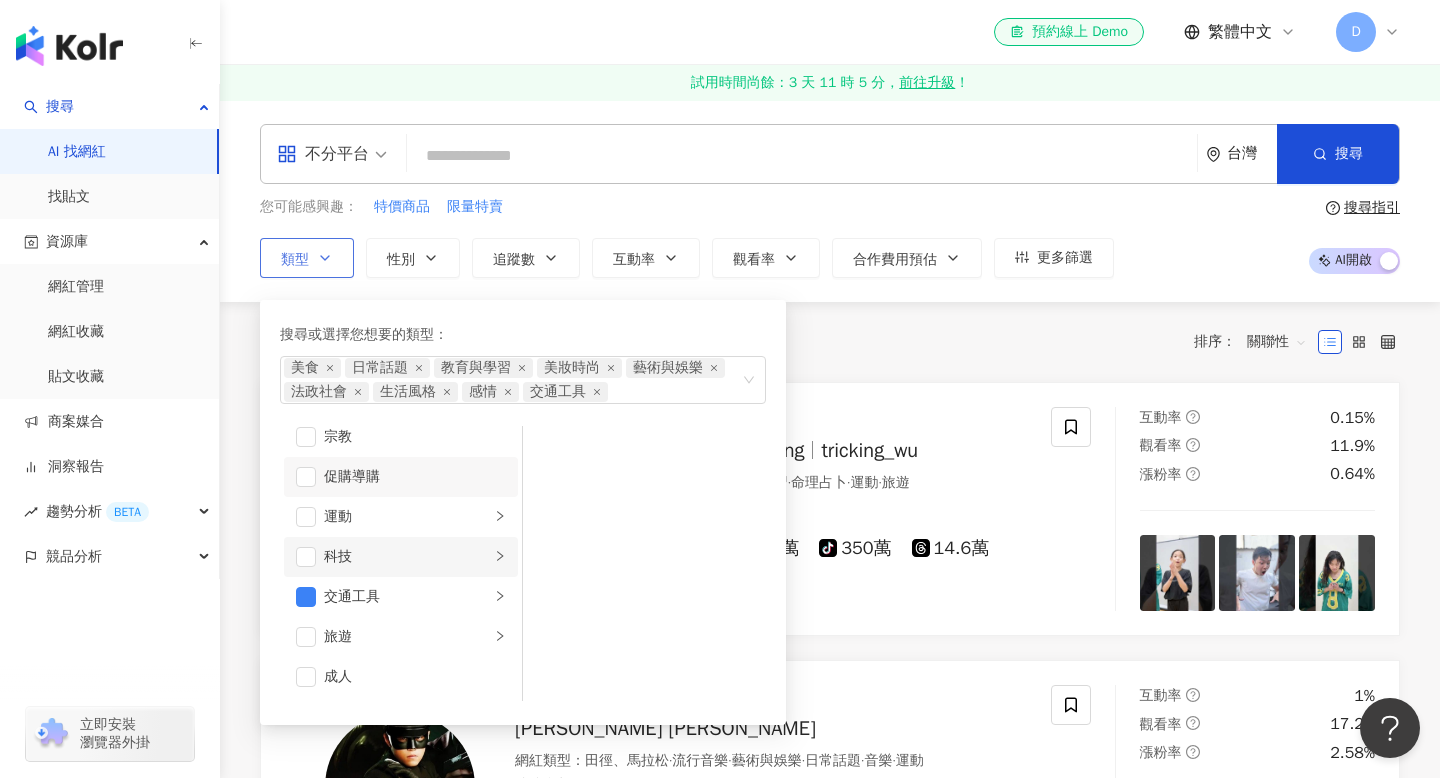 click at bounding box center [306, 637] 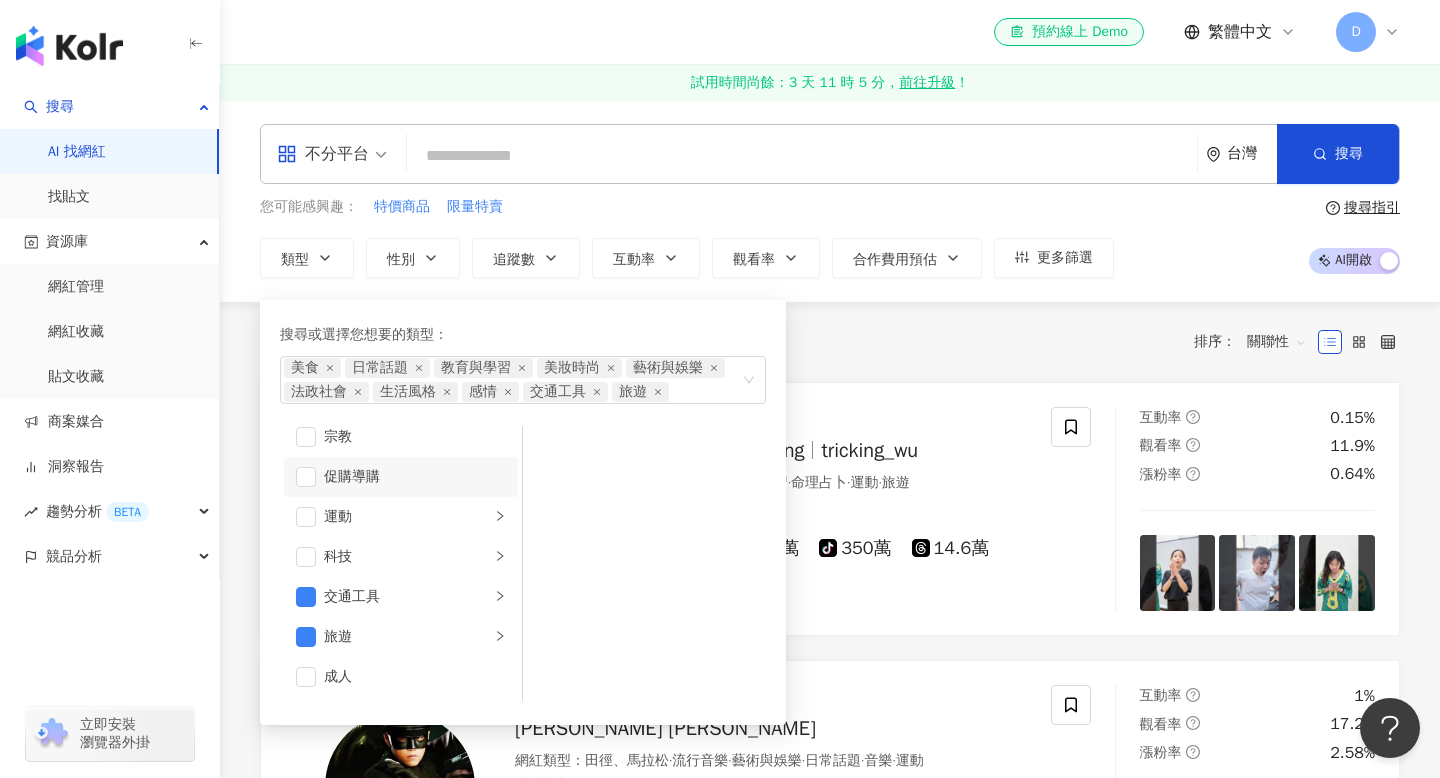 click on "共  10,000+  筆 排序： 關聯性" at bounding box center (830, 342) 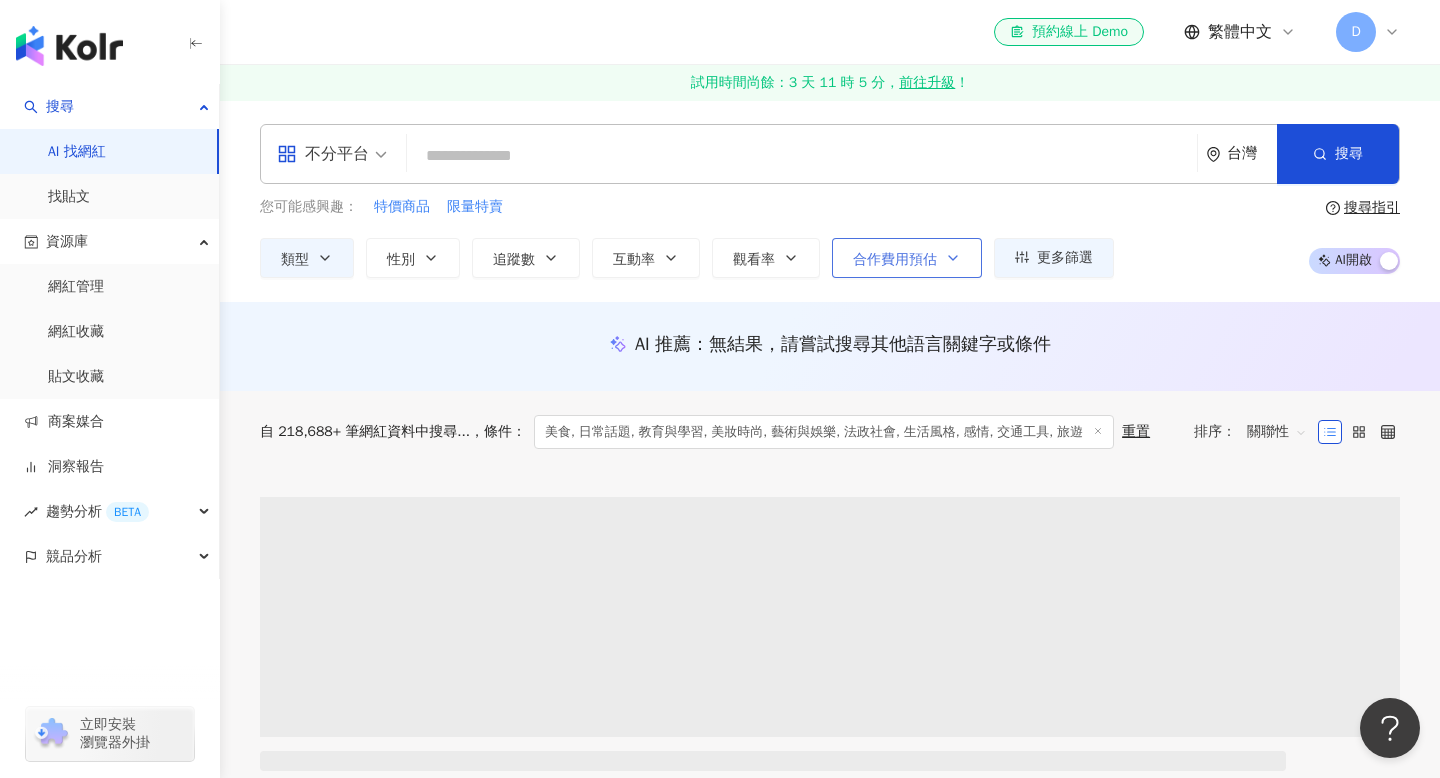 click 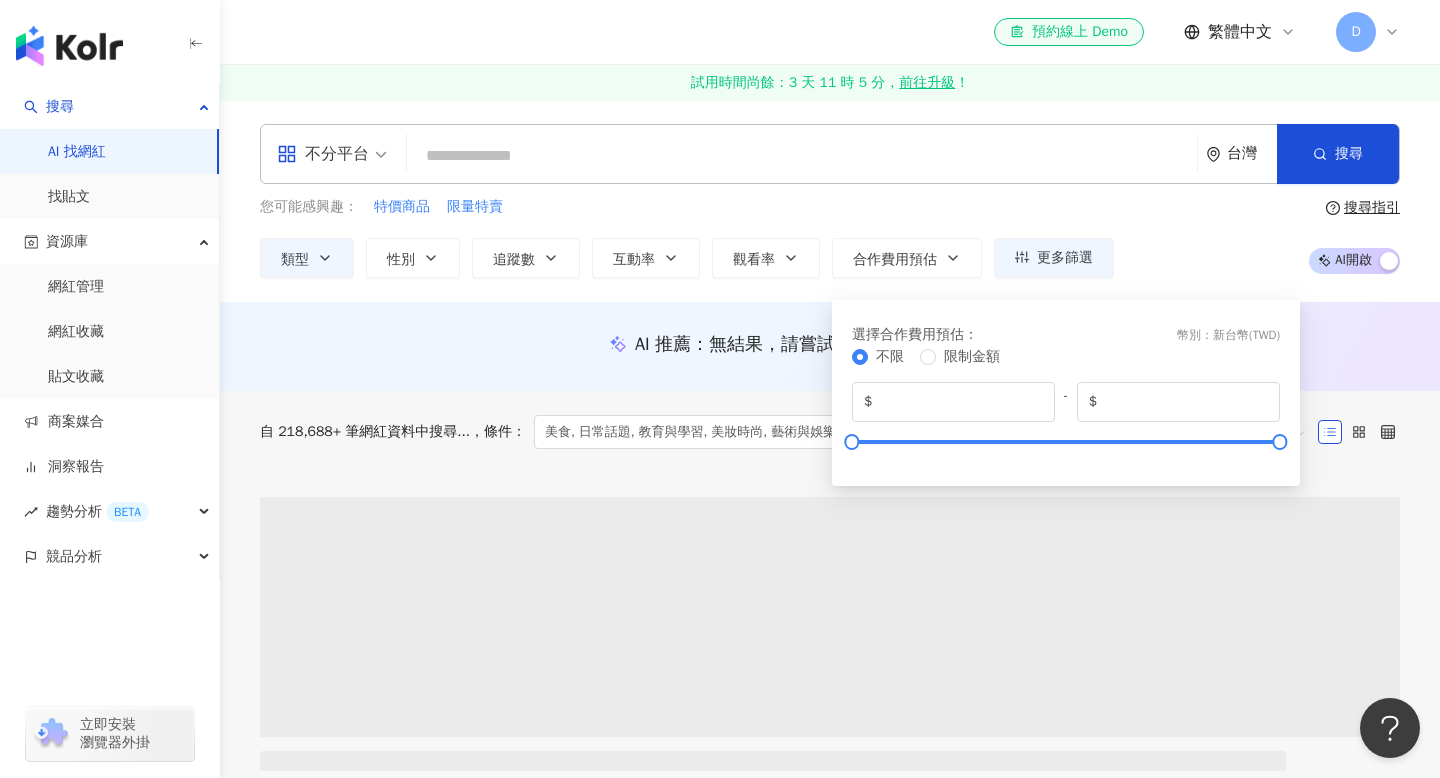 click on "不分平台 台灣 搜尋 您可能感興趣： 特價商品  限量特賣  類型 性別 追蹤數 互動率 觀看率 合作費用預估  更多篩選 選擇合作費用預估  ： 幣別 ： 新台幣 ( TWD ) 不限 限制金額 $ *  -  $ ******* 搜尋指引 AI  開啟 AI  關閉" at bounding box center (830, 201) 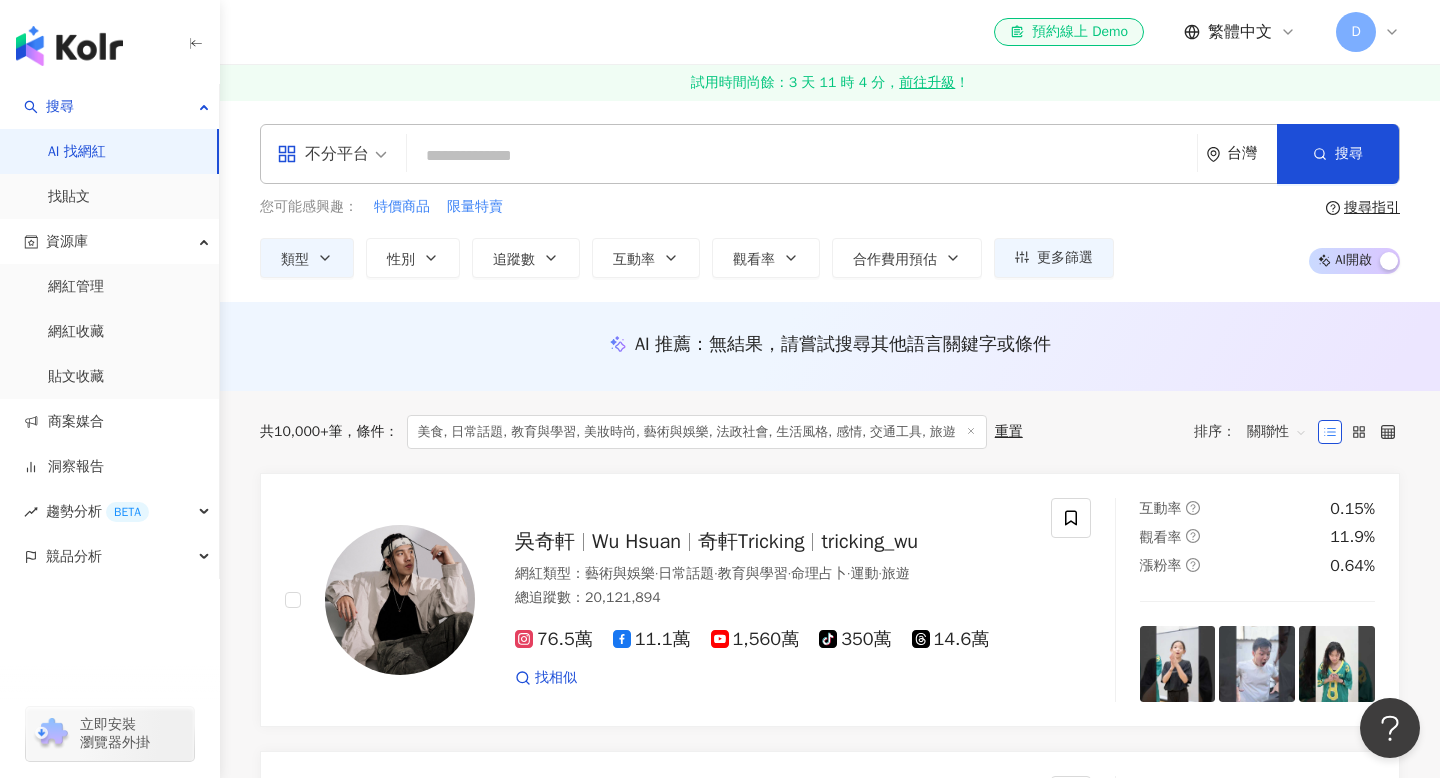 click on "您可能感興趣： 特價商品  限量特賣" at bounding box center [687, 207] 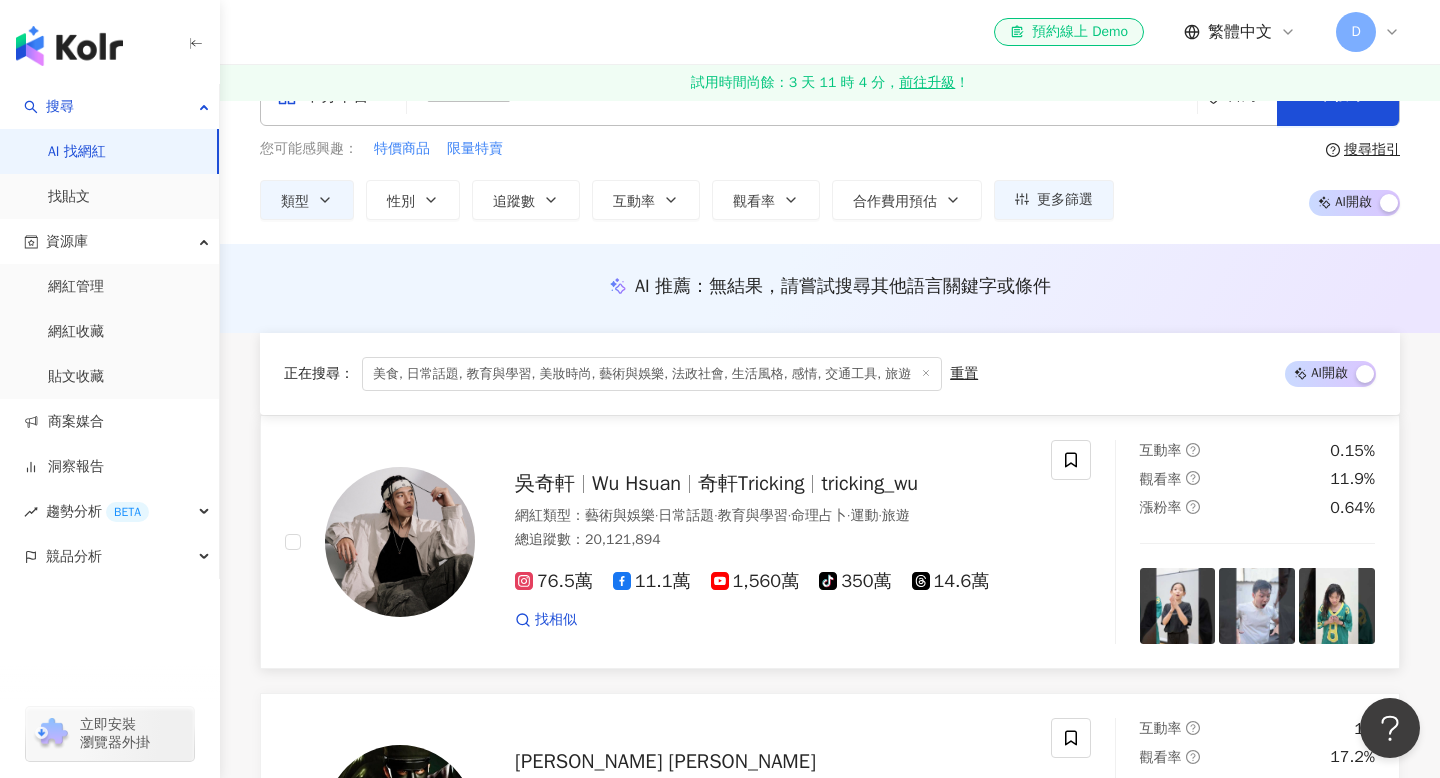 scroll, scrollTop: 1164, scrollLeft: 0, axis: vertical 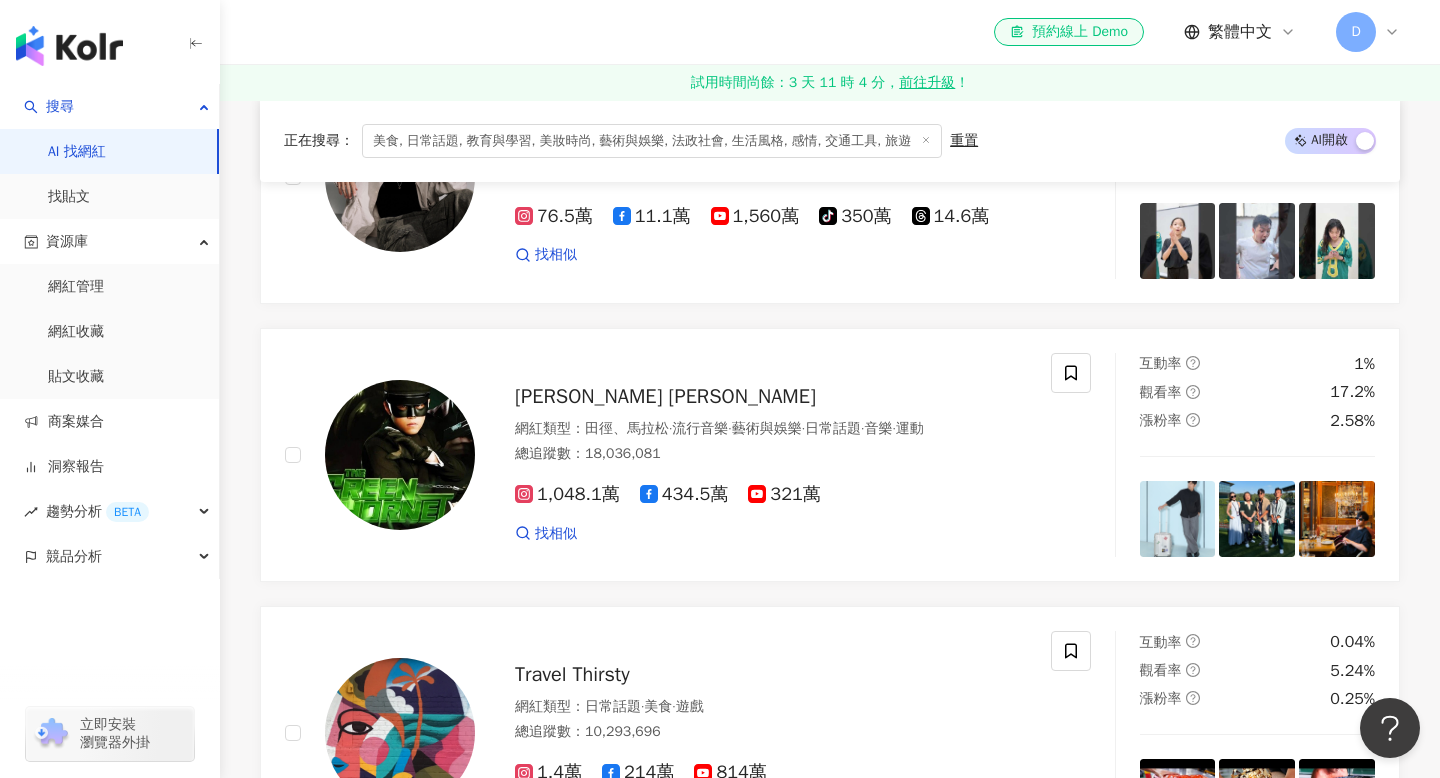 click on "重置" at bounding box center [964, 141] 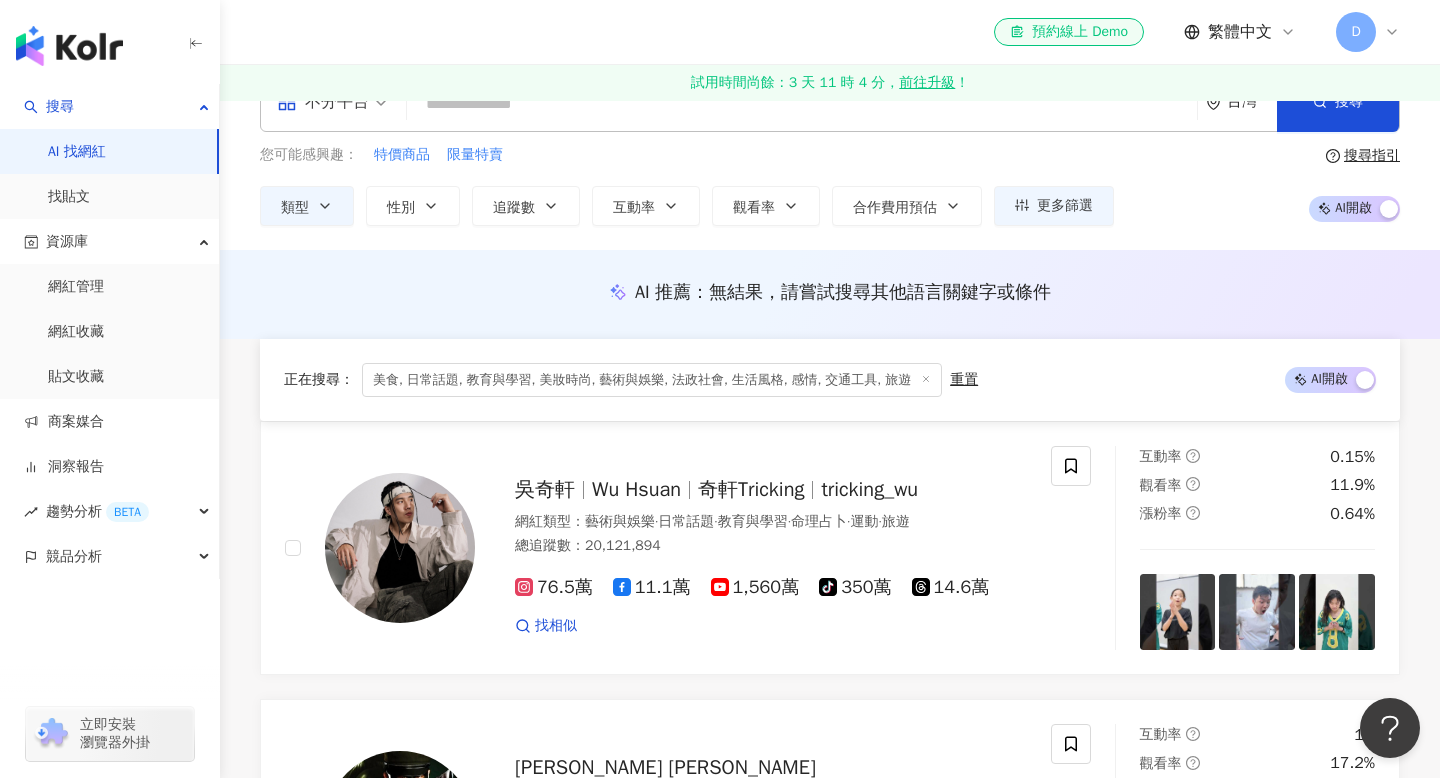 scroll, scrollTop: 0, scrollLeft: 0, axis: both 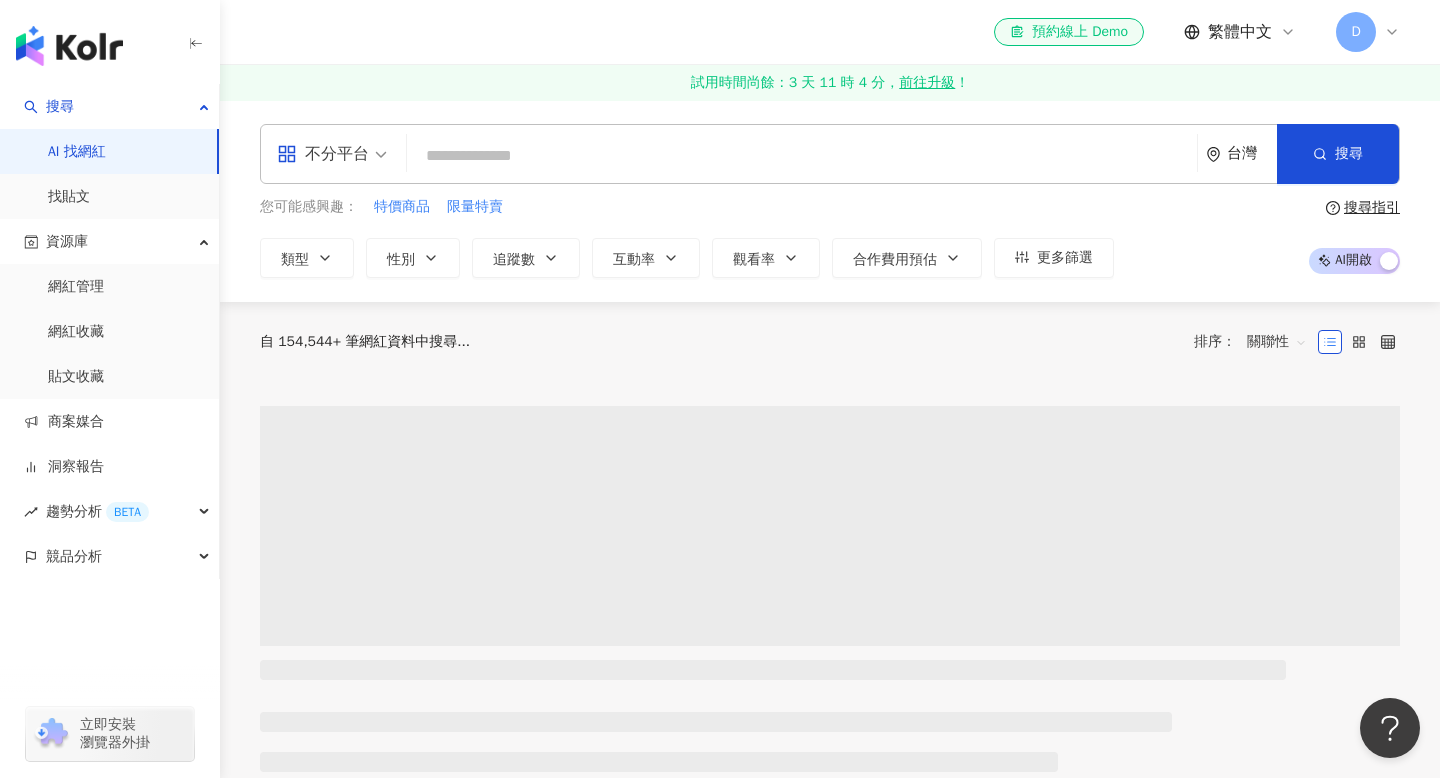 click on "前往升級" at bounding box center (927, 83) 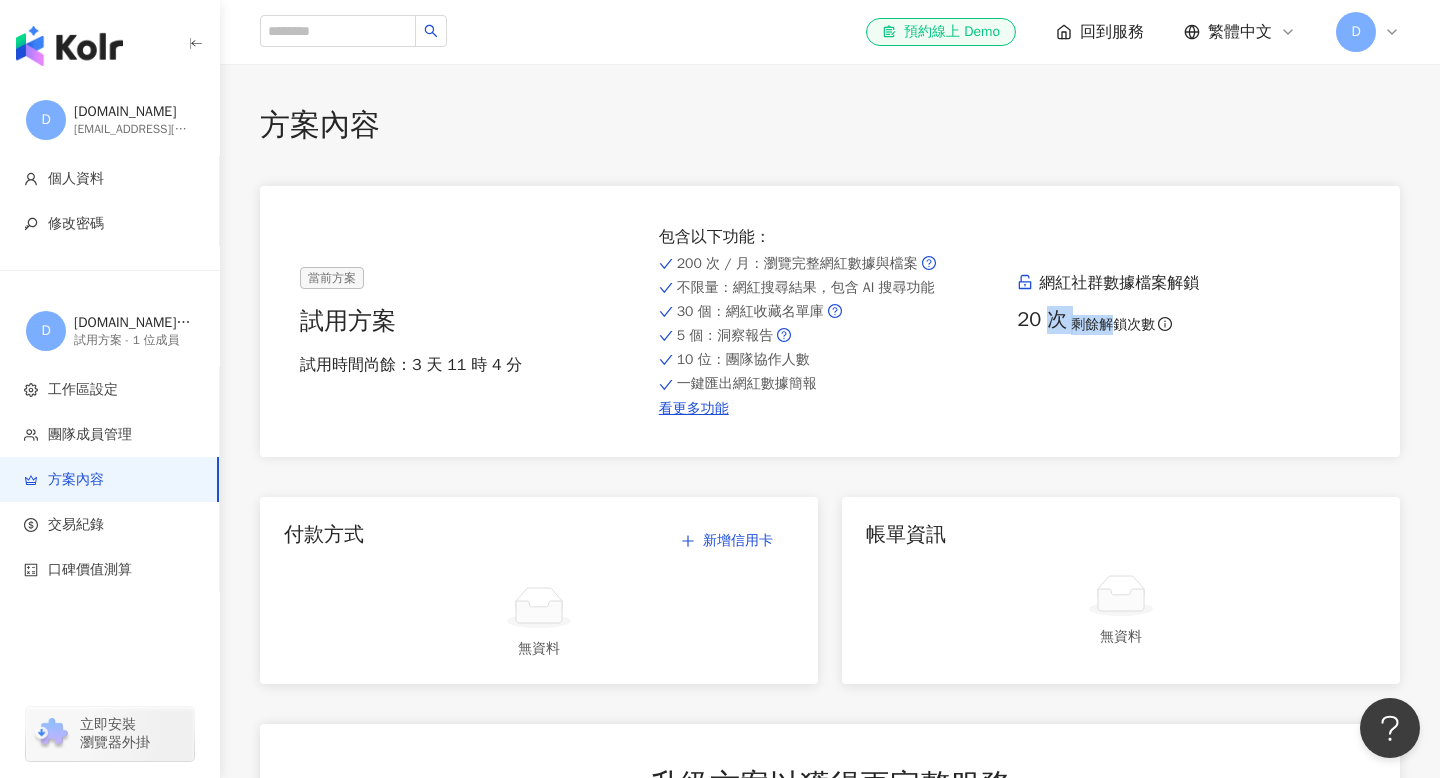 drag, startPoint x: 1052, startPoint y: 320, endPoint x: 1109, endPoint y: 320, distance: 57 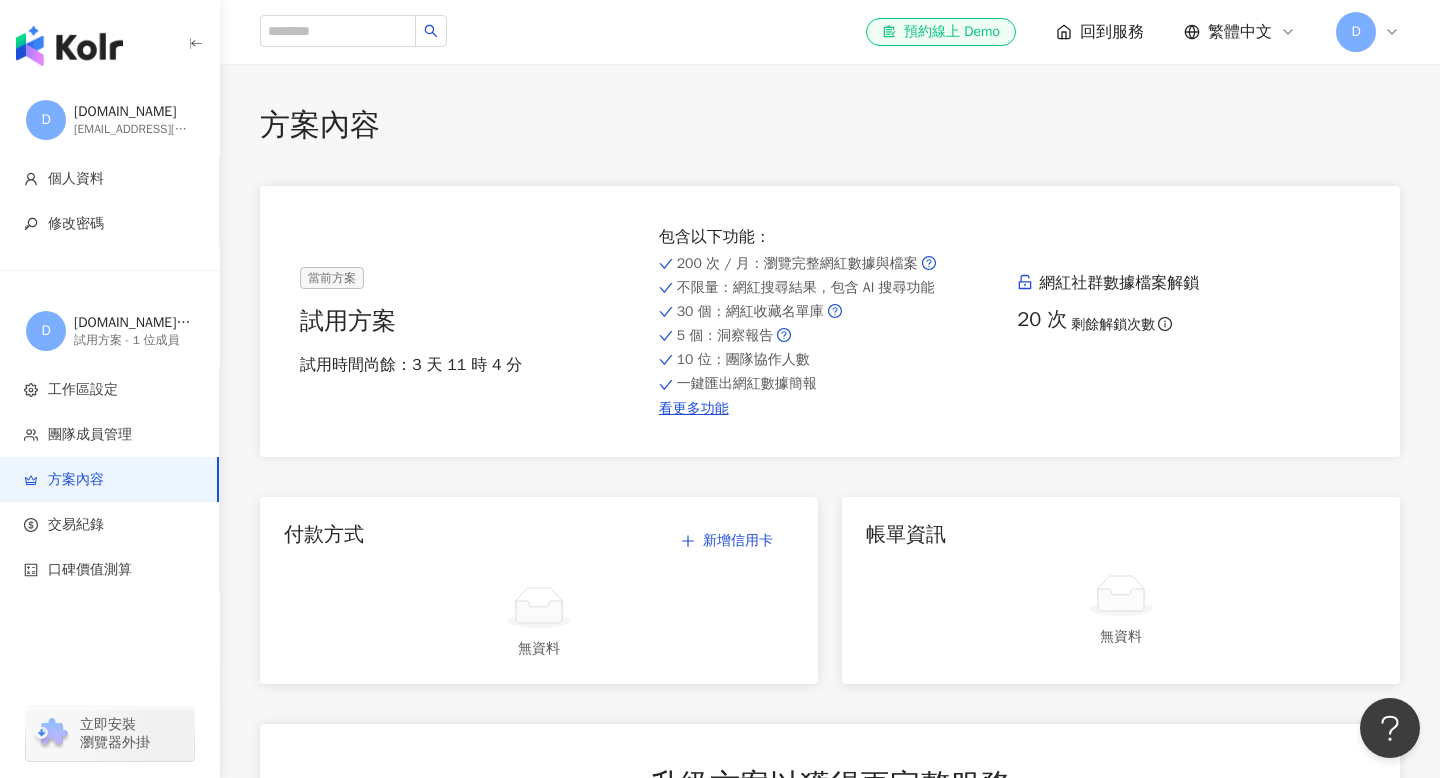 click on "當前方案 試用方案 試用時間尚餘：3 天 11 時 4 分 包含以下功能 ：  200 次 / 月 ：瀏覽完整網紅數據與檔案  不限量 ：網紅搜尋結果，包含 AI 搜尋功能  30 個 ：網紅收藏名單庫  5 個 ：洞察報告  10 位 ：團隊協作人數 一鍵匯出網紅數據簡報 看更多功能 網紅社群數據檔案解鎖 20 次 剩餘解鎖次數" at bounding box center [830, 321] 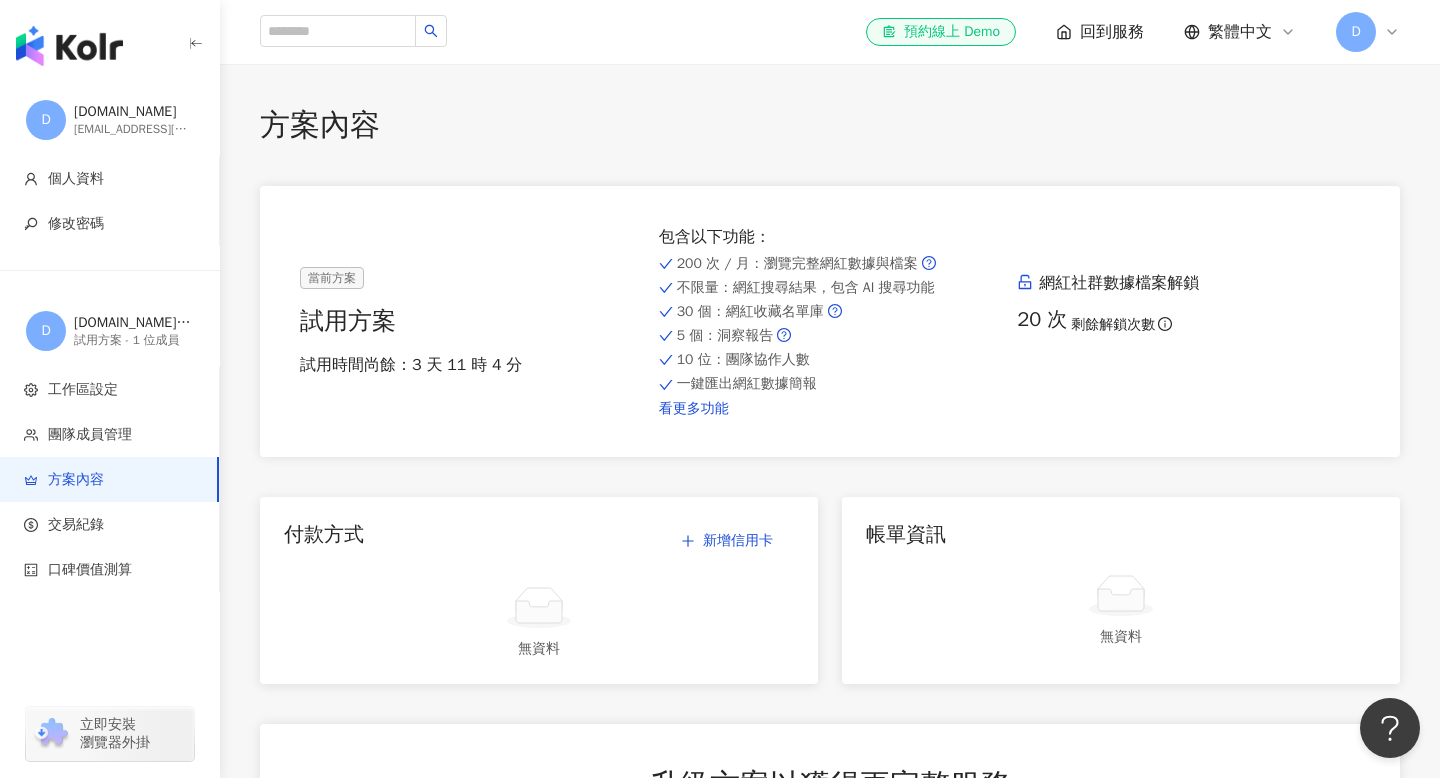 click on "看更多功能" at bounding box center [830, 409] 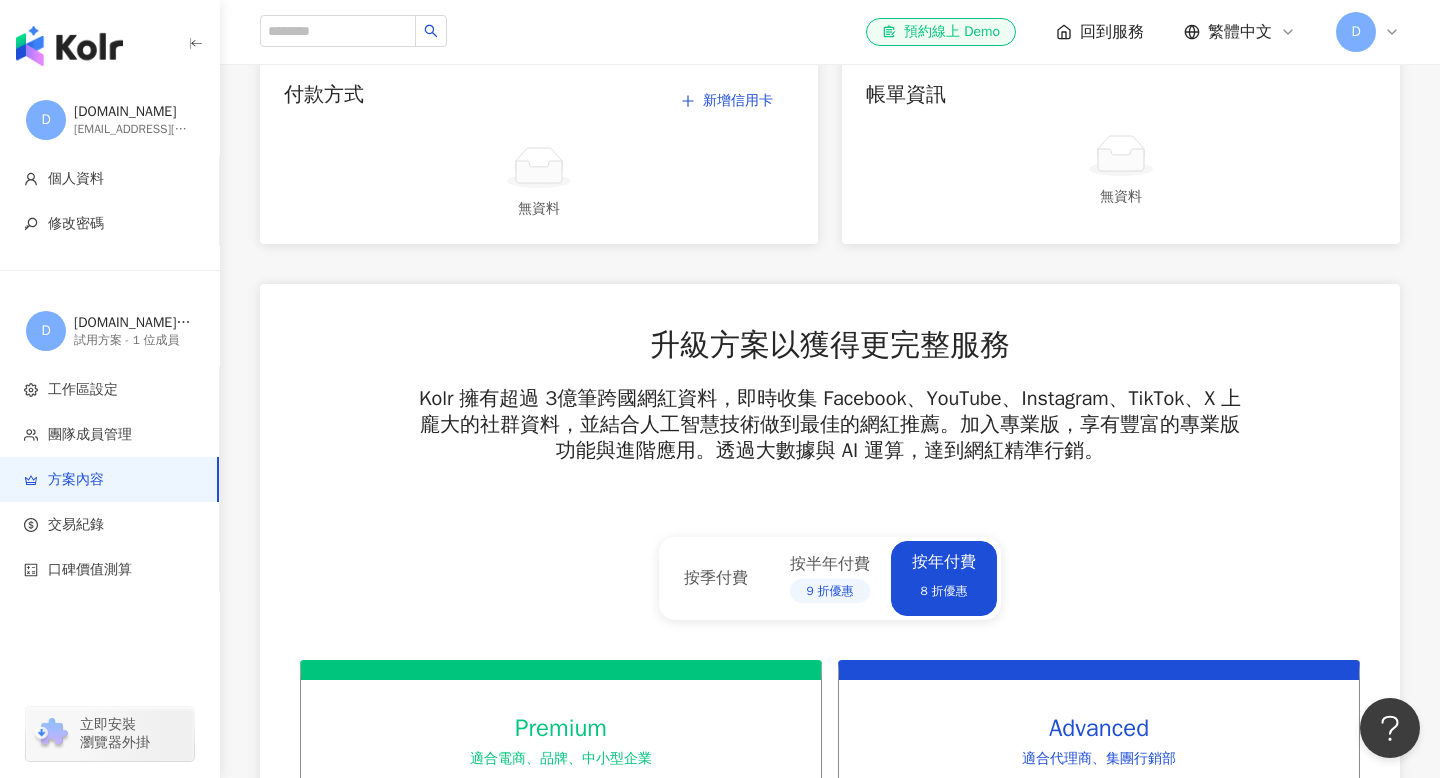 scroll, scrollTop: 0, scrollLeft: 0, axis: both 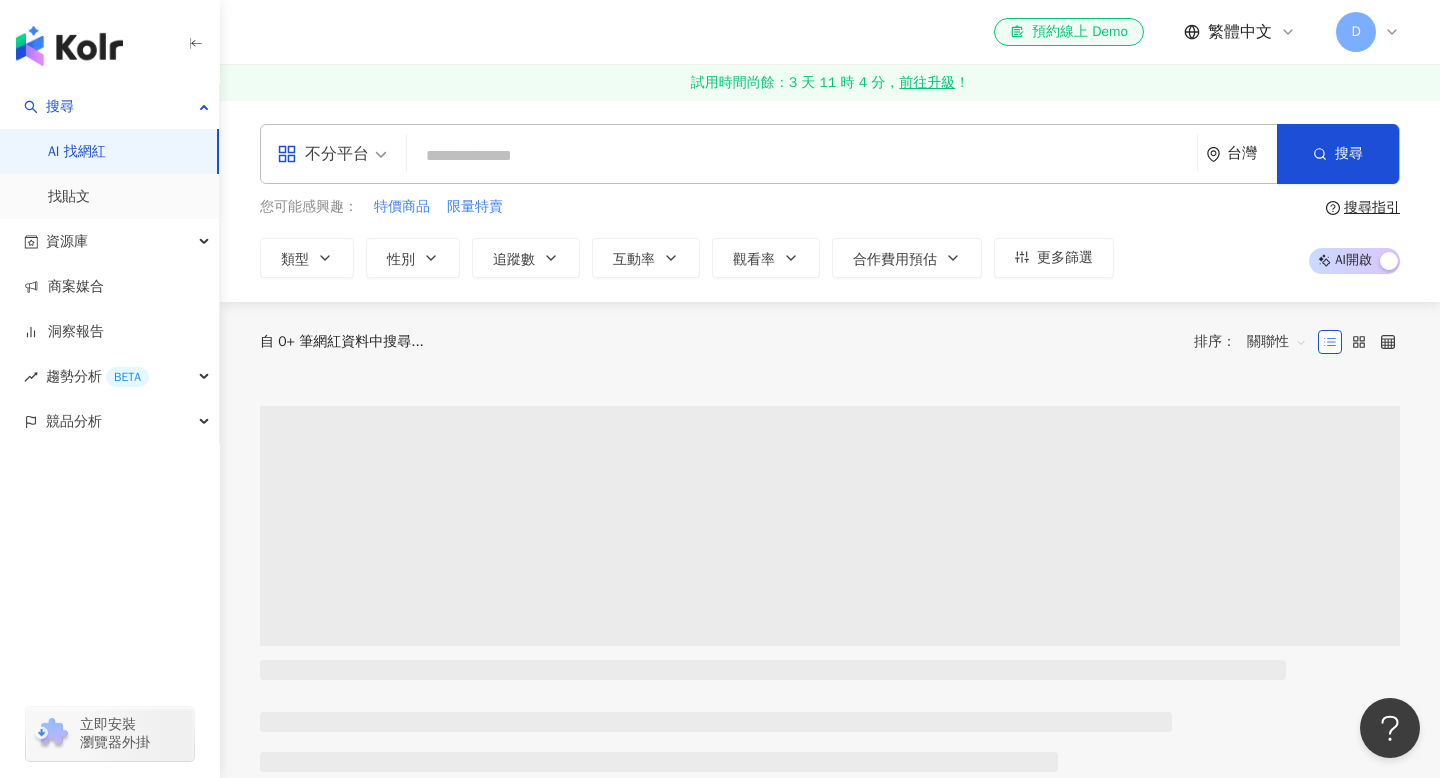 click on "不分平台" at bounding box center [332, 154] 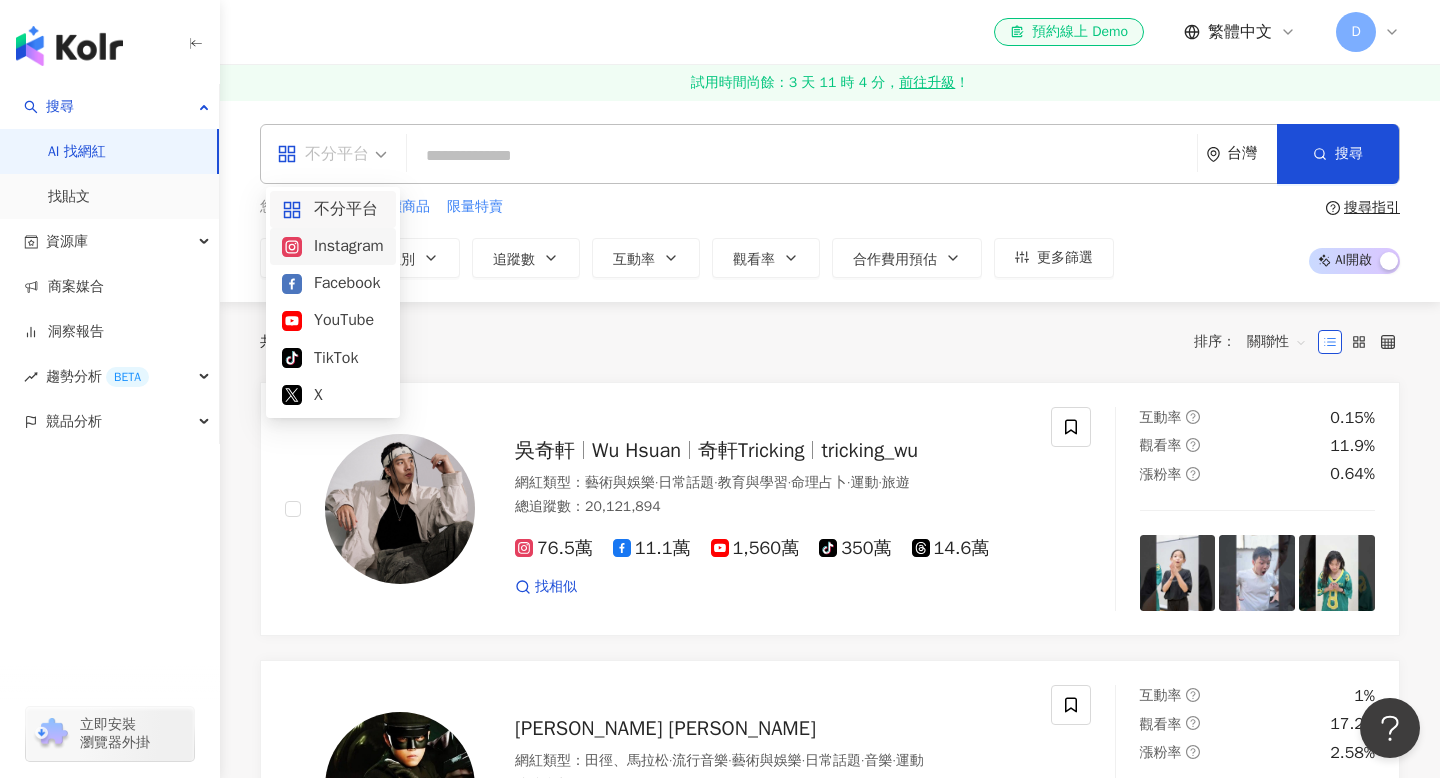 click on "Instagram" at bounding box center (333, 246) 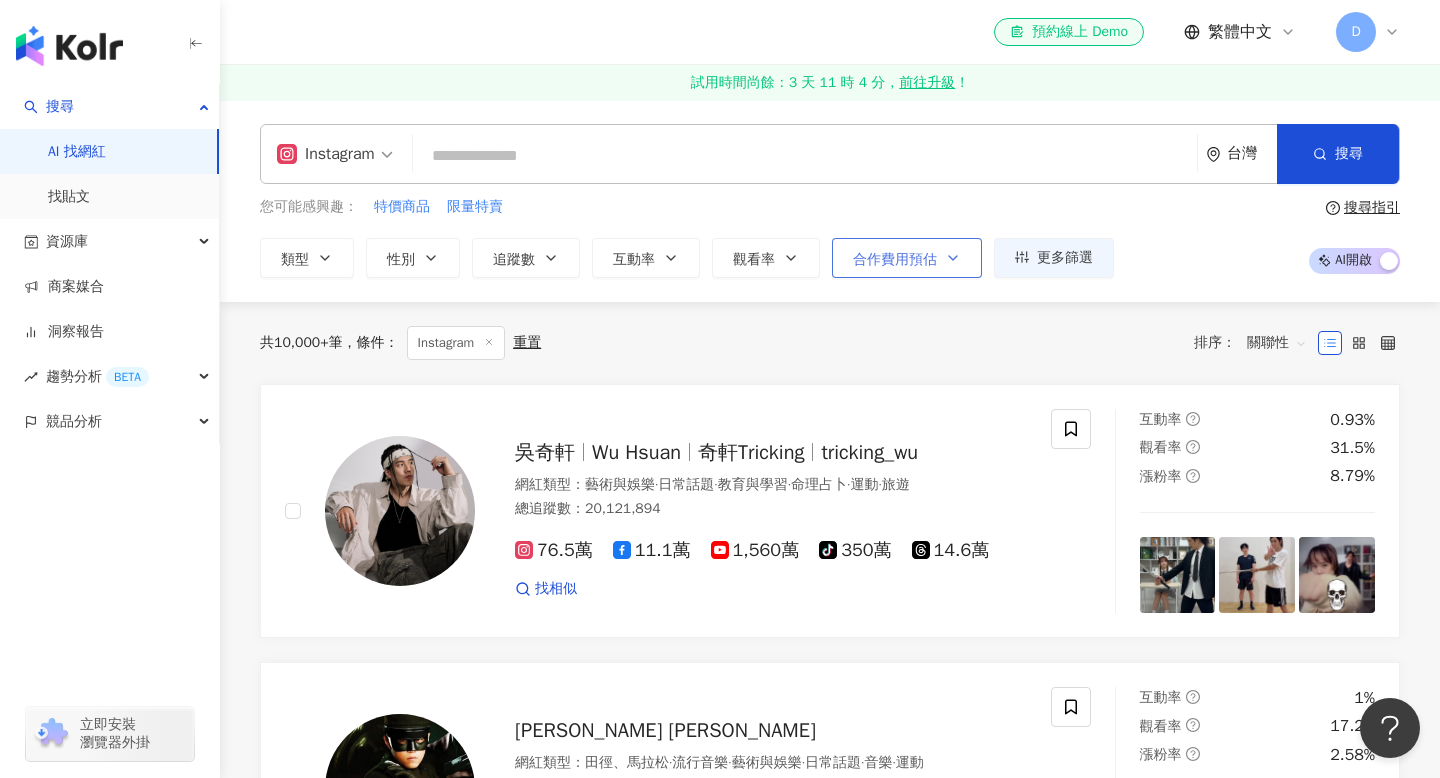 click on "合作費用預估" at bounding box center [907, 258] 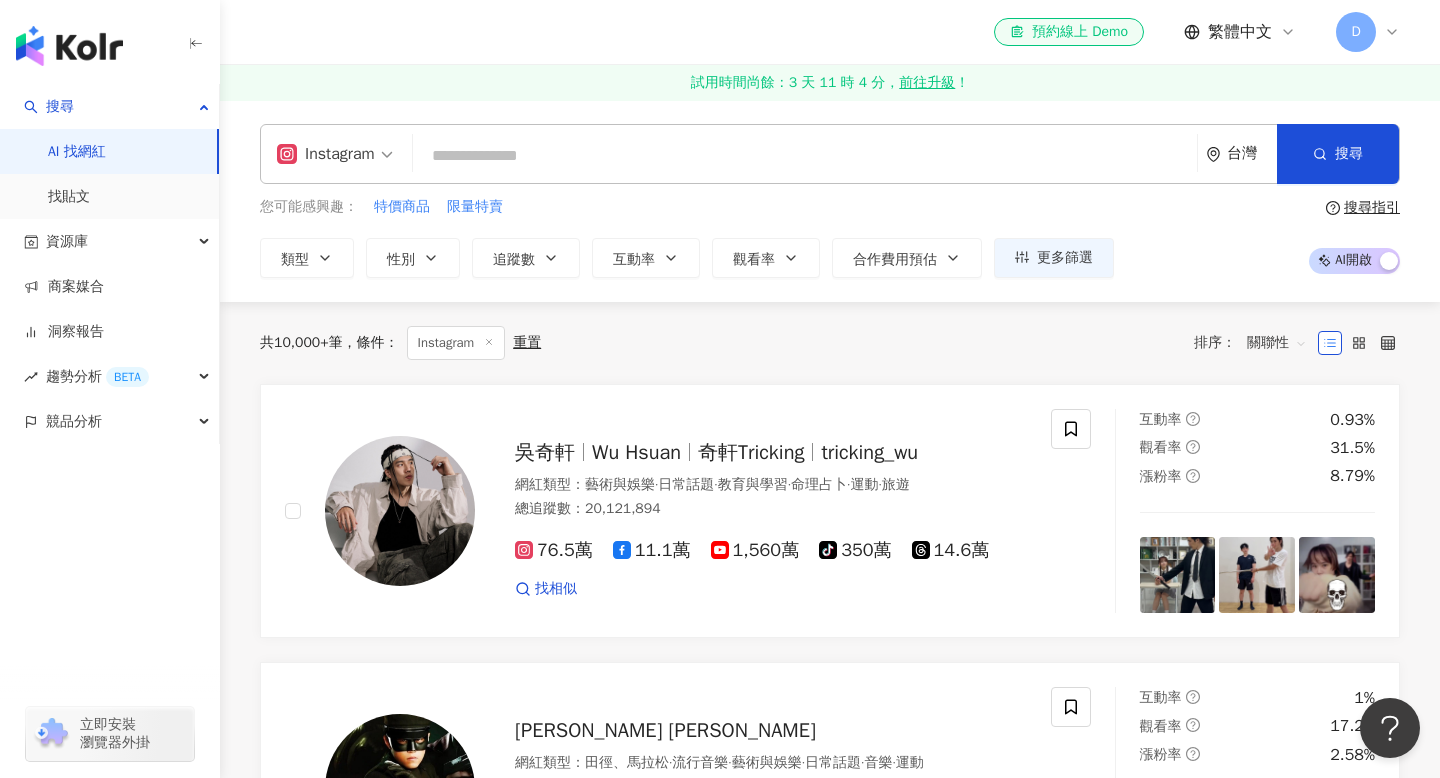 click on "Instagram 台灣 搜尋 您可能感興趣： 特價商品  限量特賣  類型 性別 追蹤數 互動率 觀看率 合作費用預估  更多篩選 選擇合作費用預估  ： 幣別 ： 新台幣 ( TWD ) 不限 限制金額 $ *  -  $ ******* 搜尋指引 AI  開啟 AI  關閉" at bounding box center (830, 201) 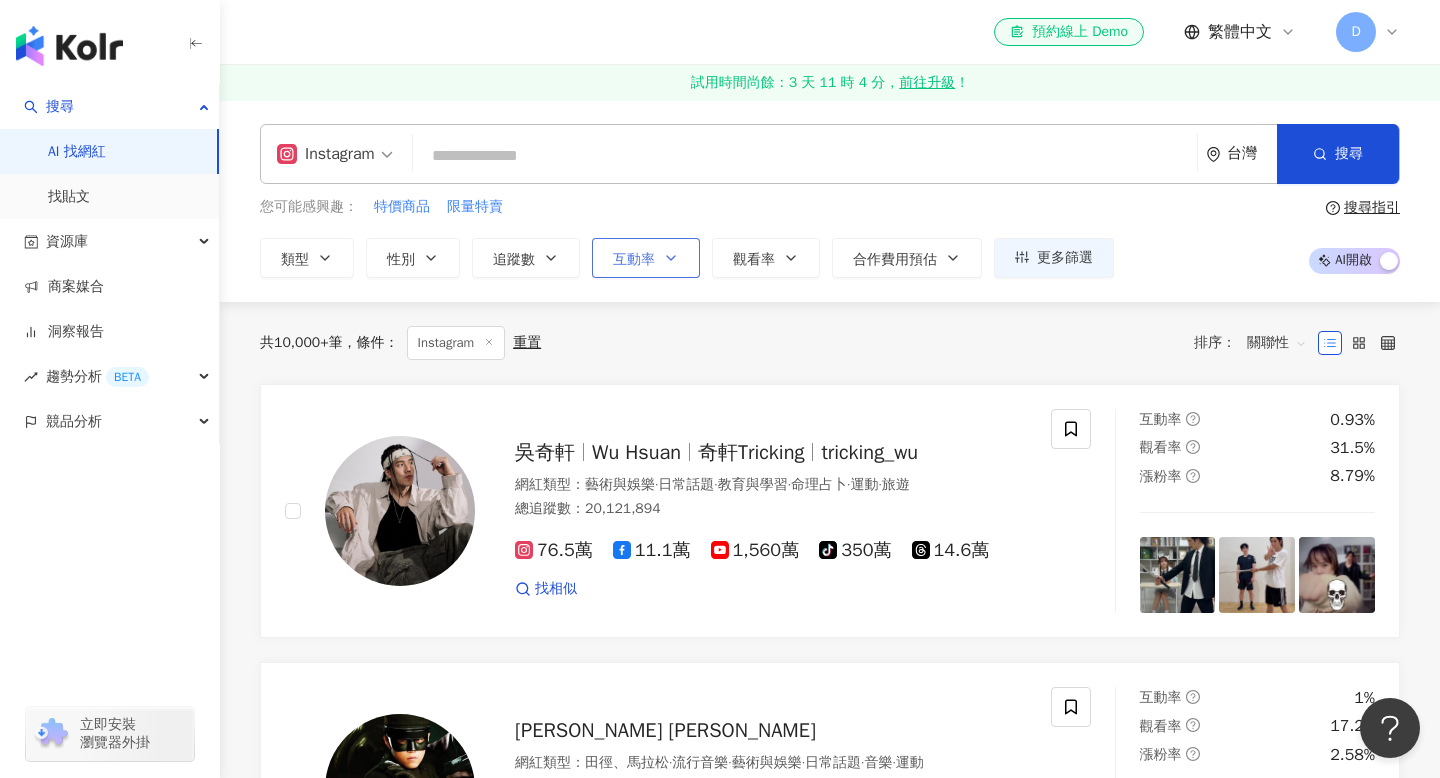 click 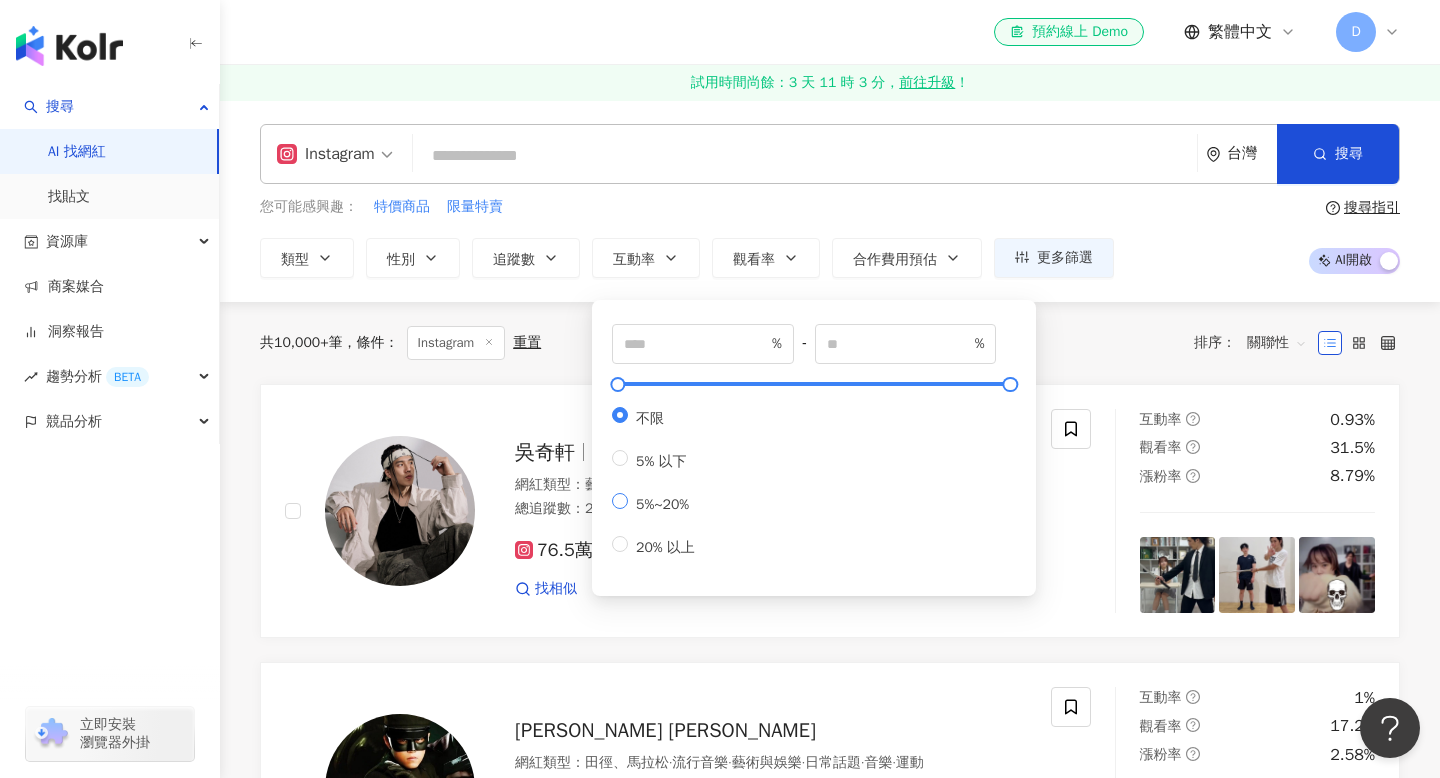 type on "*" 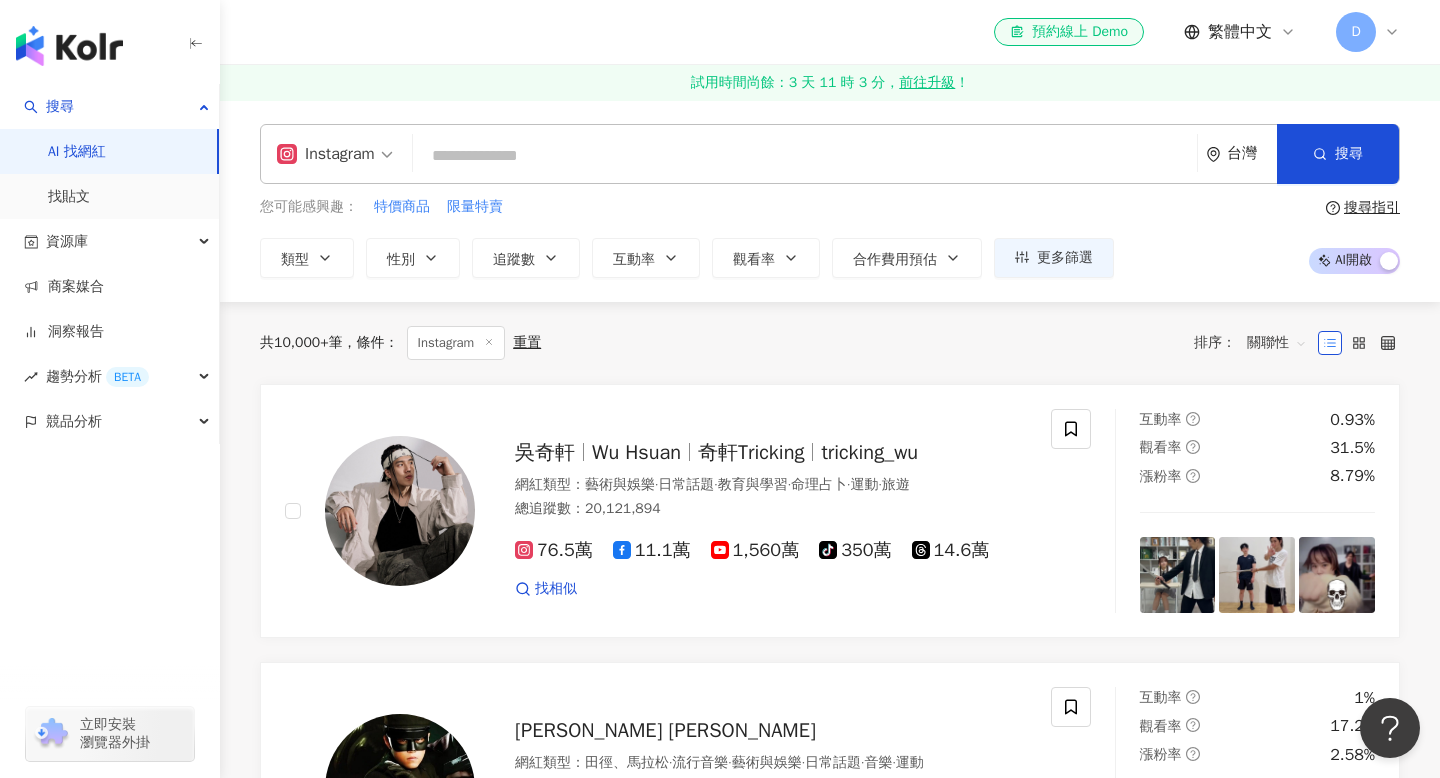 click on "Instagram 台灣 搜尋 您可能感興趣： 特價商品  限量特賣  類型 性別 追蹤數 互動率 觀看率 合作費用預估  更多篩選 選擇合作費用預估  ： 幣別 ： 新台幣 ( TWD ) 不限 限制金額 $ *  -  $ ******* * %  -  ** % 不限 5% 以下 5%~20% 20% 以上 搜尋指引 AI  開啟 AI  關閉" at bounding box center [830, 201] 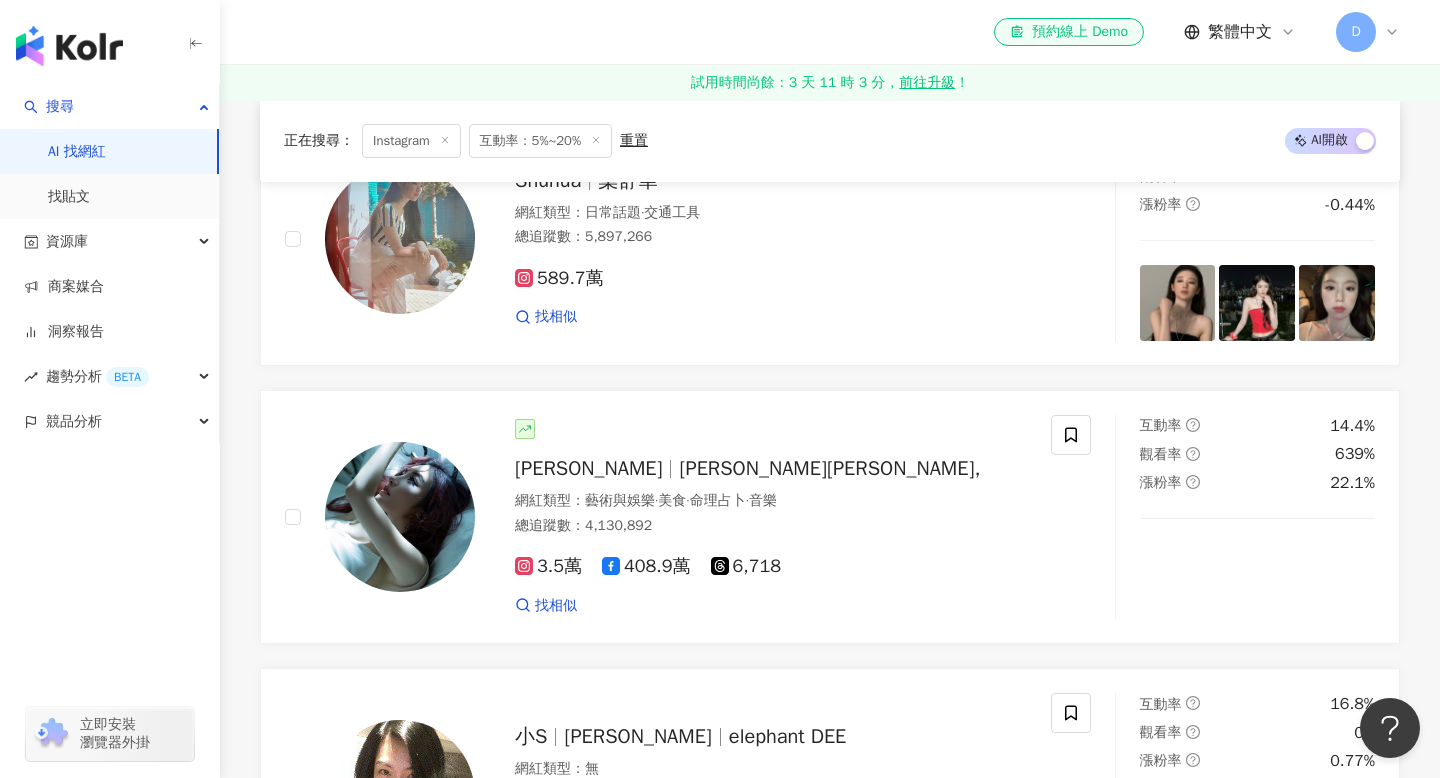 scroll, scrollTop: 0, scrollLeft: 0, axis: both 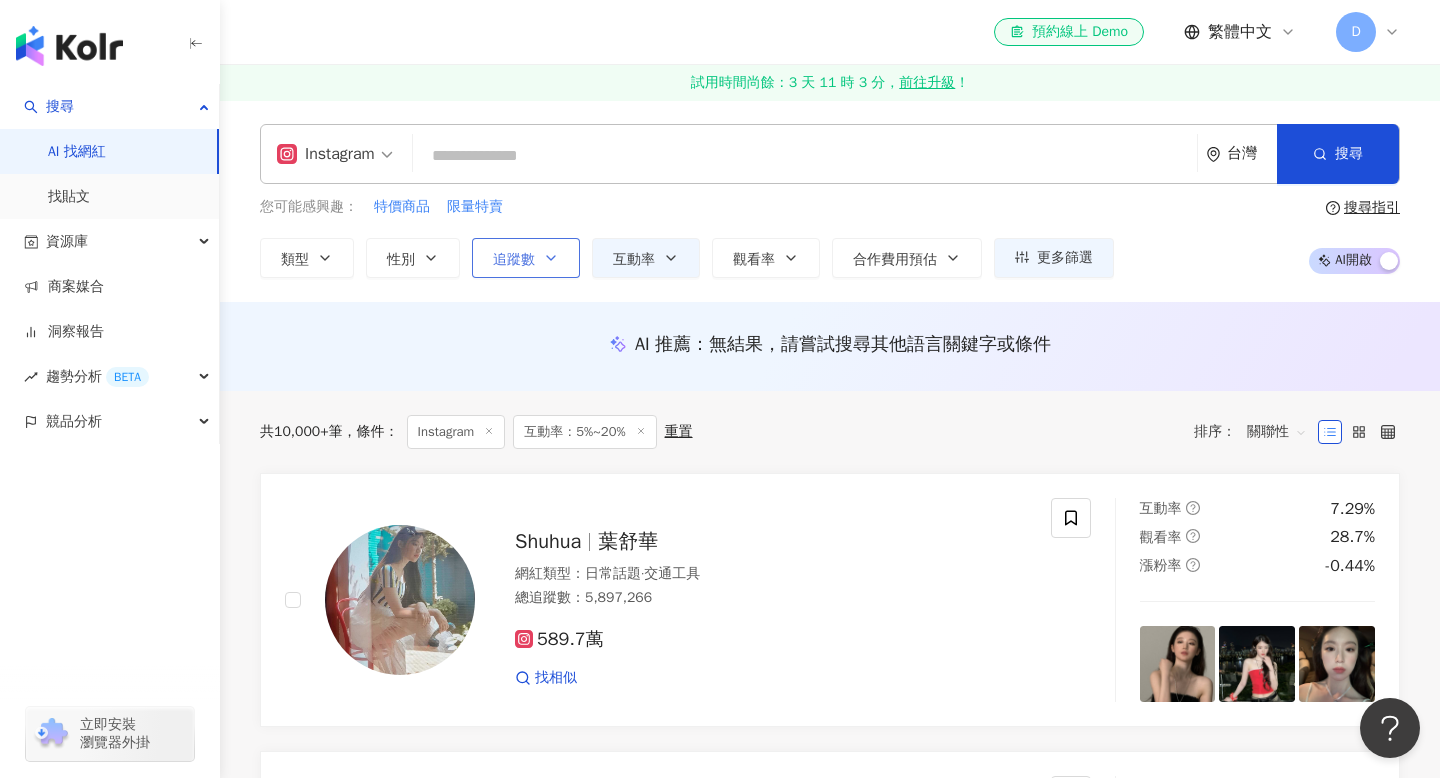 click on "追蹤數" at bounding box center [514, 260] 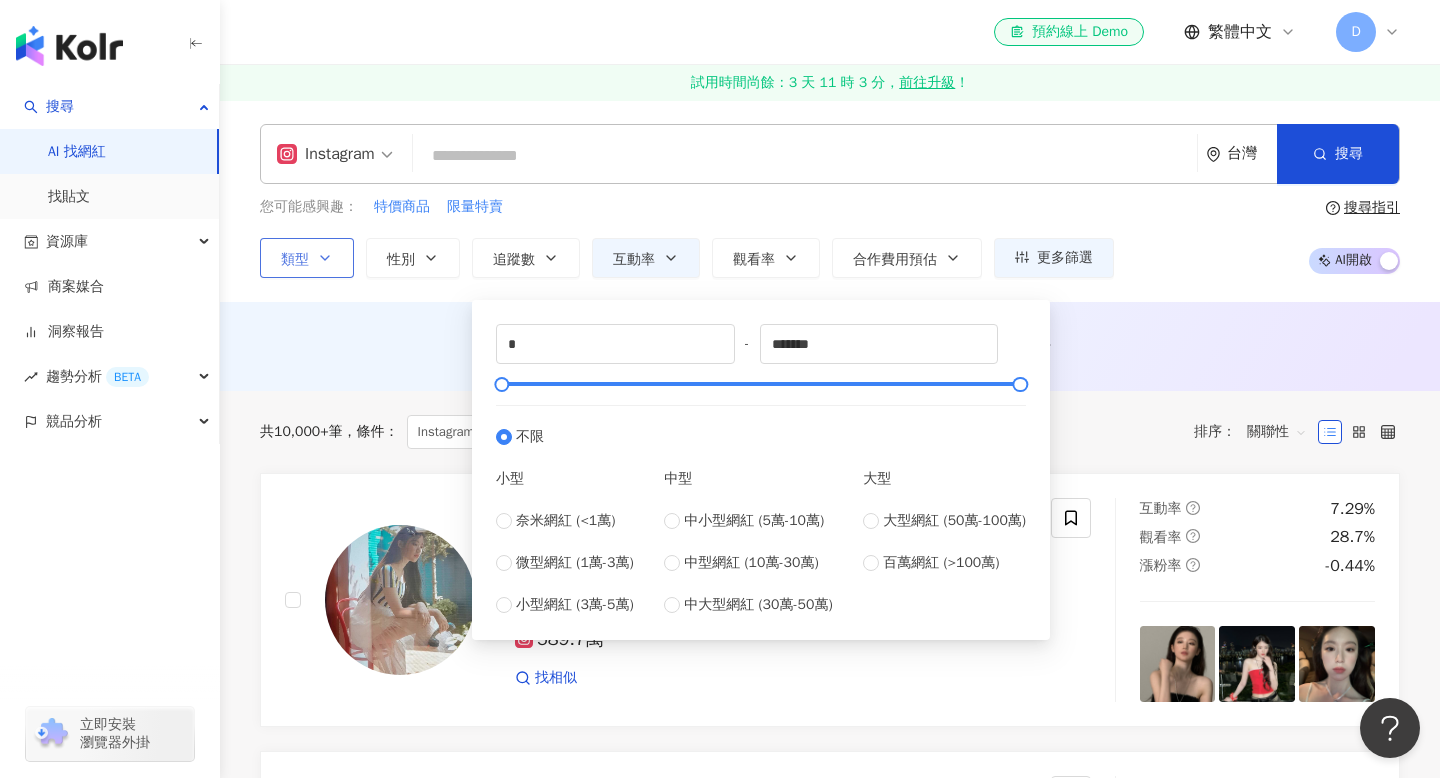 click on "類型" at bounding box center (307, 258) 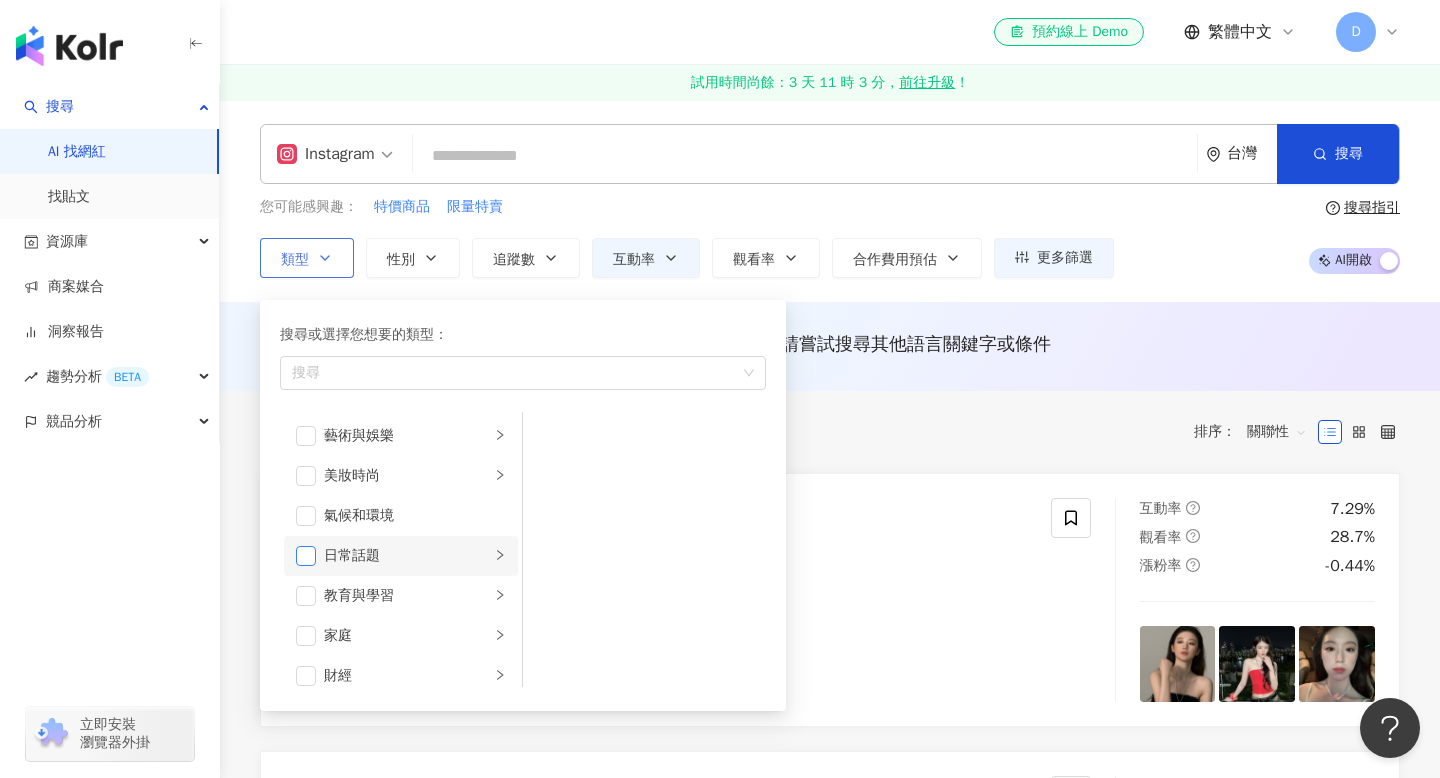 click at bounding box center (306, 556) 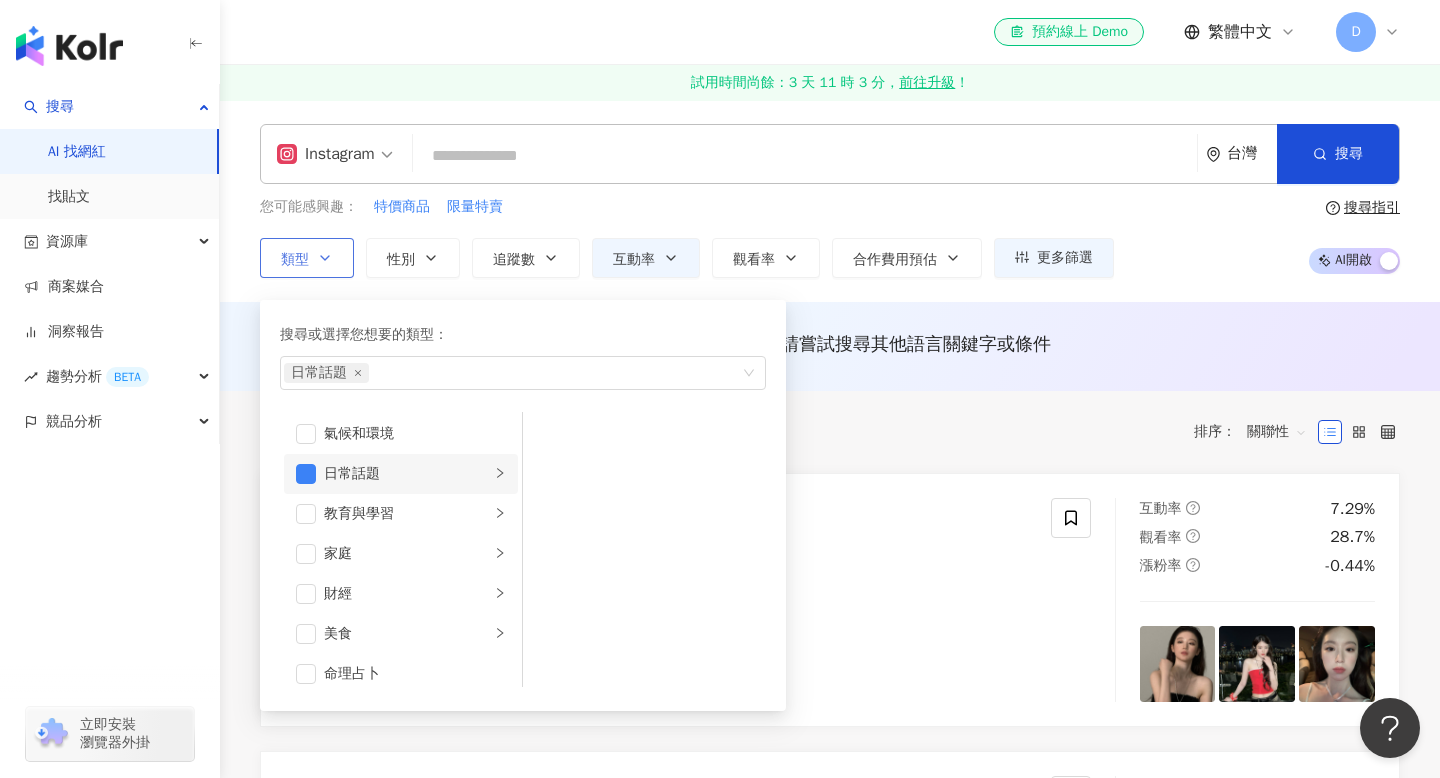 scroll, scrollTop: 83, scrollLeft: 0, axis: vertical 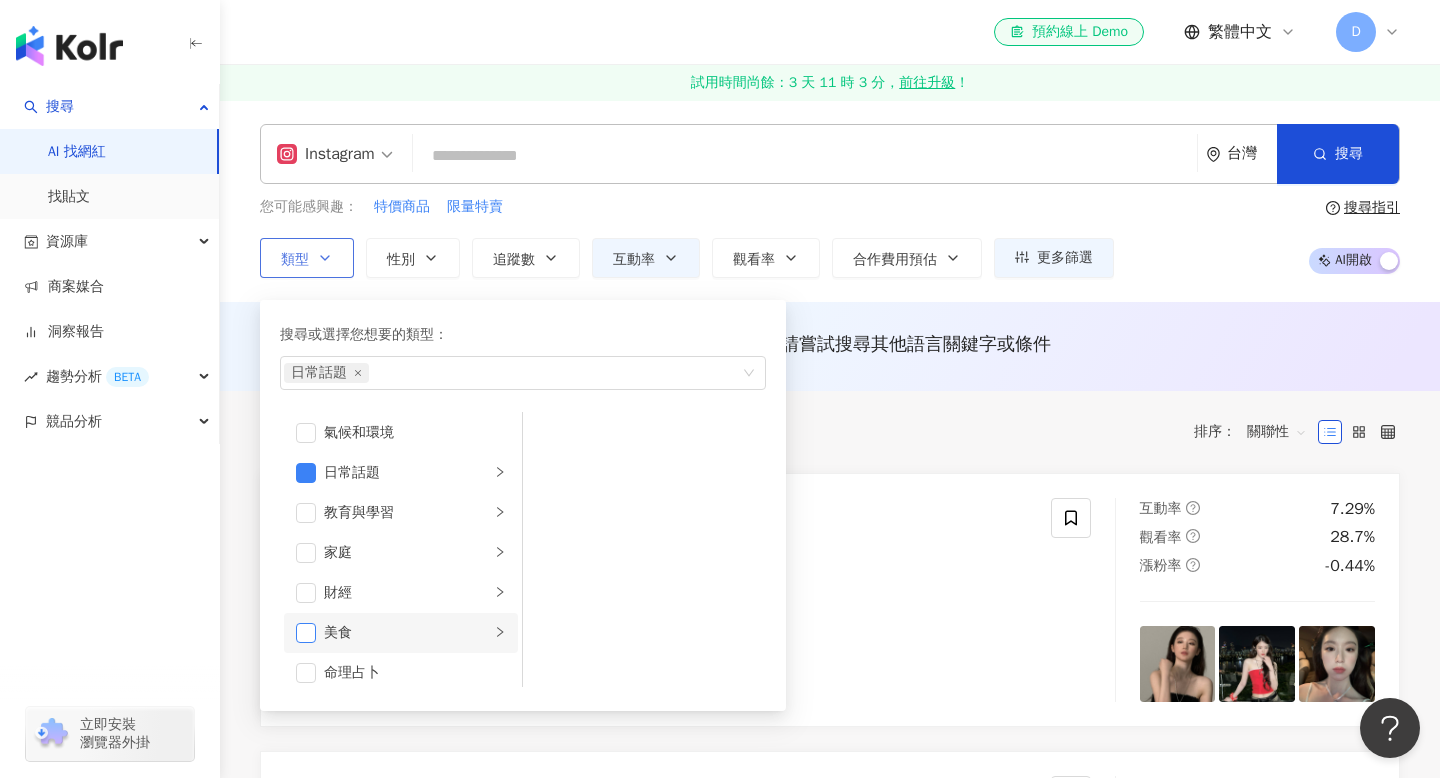 click at bounding box center (306, 633) 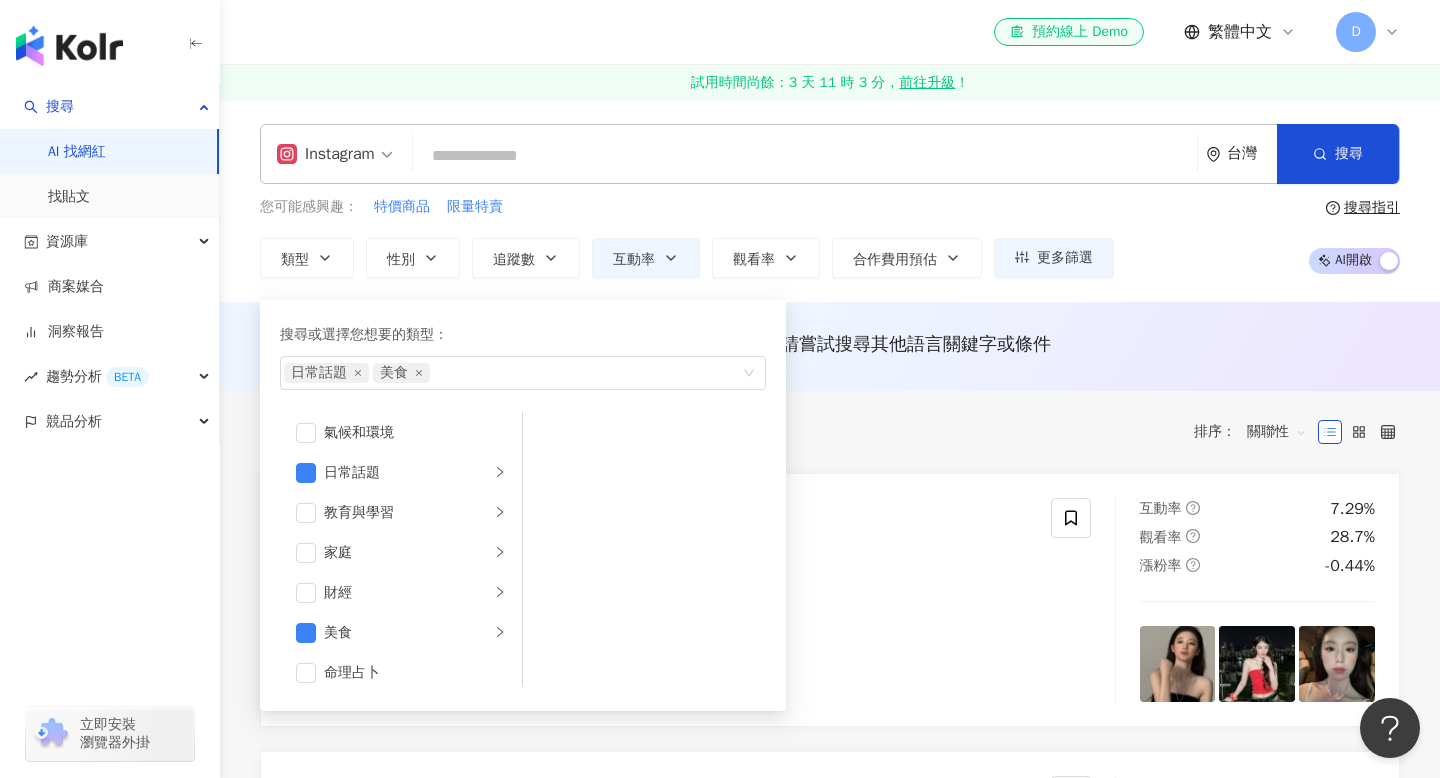 click on "共  10,000+  筆 條件 ： Instagram 互動率：5%~20% 重置 排序： 關聯性" at bounding box center [830, 432] 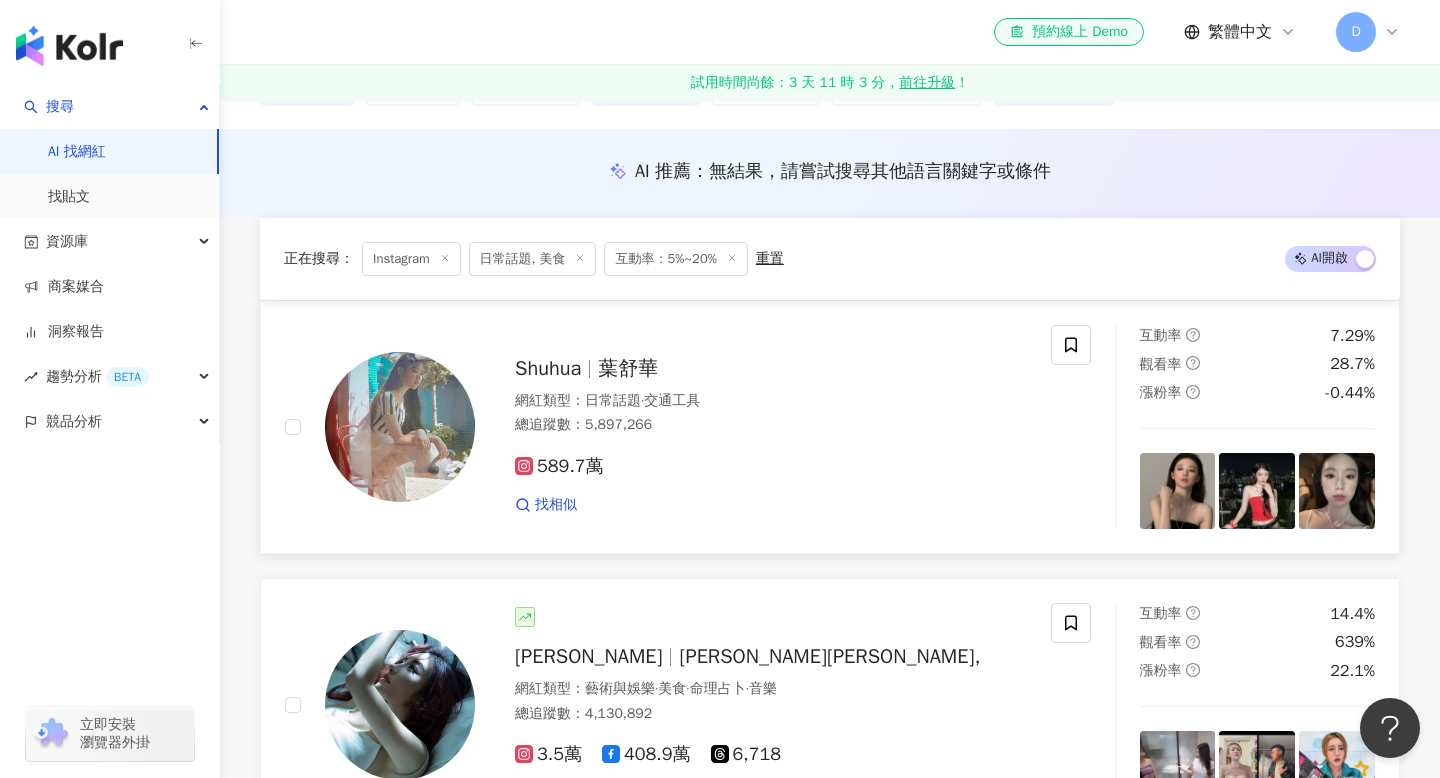 scroll, scrollTop: 398, scrollLeft: 0, axis: vertical 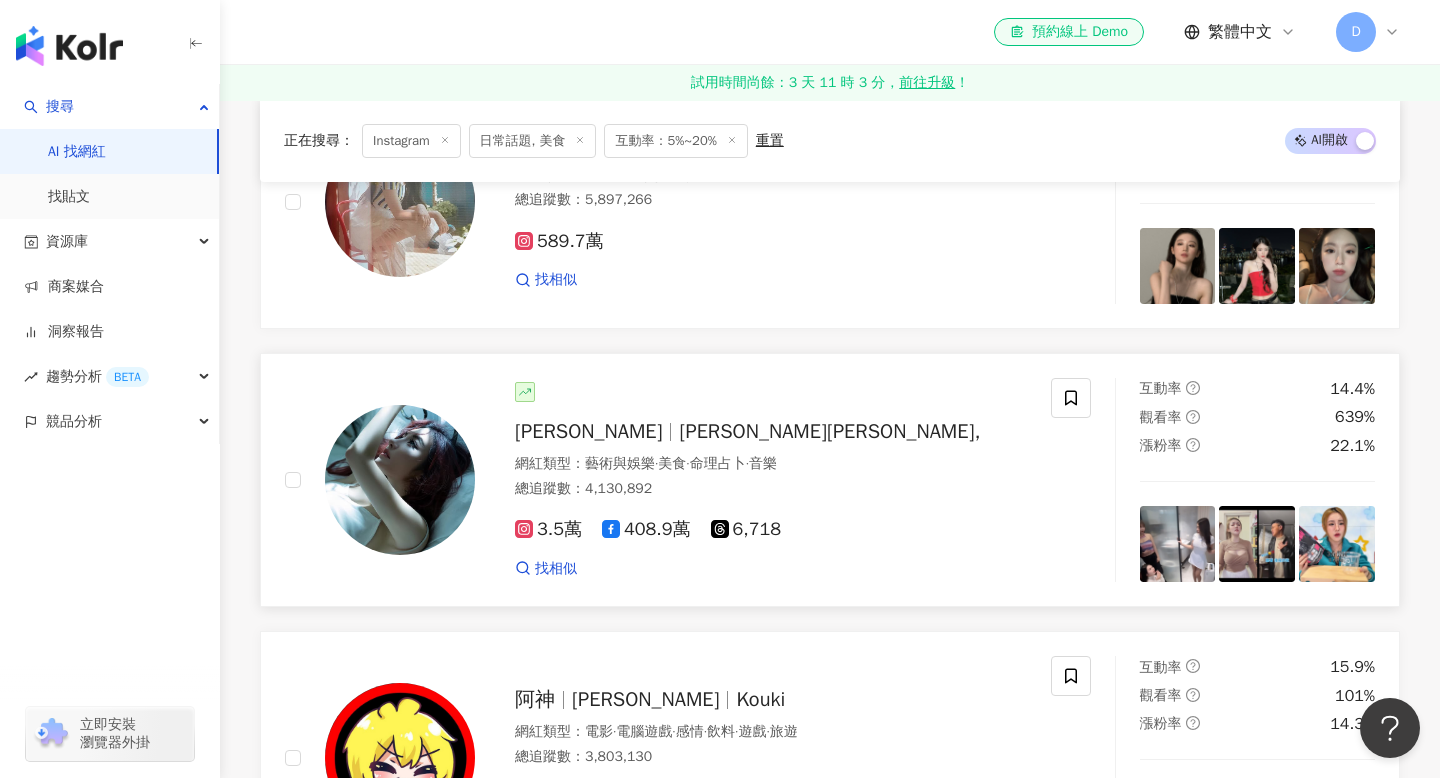 click on "Virgina 費爵娜" at bounding box center [588, 431] 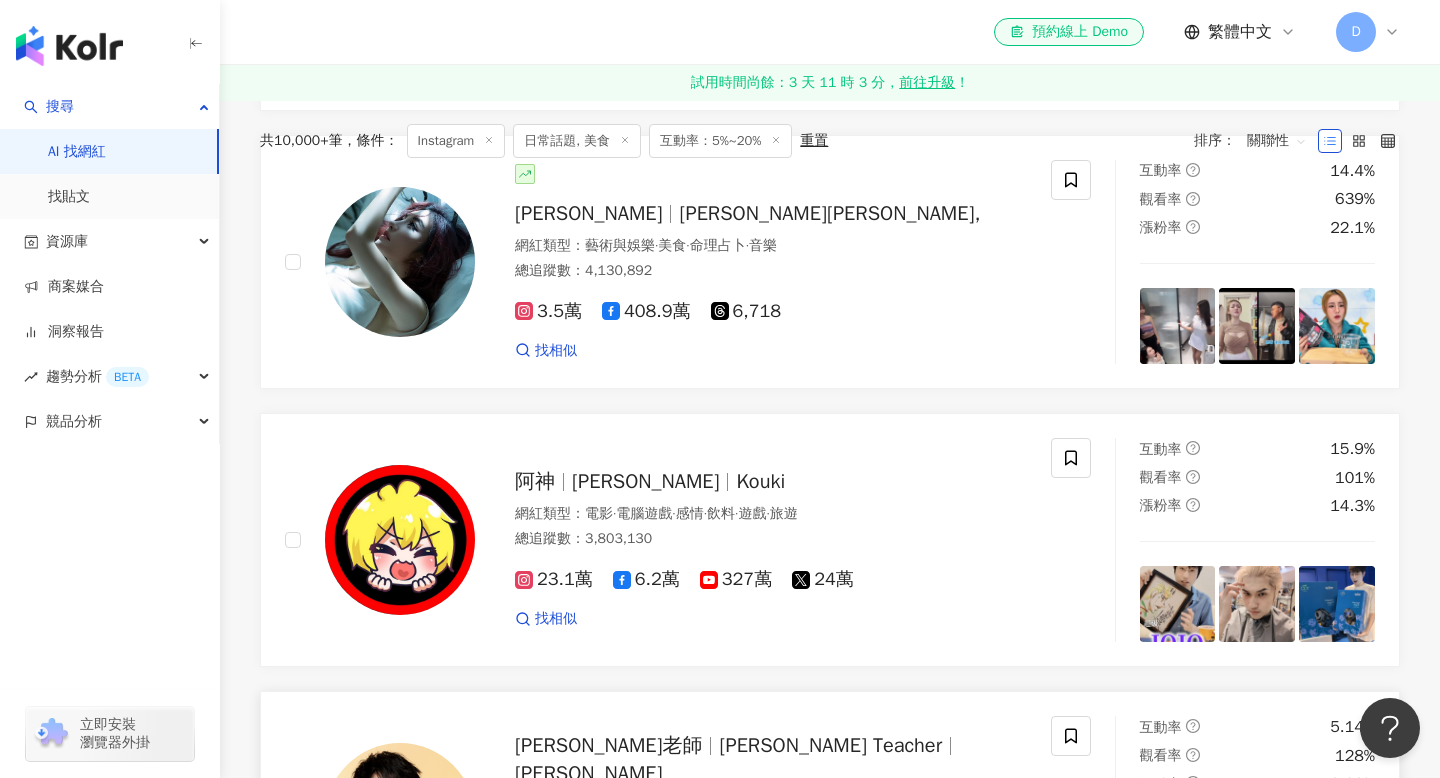 scroll, scrollTop: 0, scrollLeft: 0, axis: both 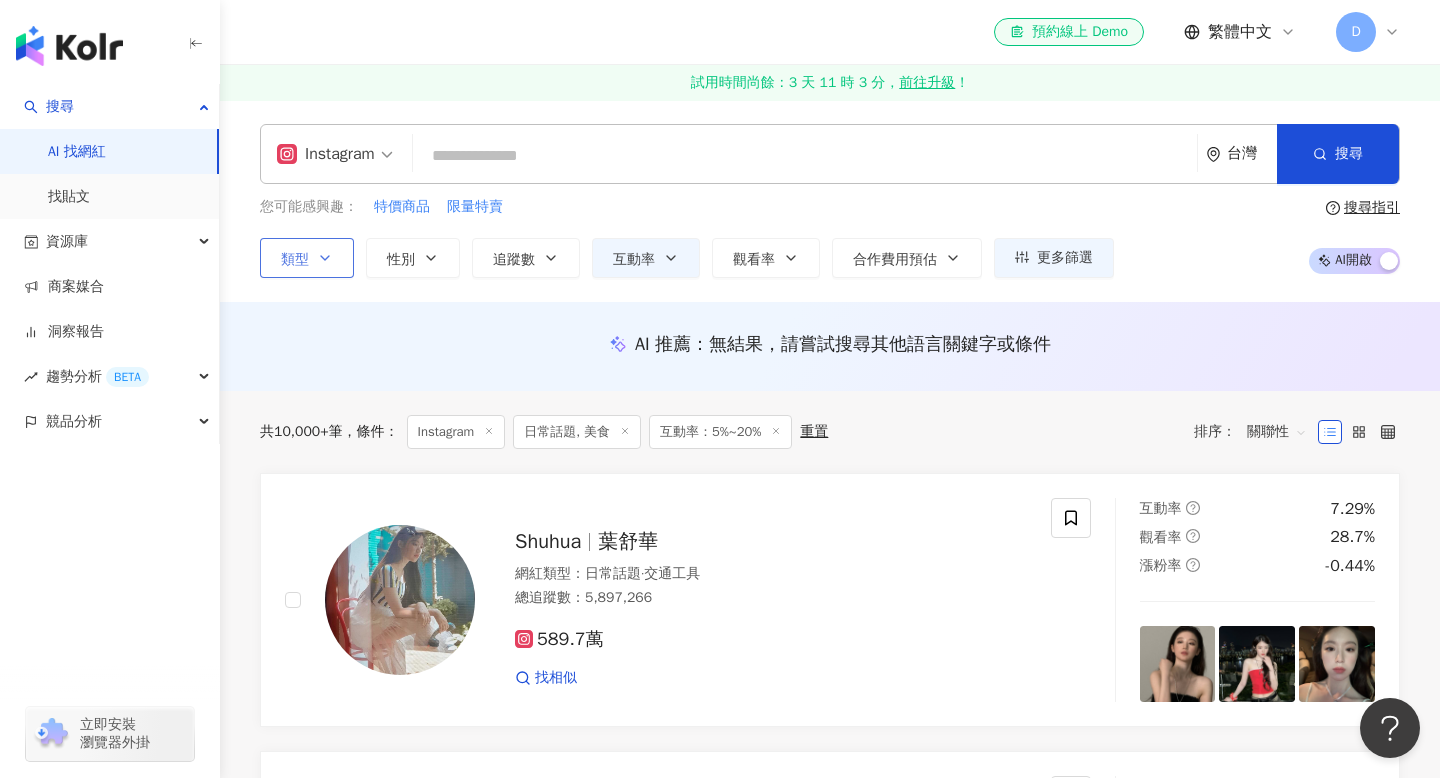 click 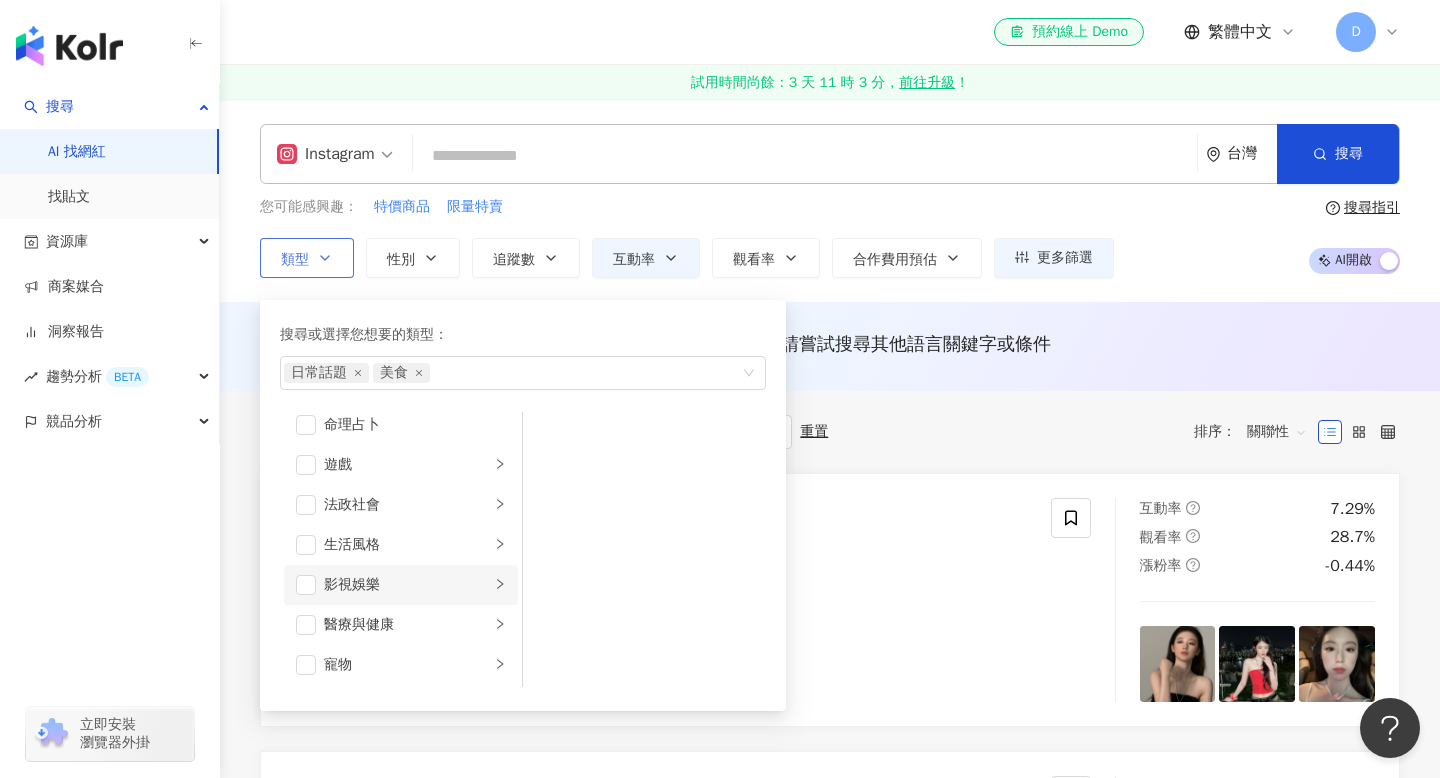 scroll, scrollTop: 693, scrollLeft: 0, axis: vertical 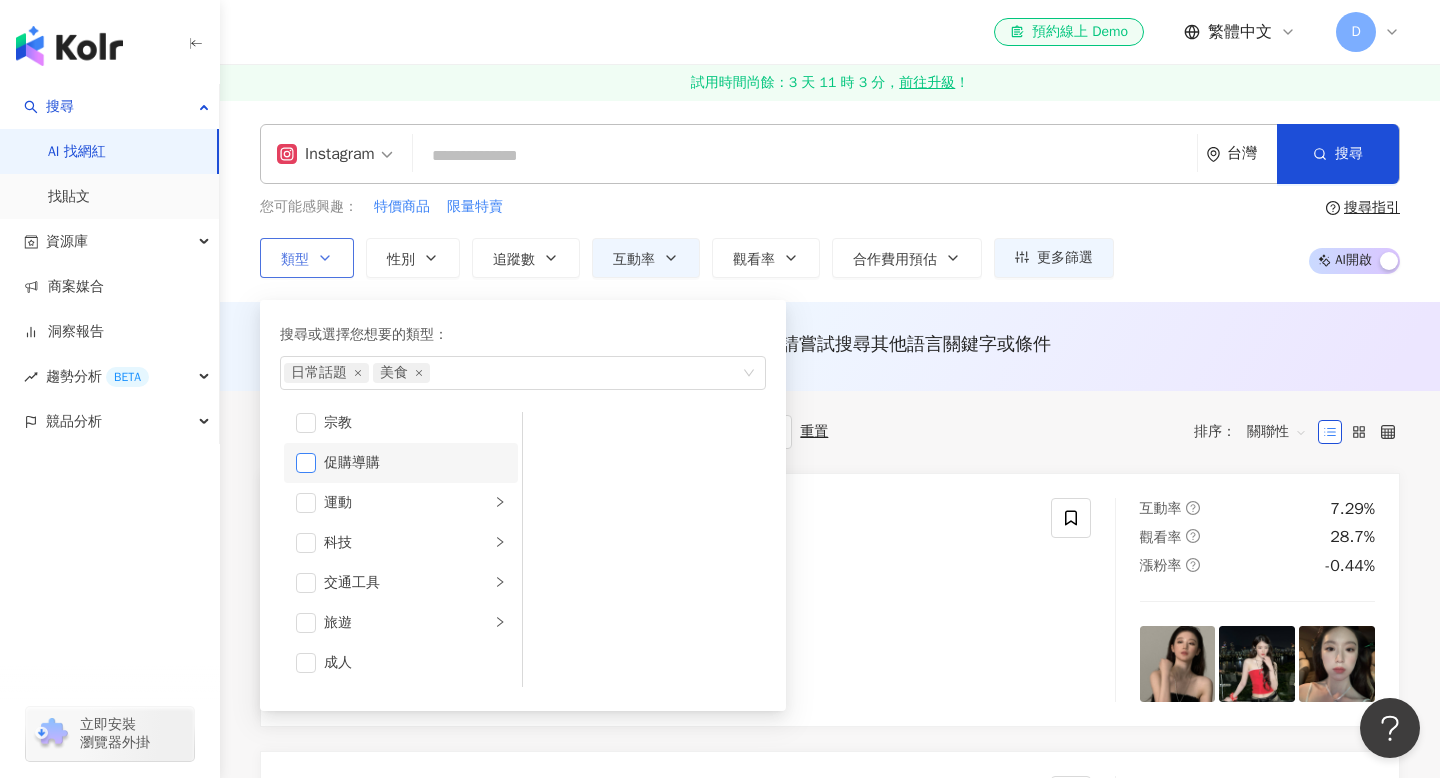 click at bounding box center (306, 463) 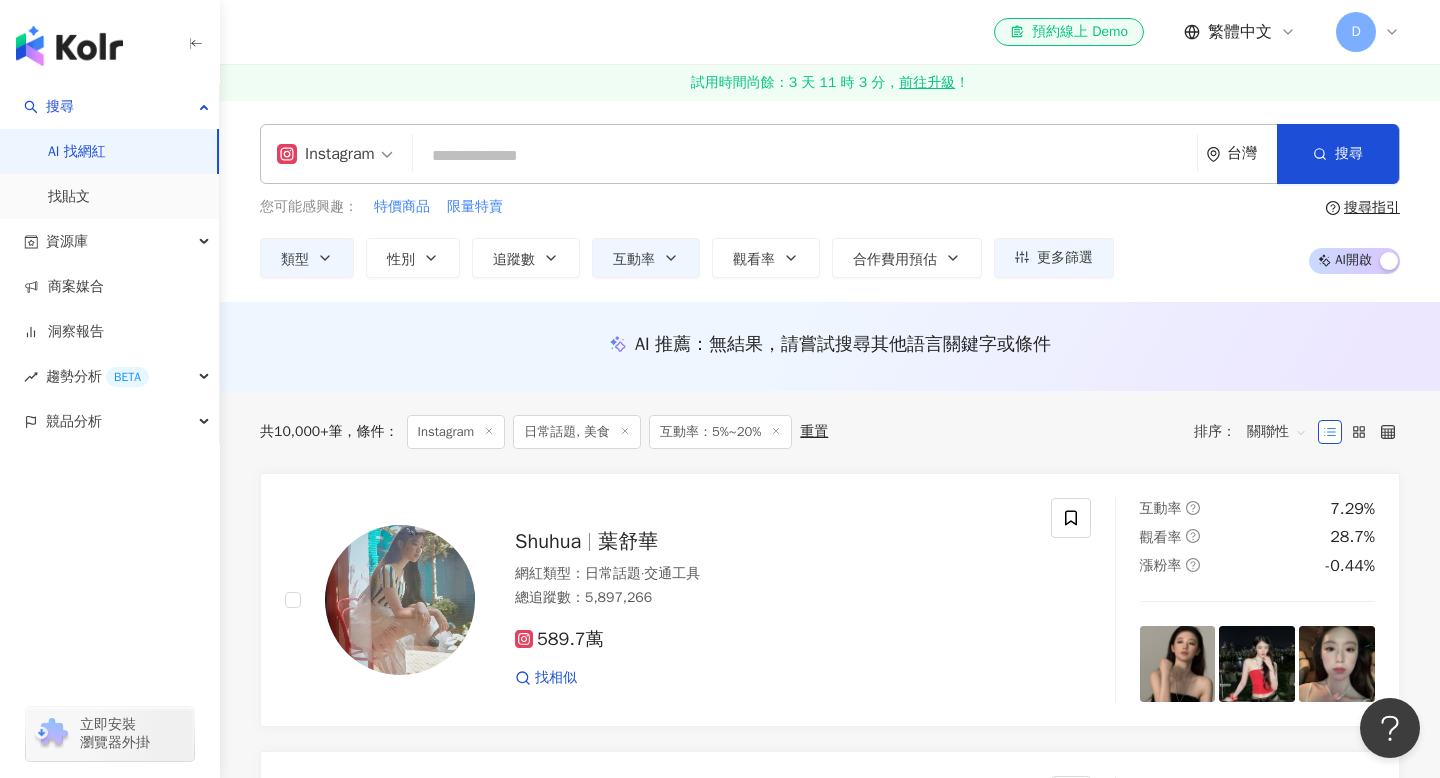 click on "共  10,000+  筆 條件 ： Instagram 日常話題, 美食 互動率：5%~20% 重置 排序： 關聯性" at bounding box center [830, 432] 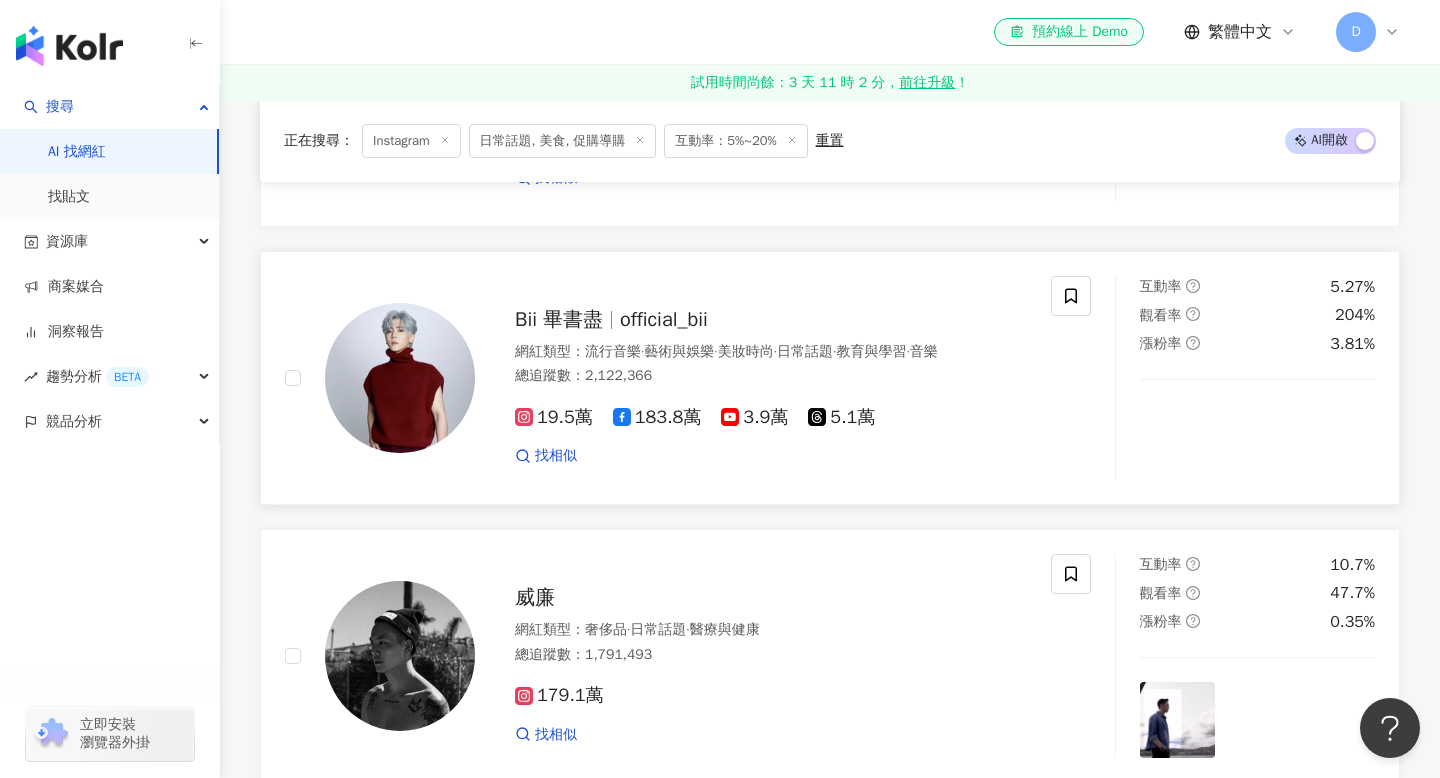 scroll, scrollTop: 2727, scrollLeft: 0, axis: vertical 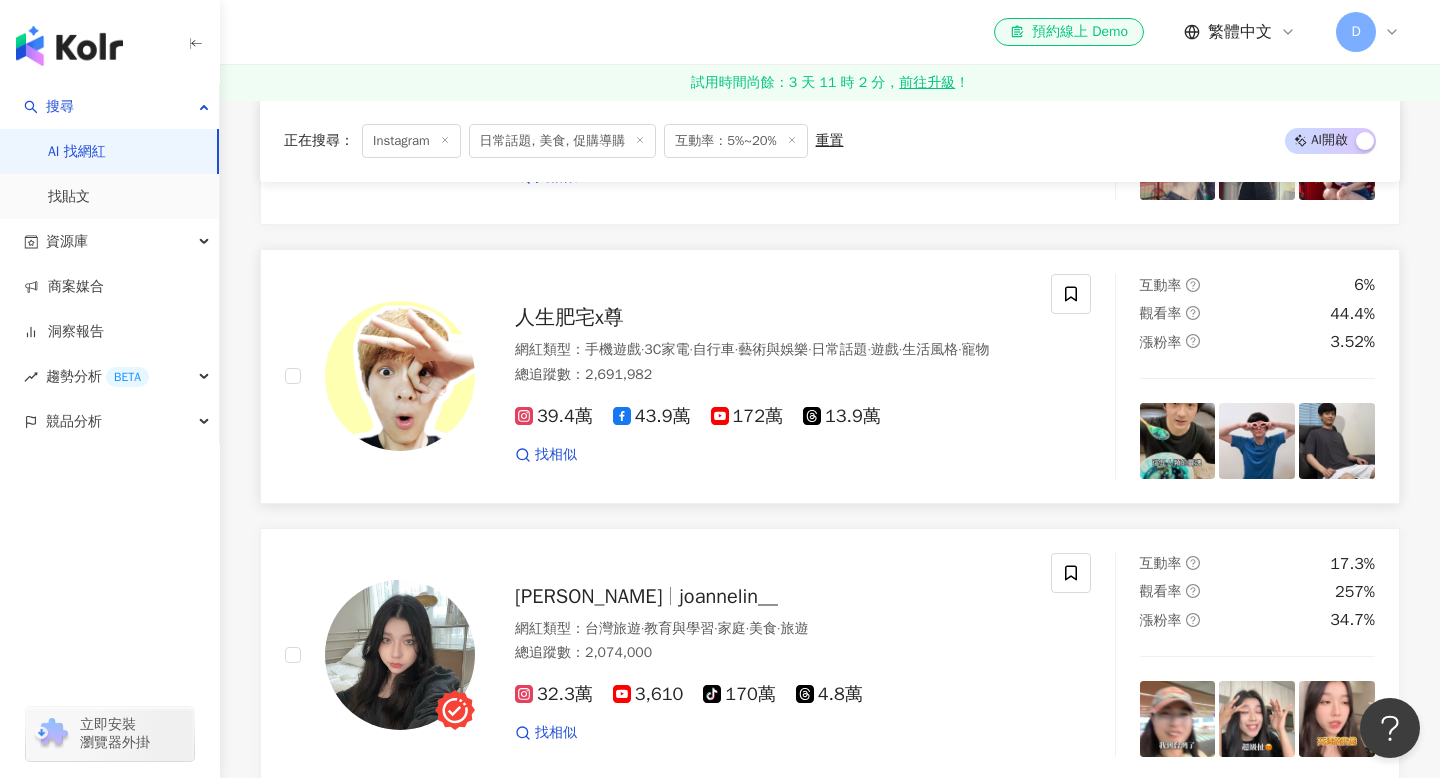 click on "人生肥宅x尊" at bounding box center (569, 317) 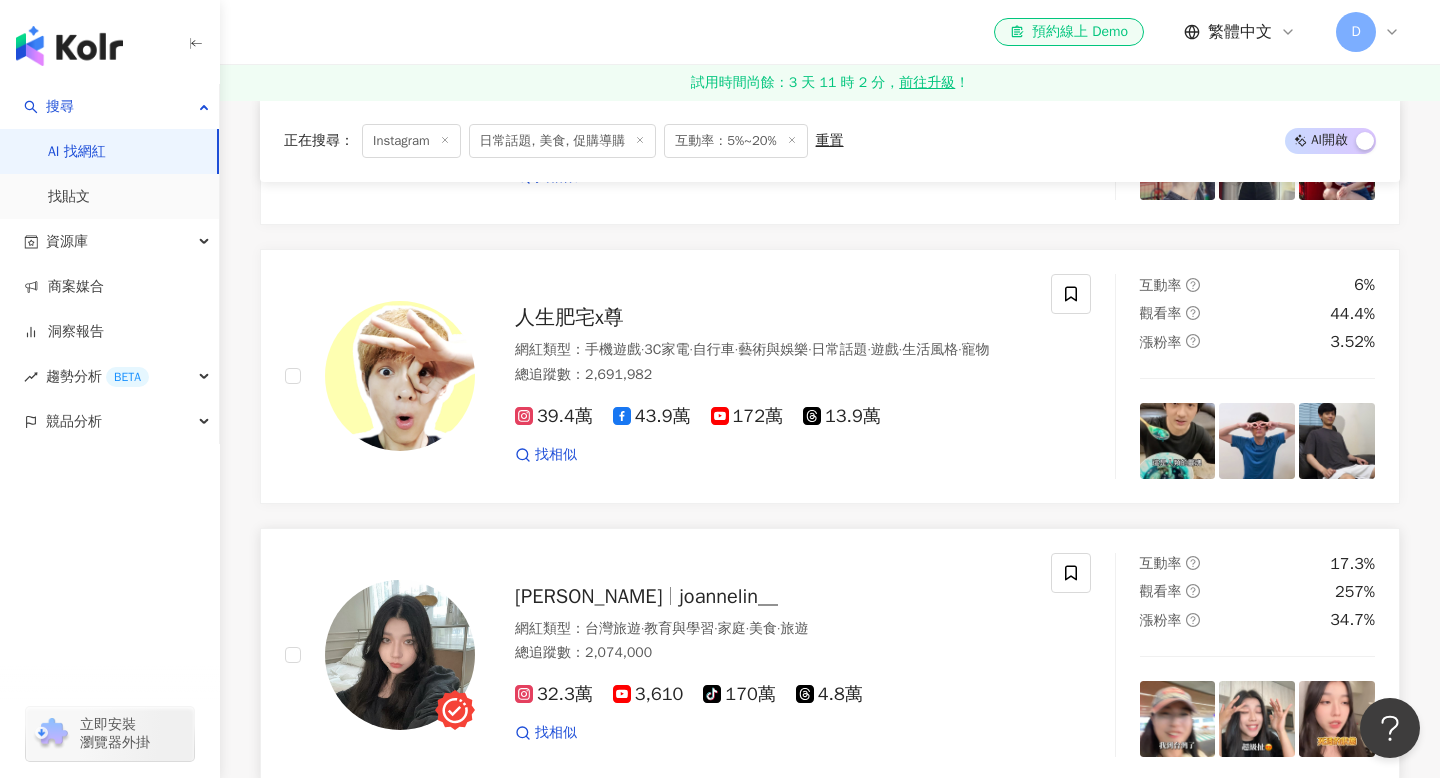 scroll, scrollTop: 2914, scrollLeft: 0, axis: vertical 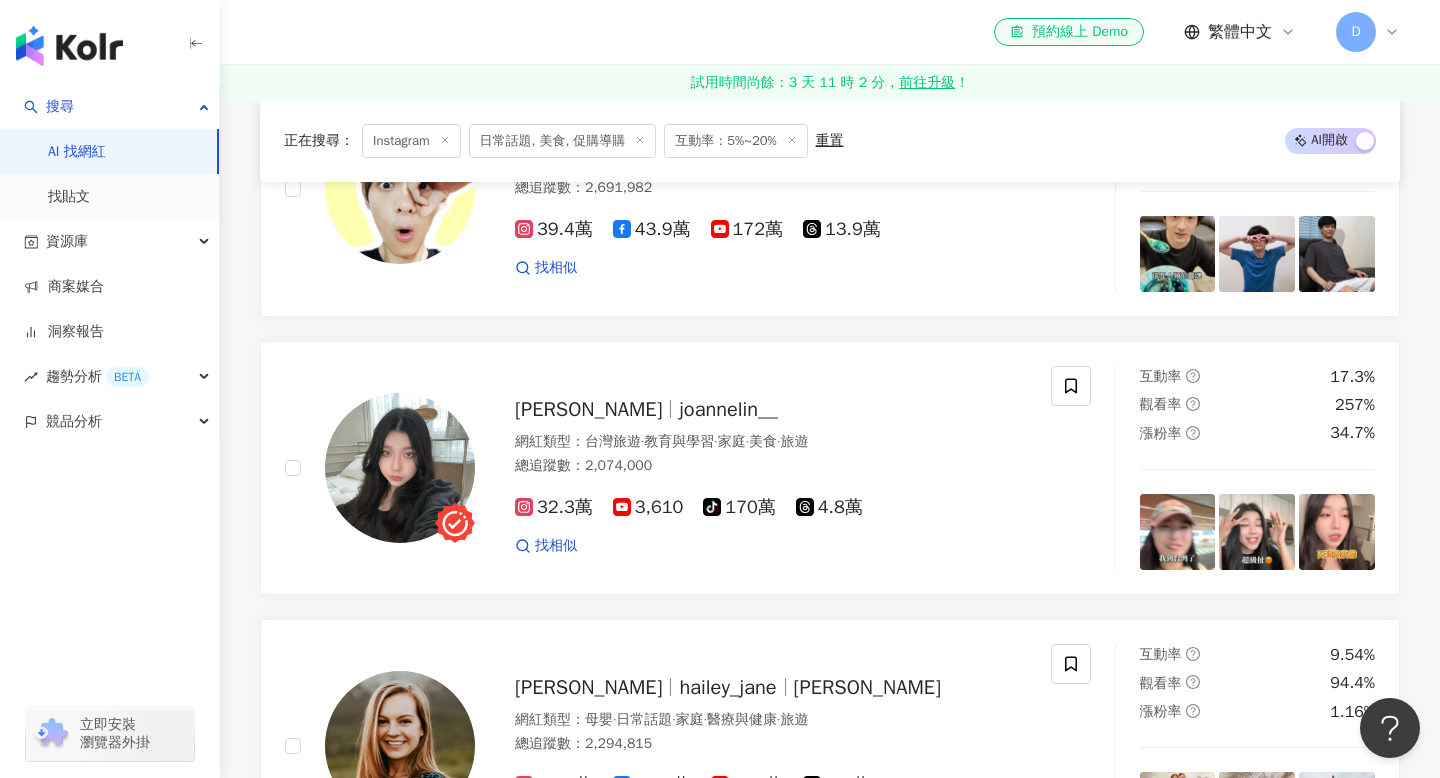 click on "joannelin__" at bounding box center [728, 409] 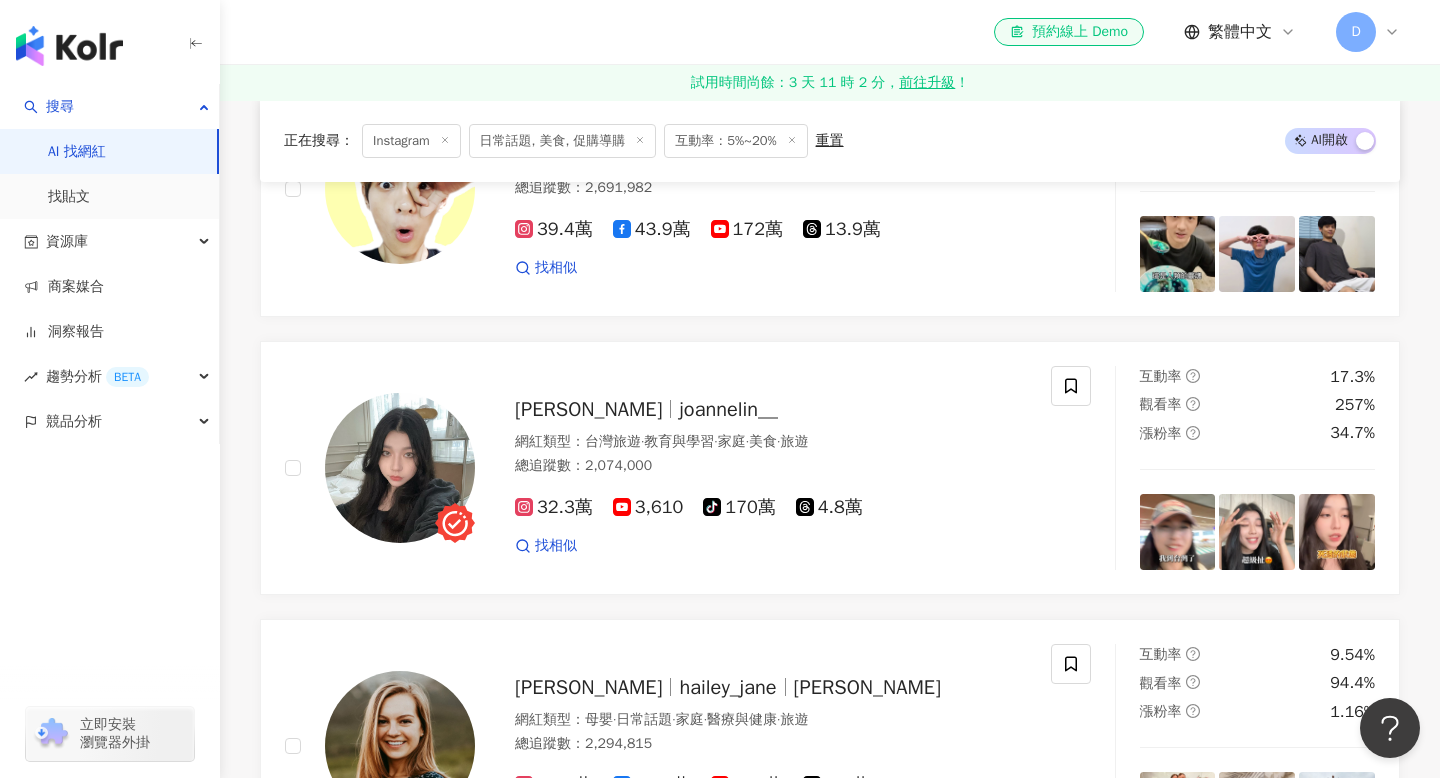click on "繼續看更多" at bounding box center (841, 960) 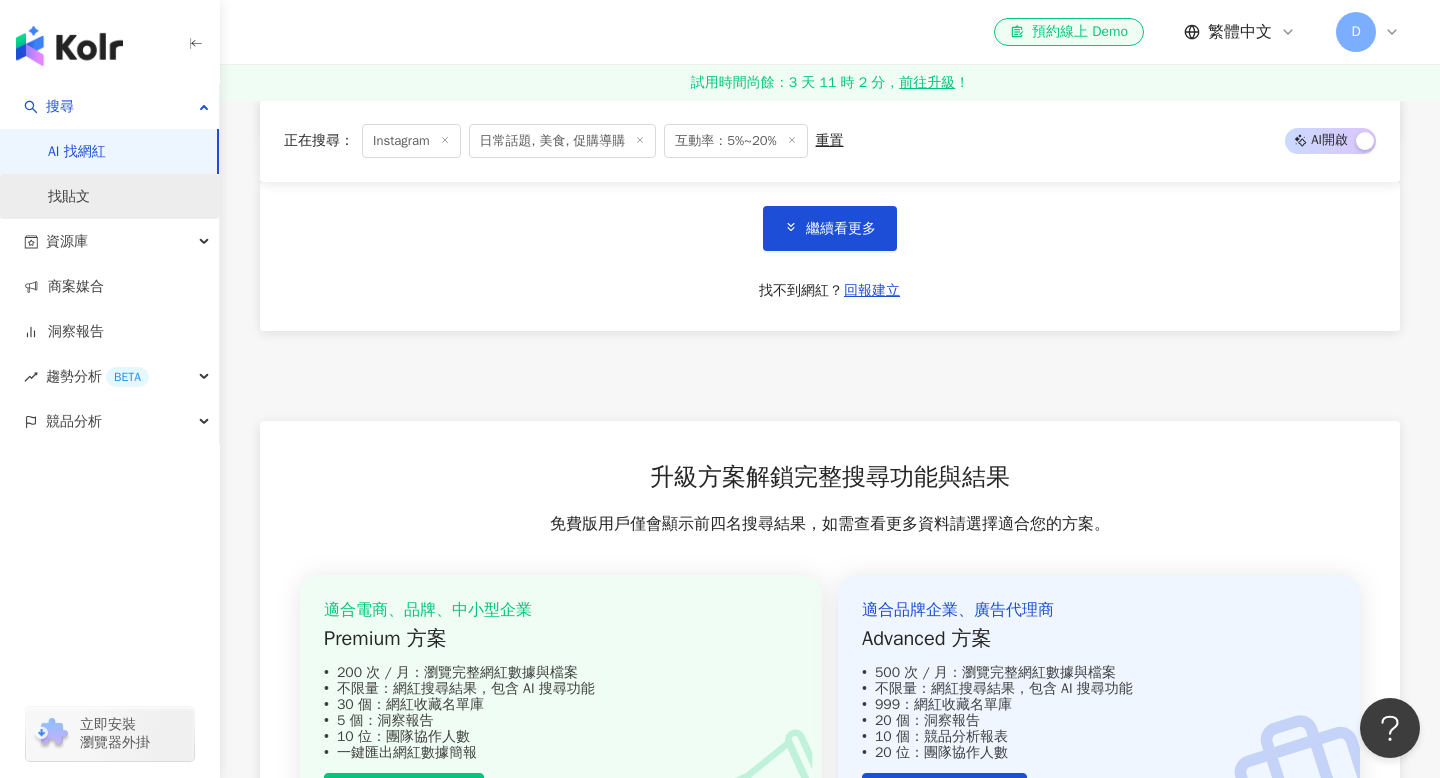 click on "找貼文" at bounding box center [69, 197] 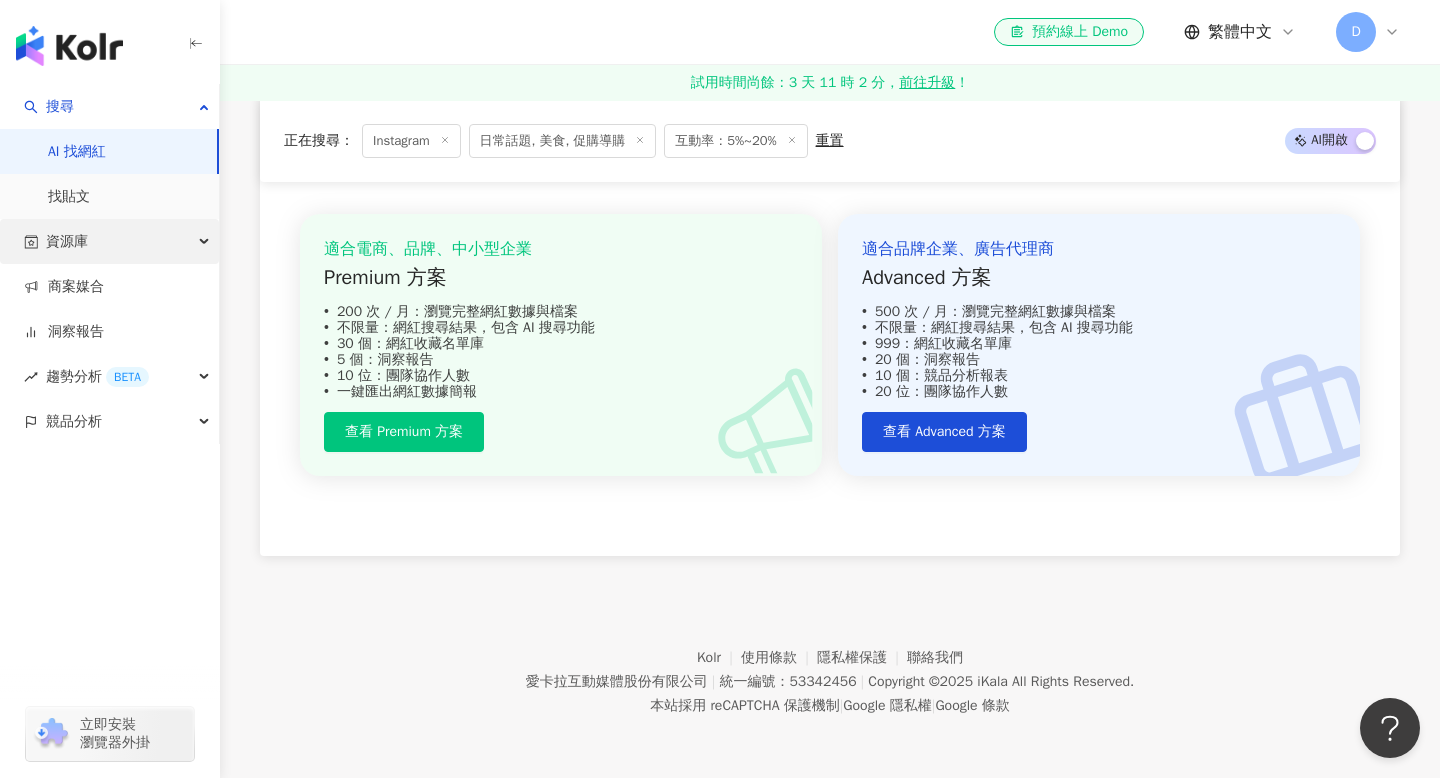 click on "資源庫" at bounding box center (109, 241) 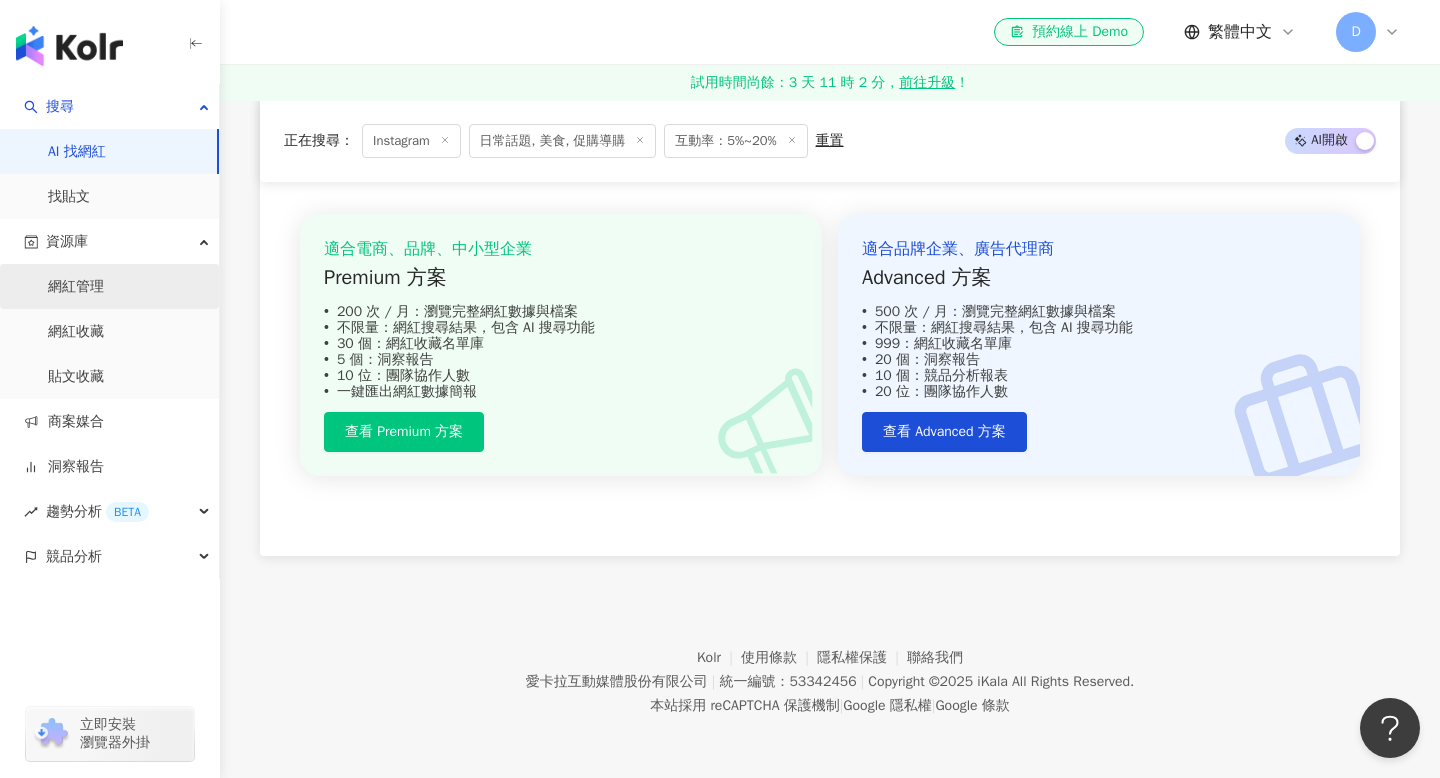 click on "網紅管理" at bounding box center [76, 287] 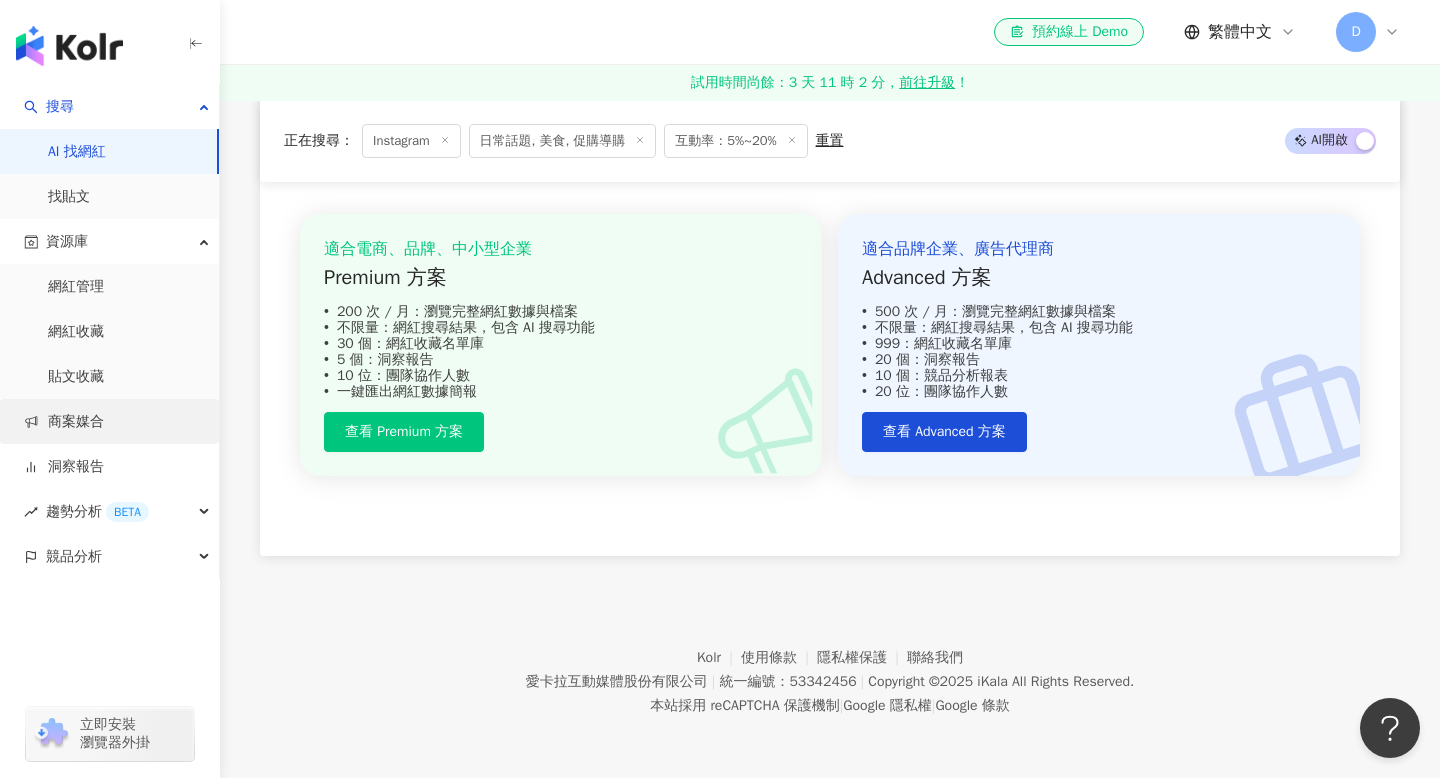 click on "商案媒合" at bounding box center (64, 422) 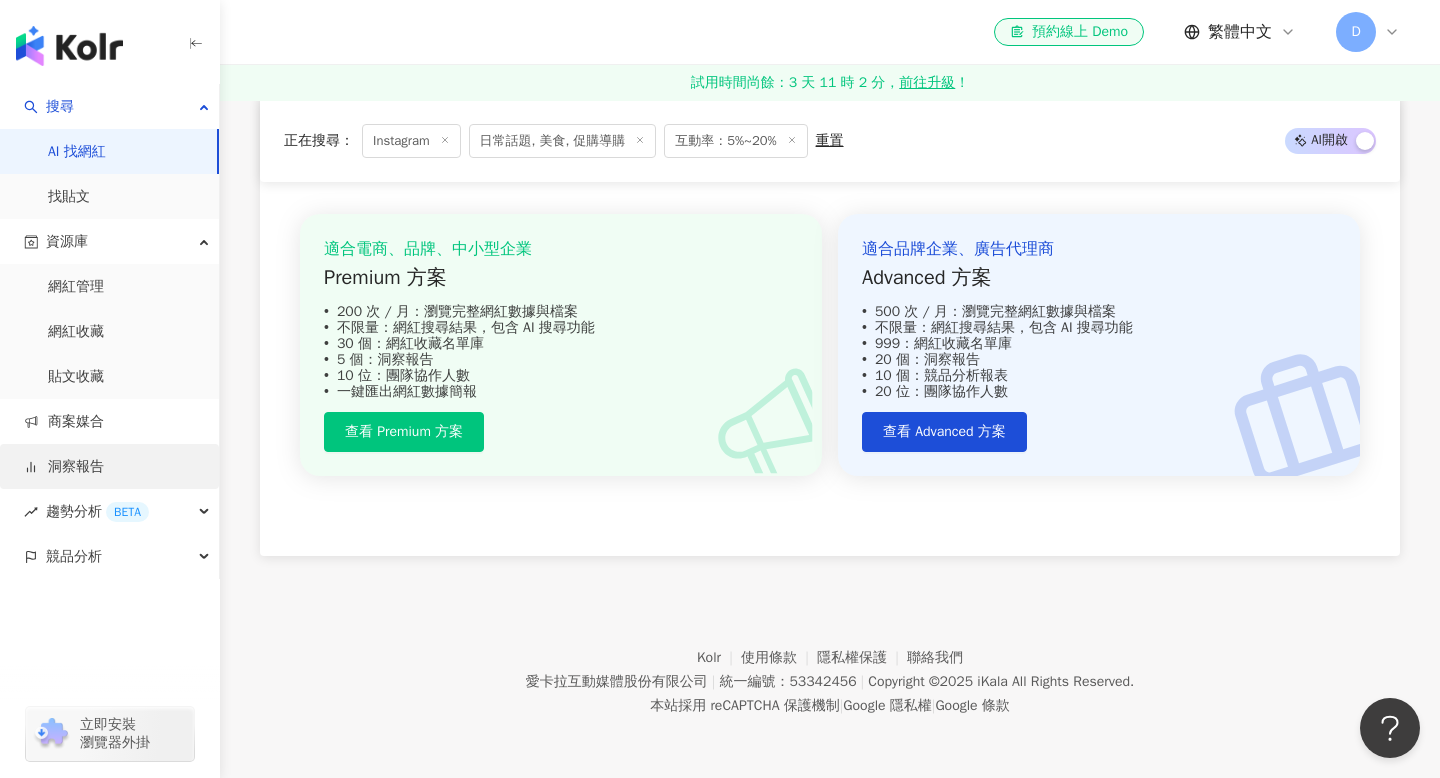 click on "洞察報告" at bounding box center (64, 467) 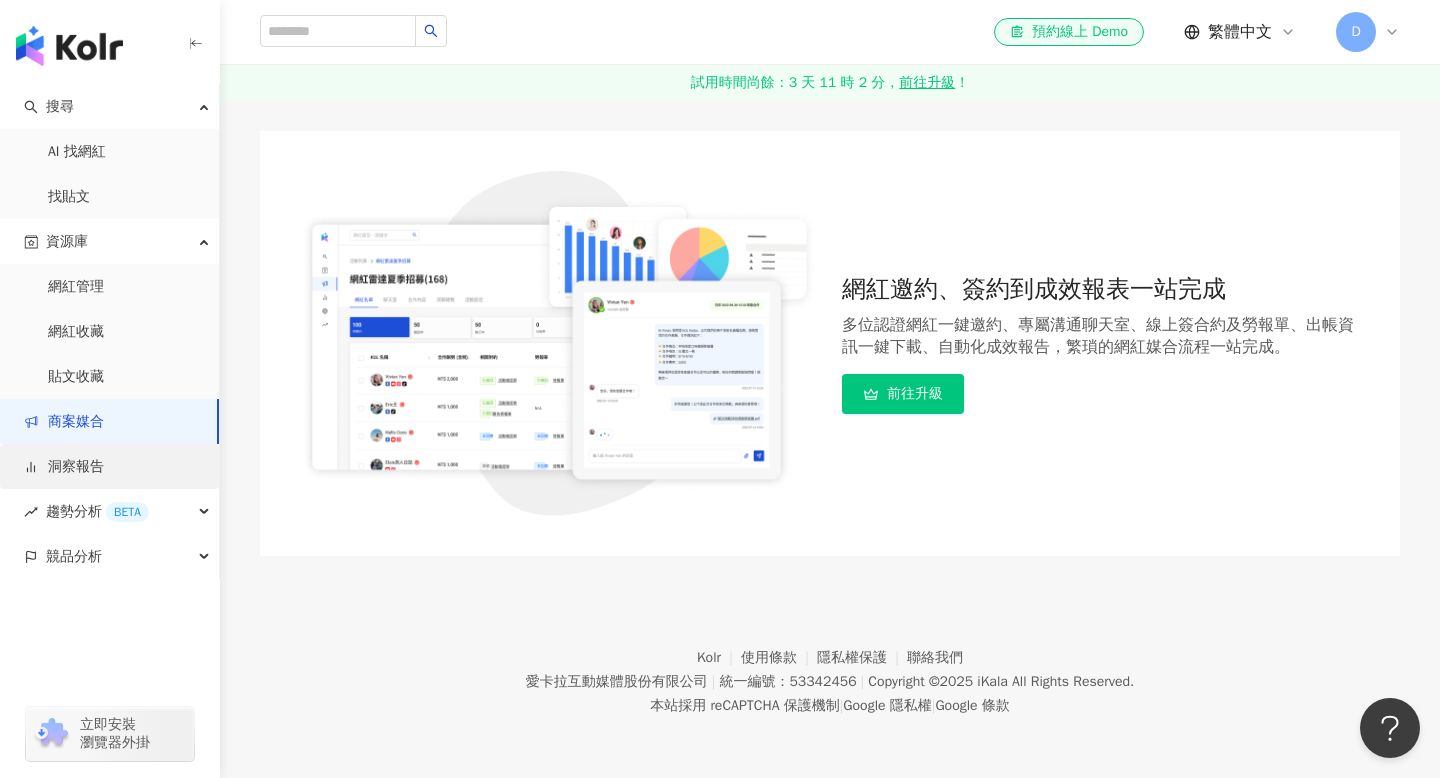 scroll, scrollTop: 0, scrollLeft: 0, axis: both 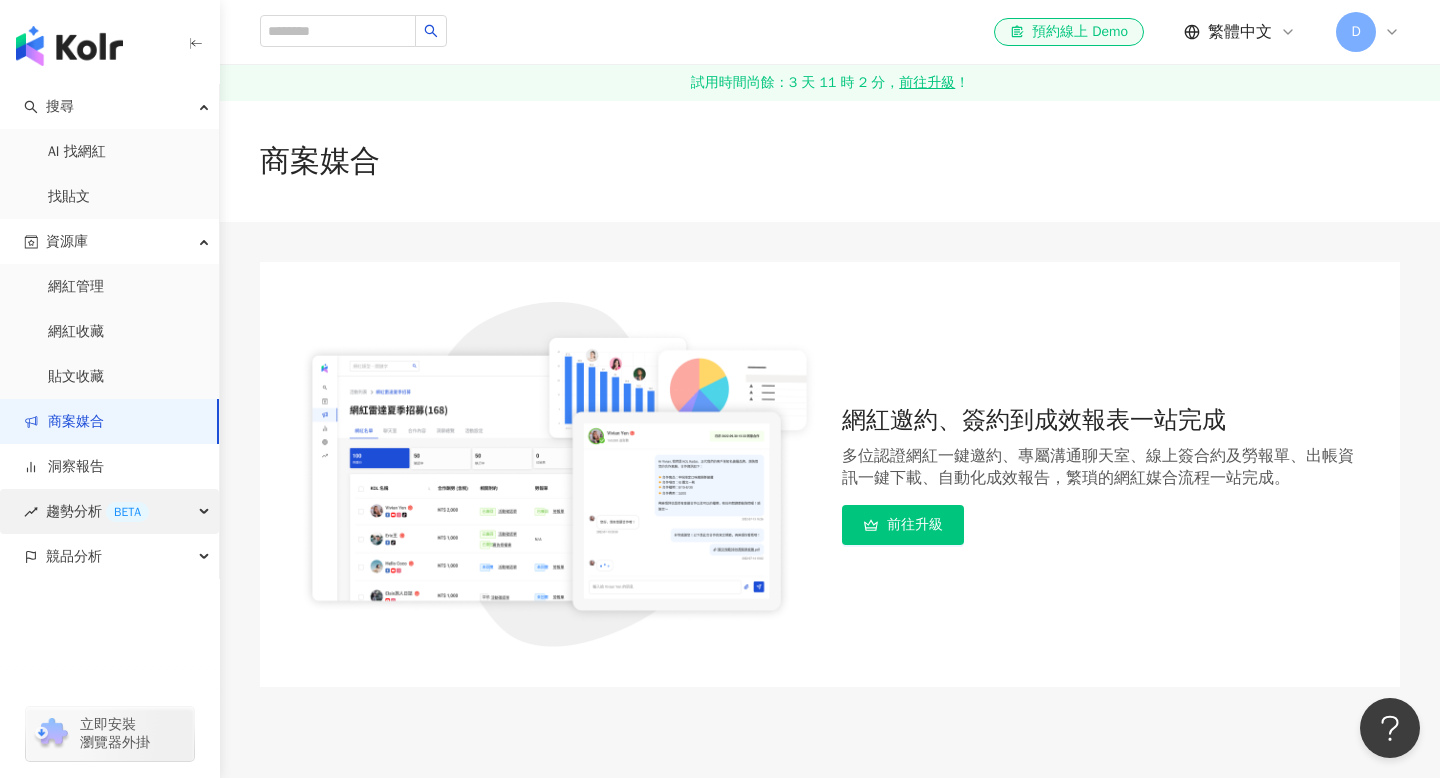 click on "趨勢分析 BETA" at bounding box center (97, 511) 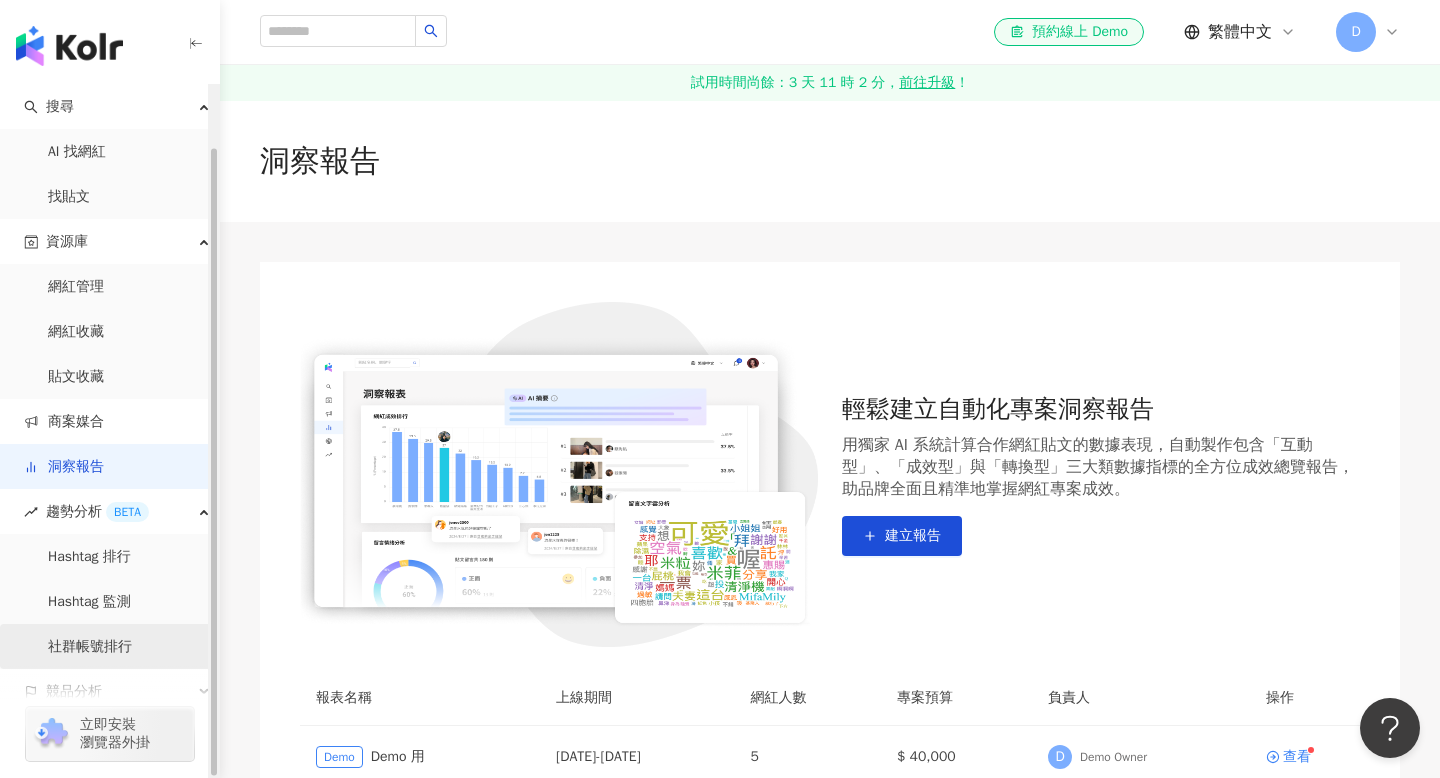 scroll, scrollTop: 68, scrollLeft: 0, axis: vertical 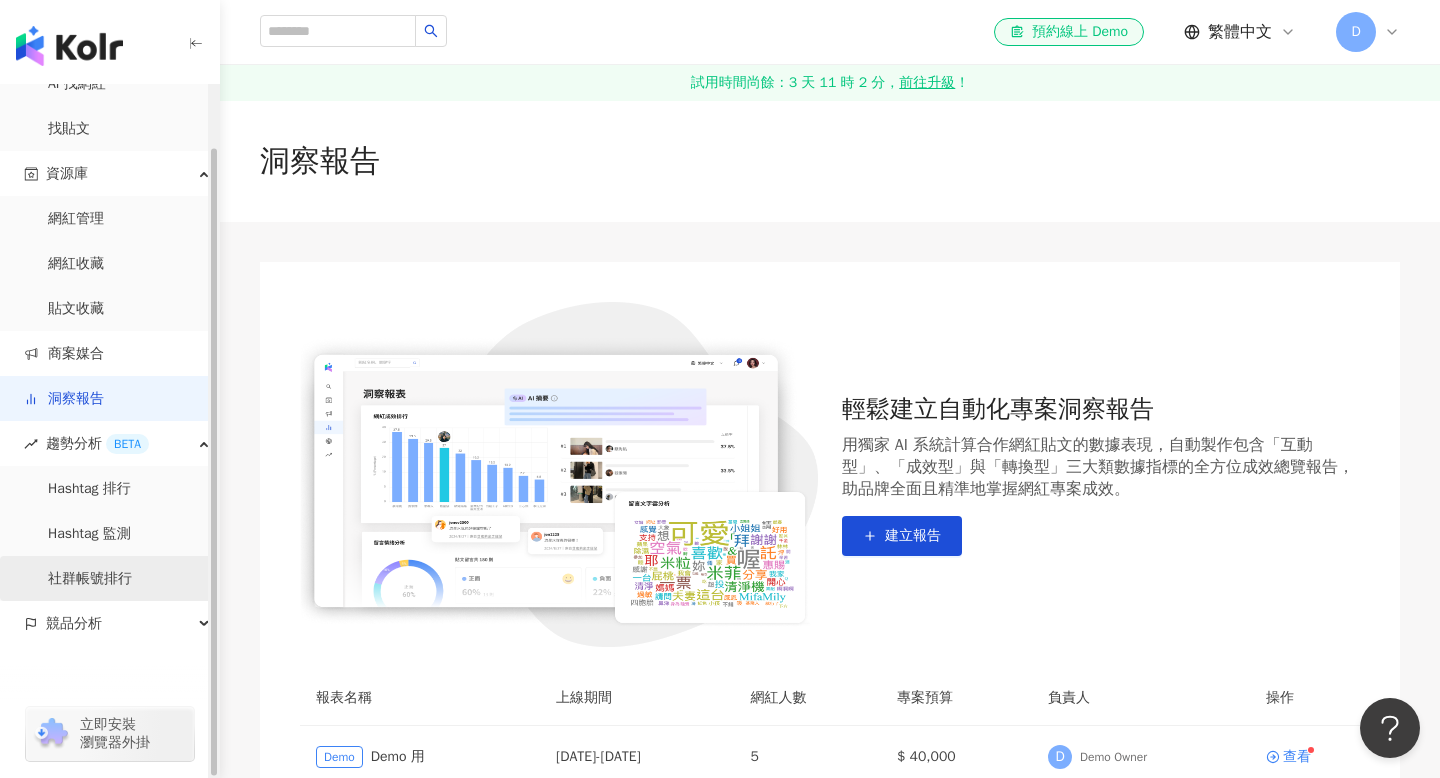 click on "社群帳號排行" at bounding box center (90, 579) 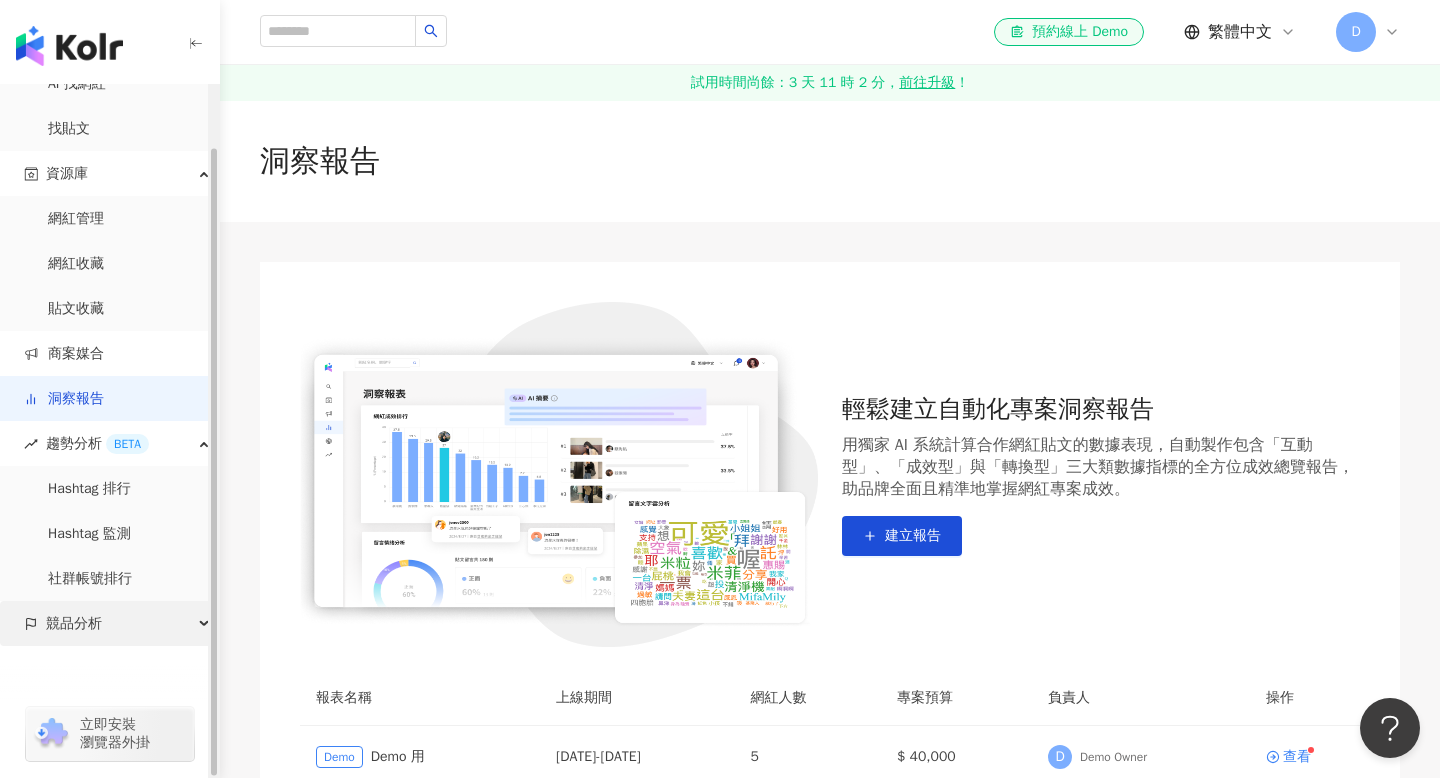 click on "競品分析" at bounding box center (74, 623) 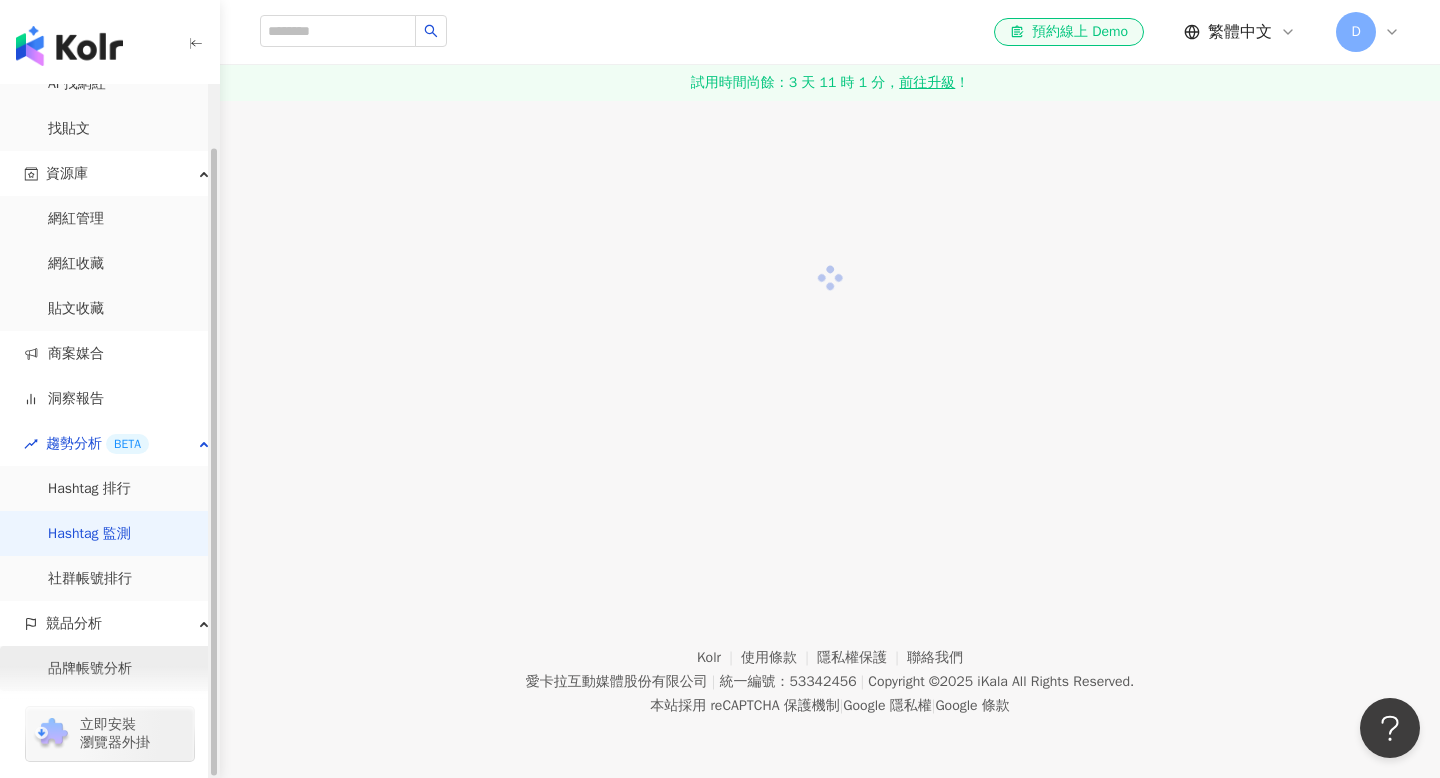 scroll, scrollTop: 0, scrollLeft: 0, axis: both 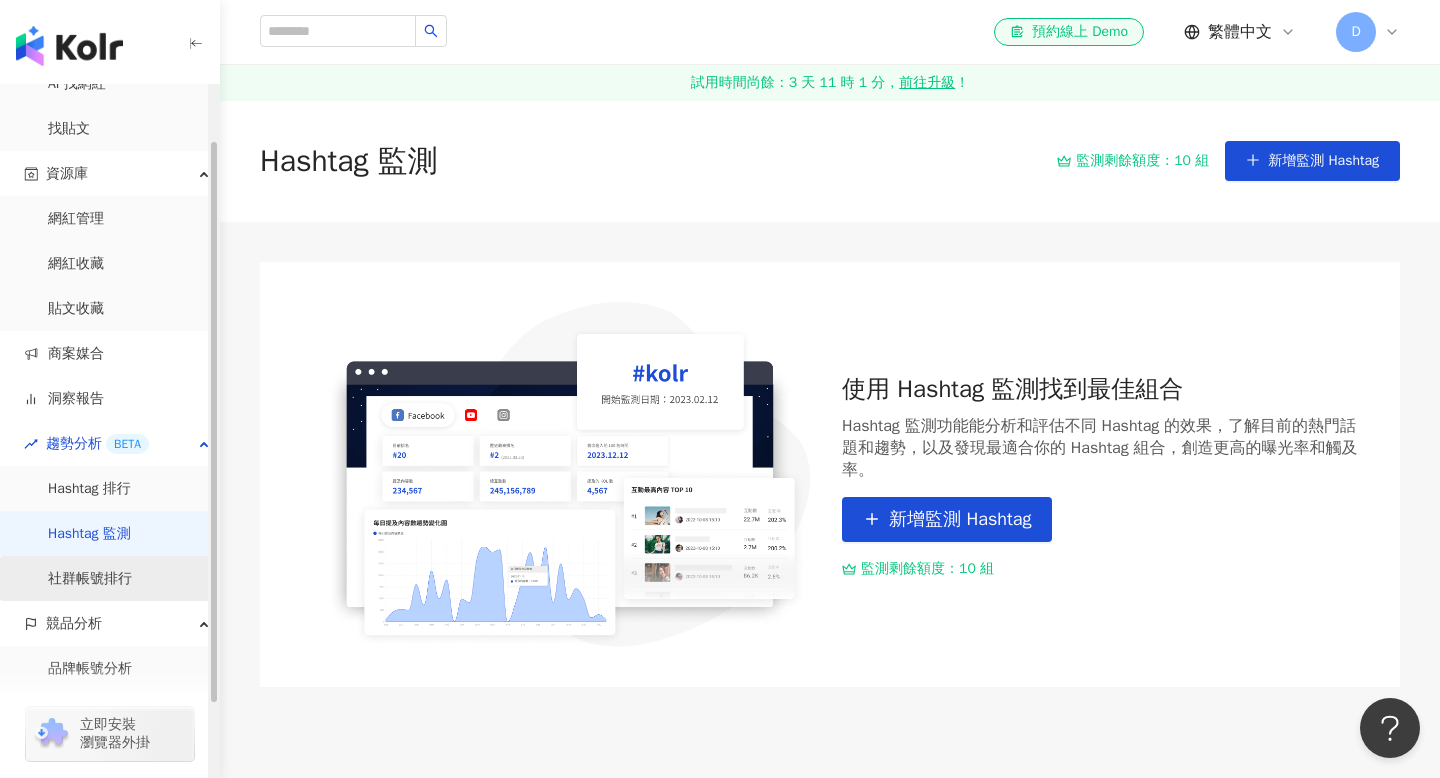 click on "社群帳號排行" at bounding box center [90, 579] 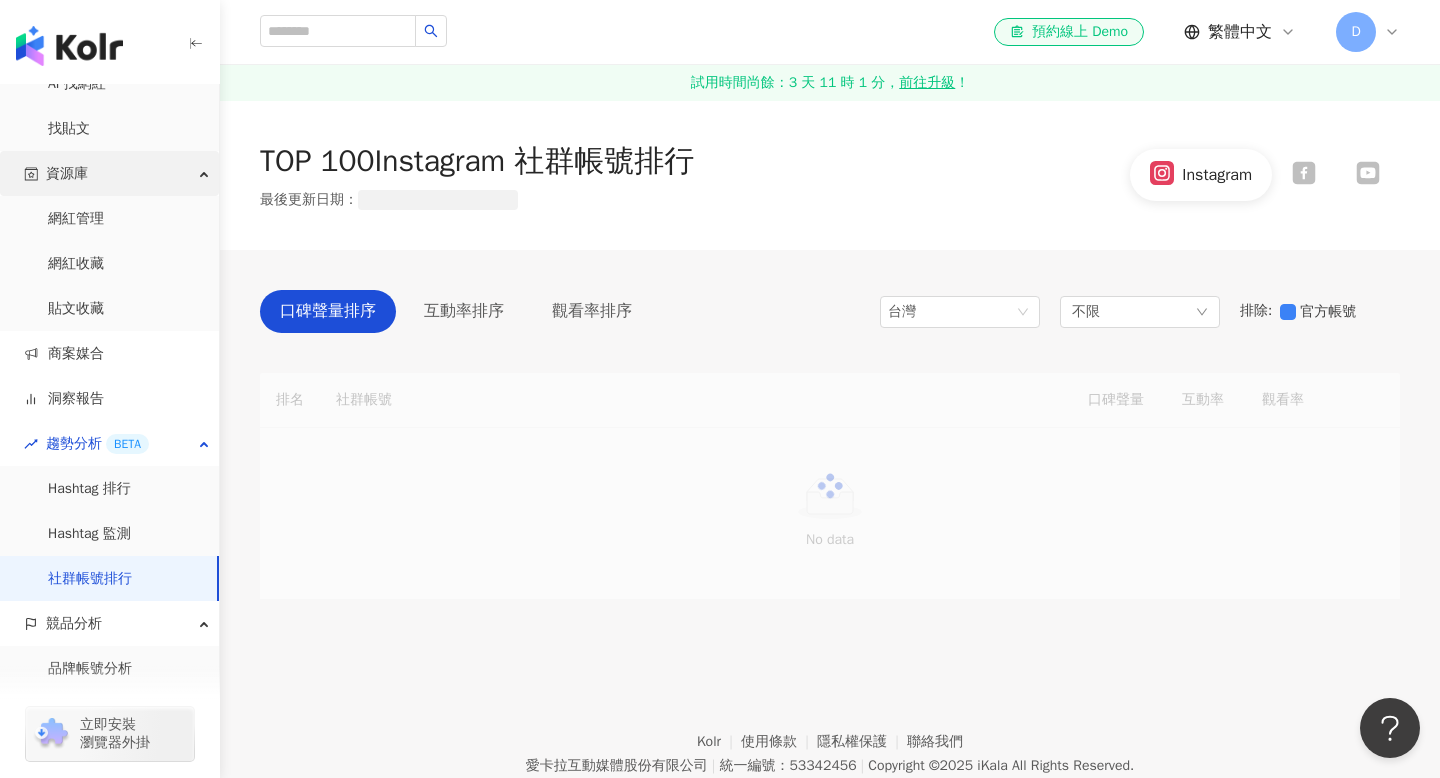 click on "資源庫" at bounding box center [109, 173] 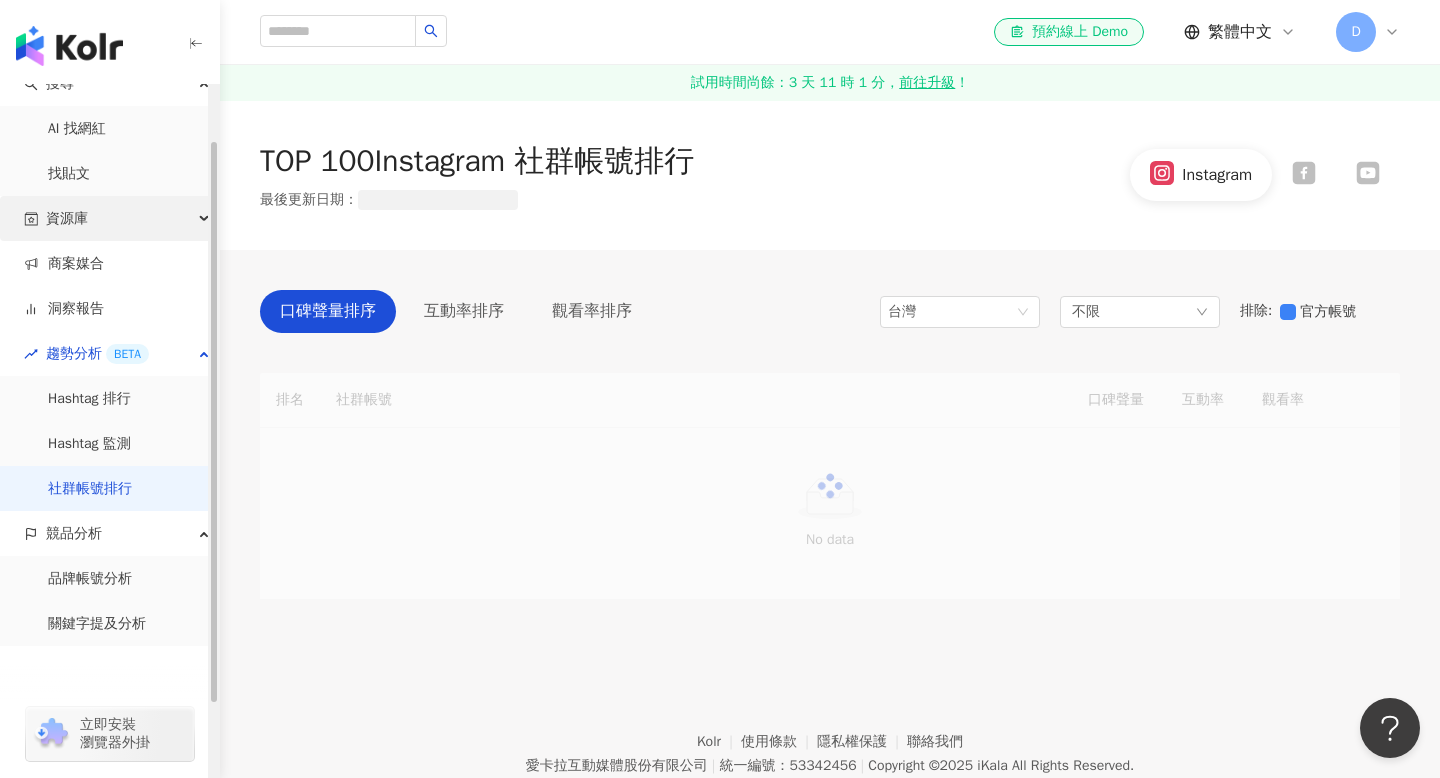 scroll, scrollTop: 23, scrollLeft: 0, axis: vertical 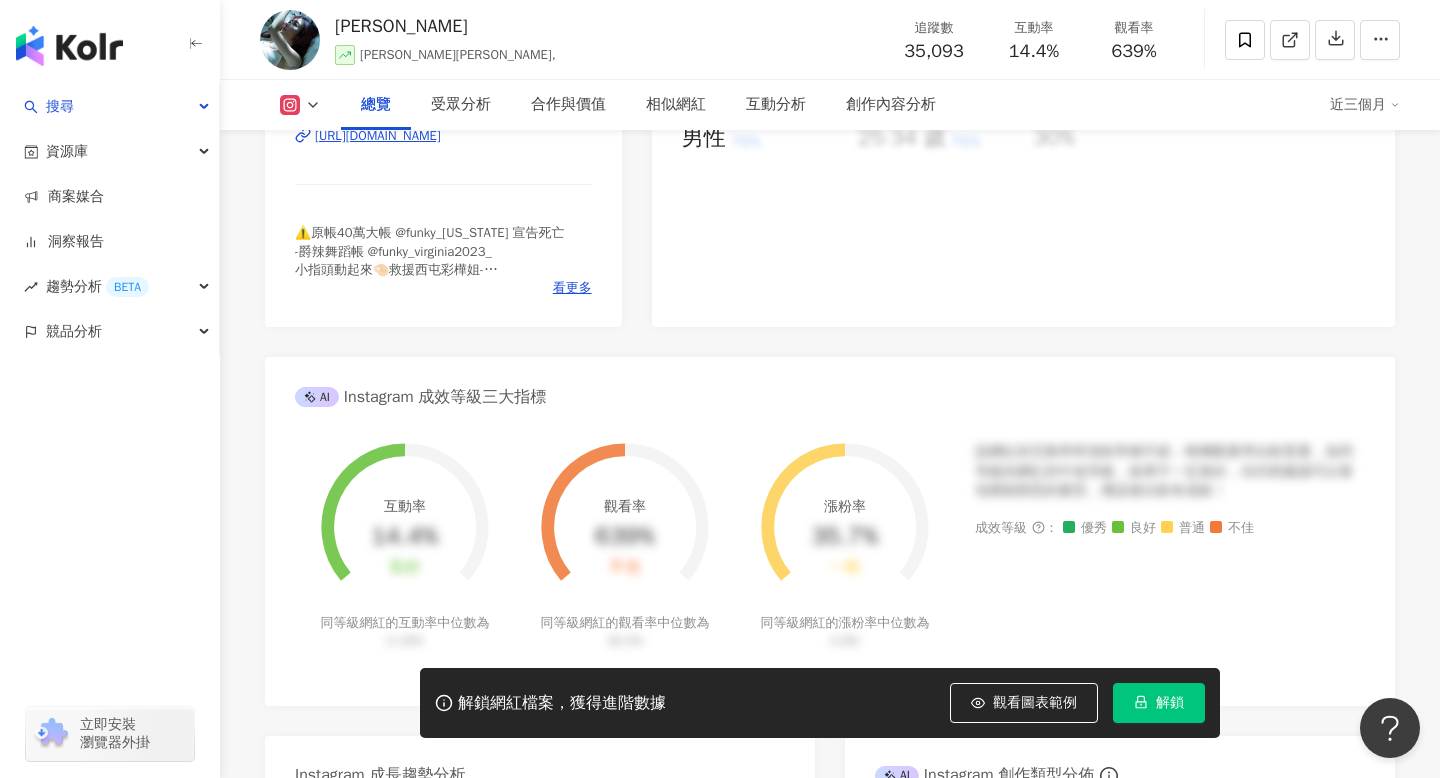 click on "https://www.instagram.com/funky_virginia2023/" at bounding box center (378, 136) 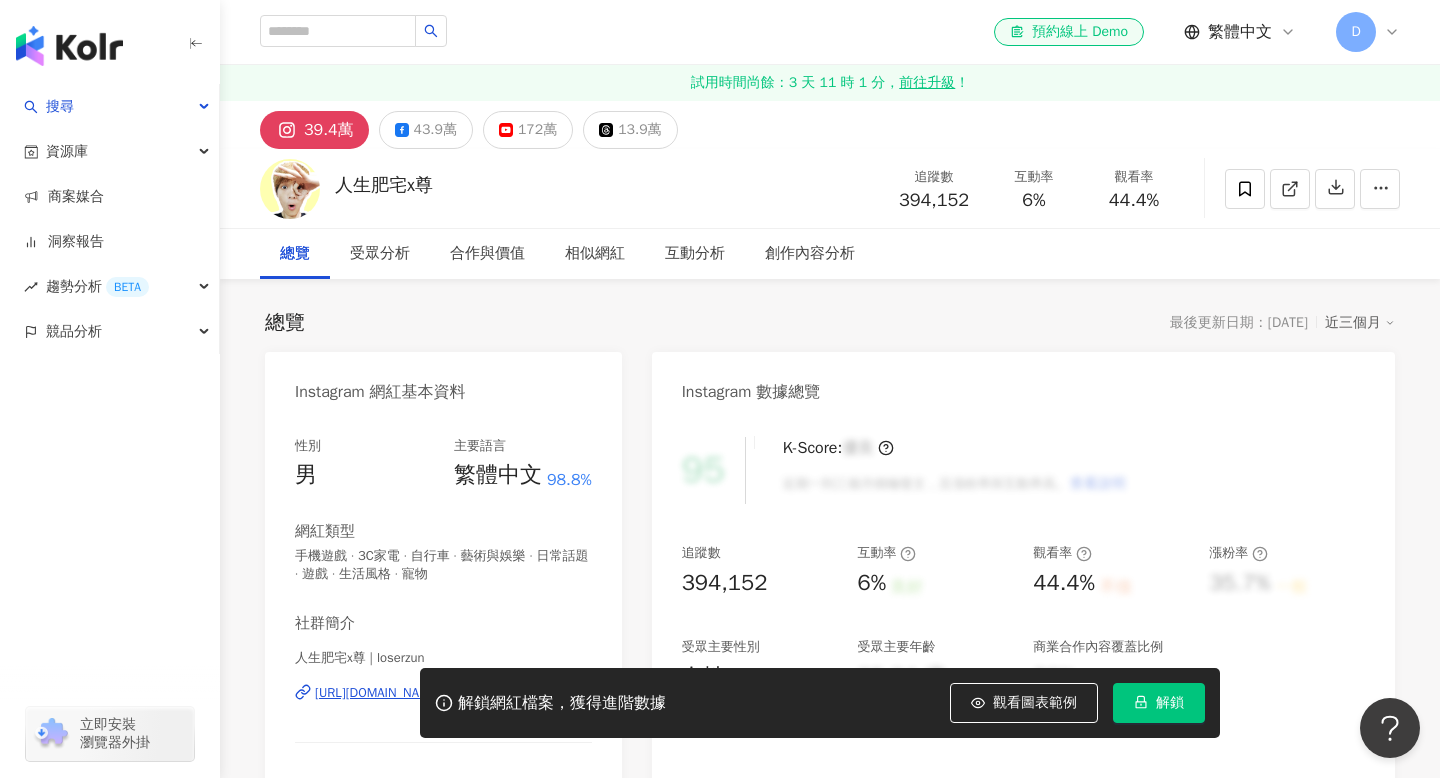 scroll, scrollTop: 84, scrollLeft: 0, axis: vertical 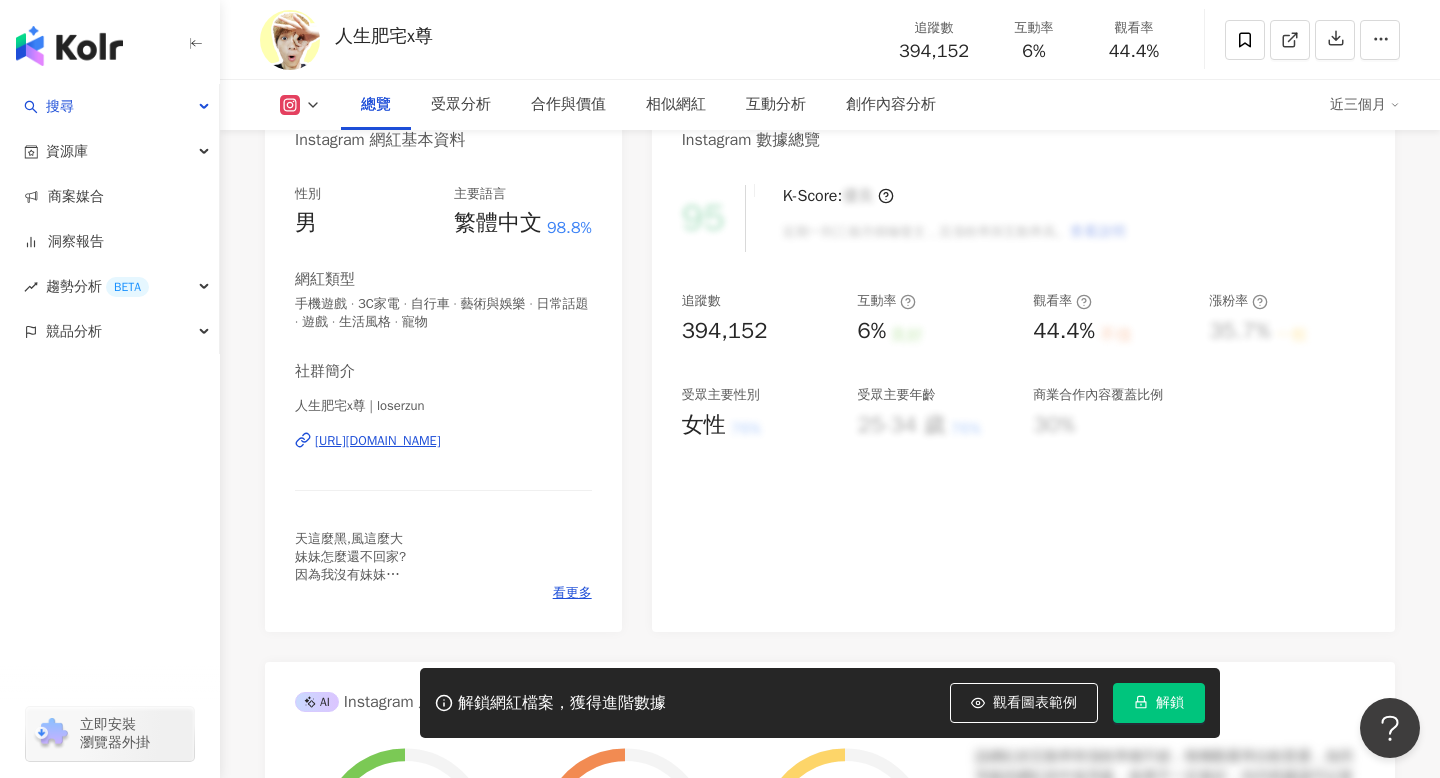 click on "[URL][DOMAIN_NAME]" at bounding box center [378, 441] 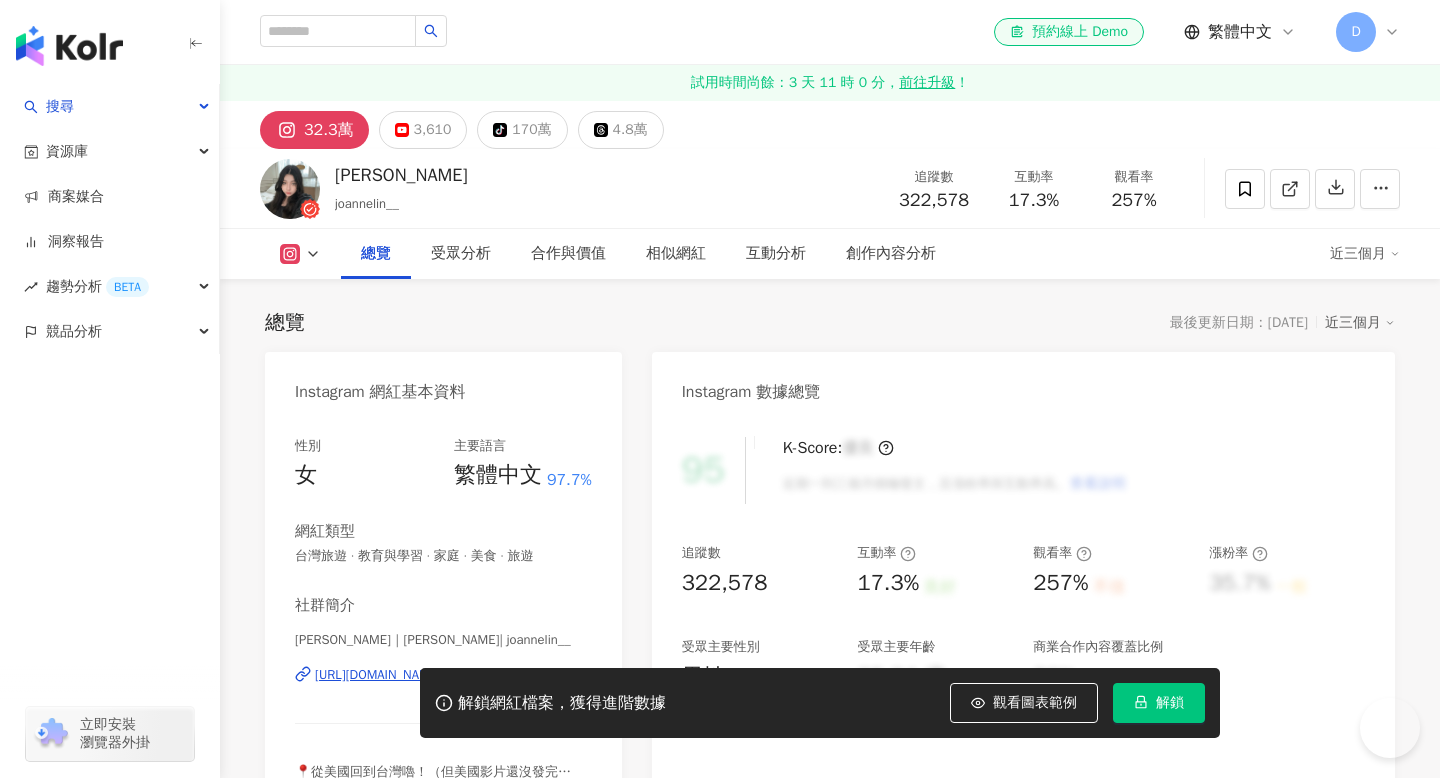 click on "解鎖" at bounding box center [1170, 703] 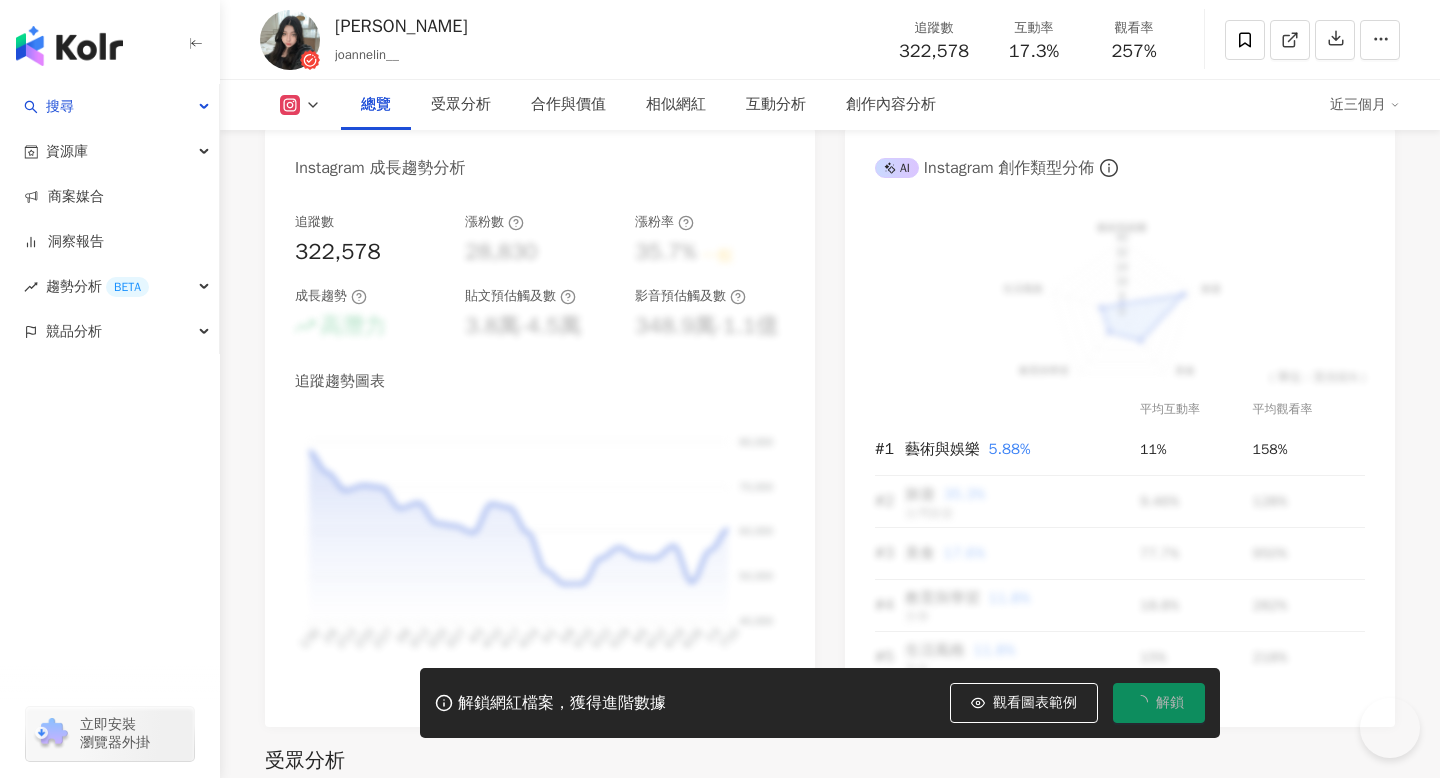 scroll, scrollTop: 1128, scrollLeft: 0, axis: vertical 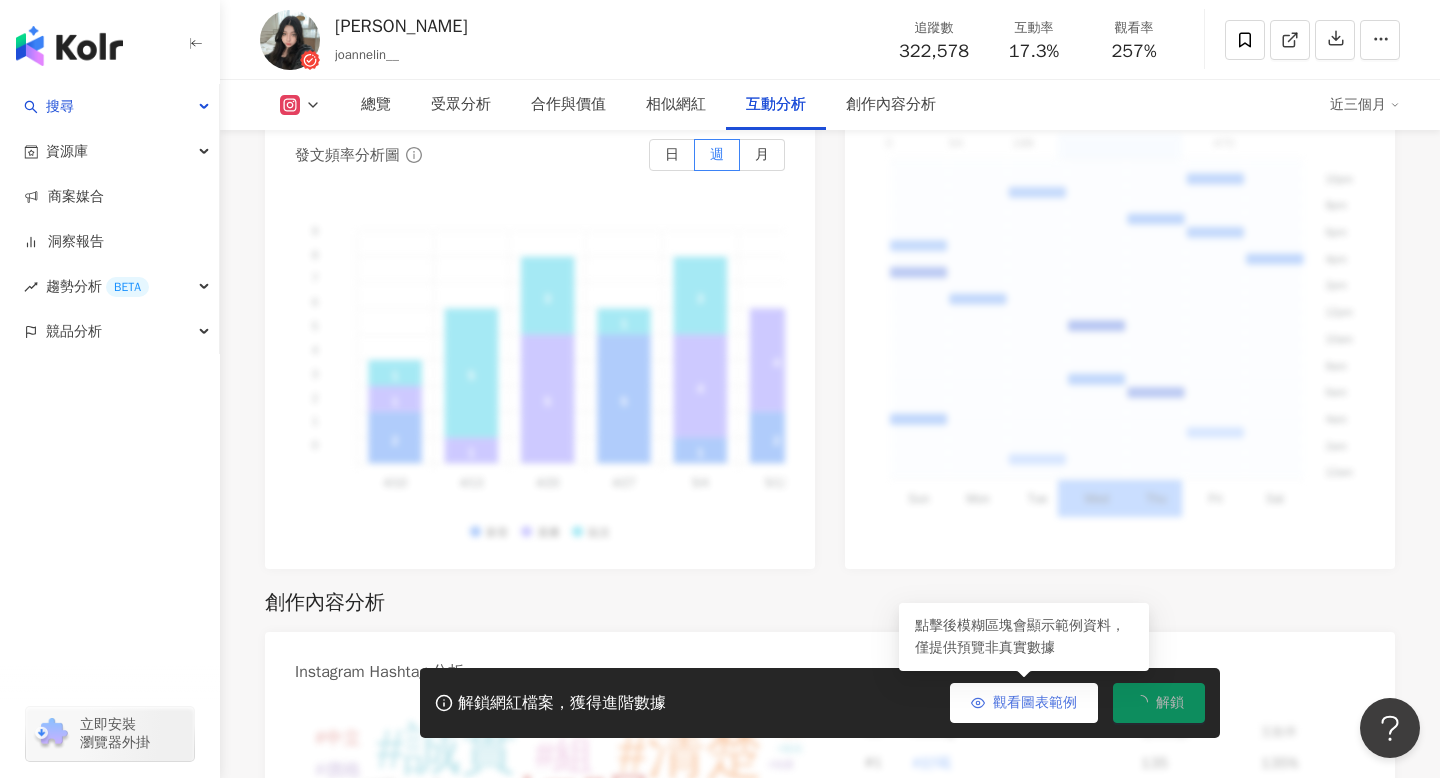 click on "觀看圖表範例" at bounding box center (1035, 703) 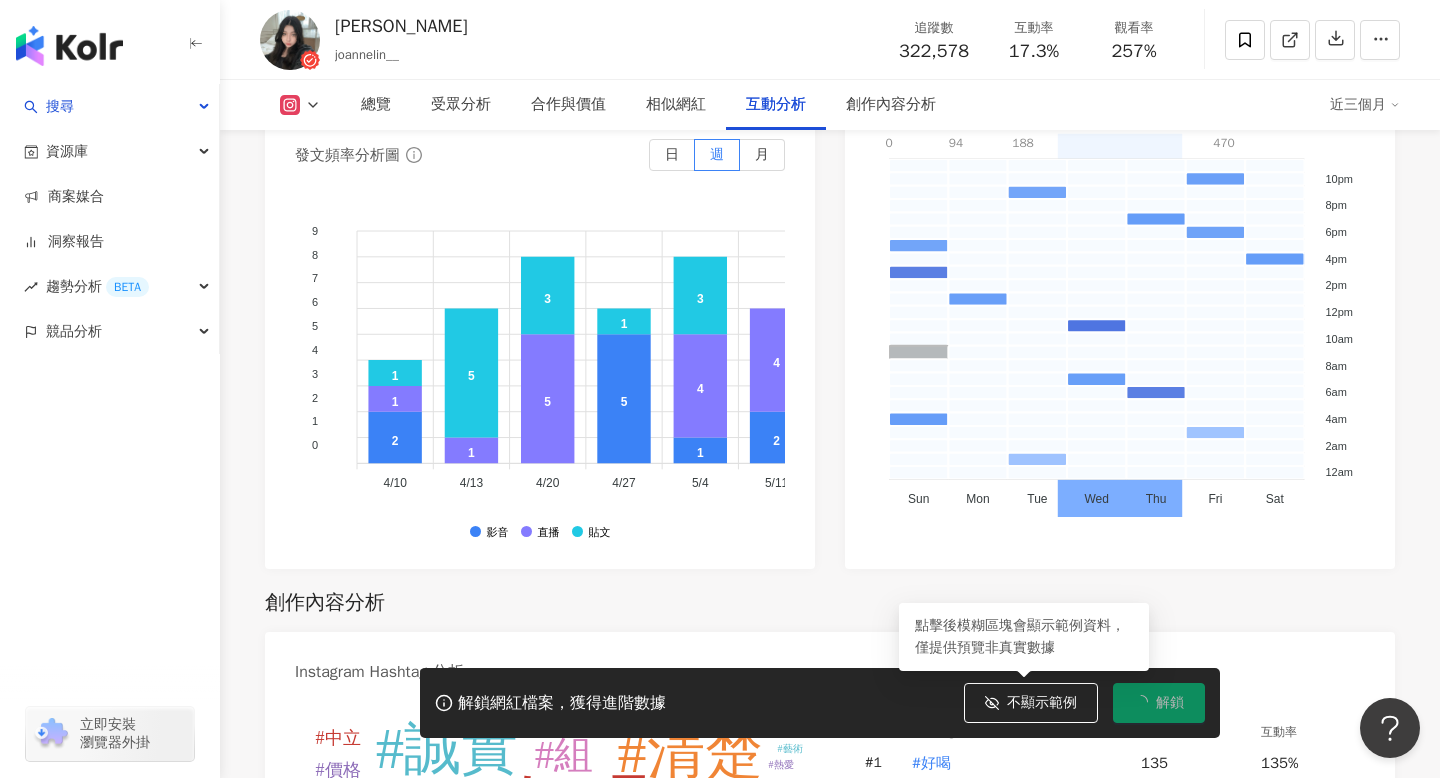 click on "joannelin__" at bounding box center [367, 54] 